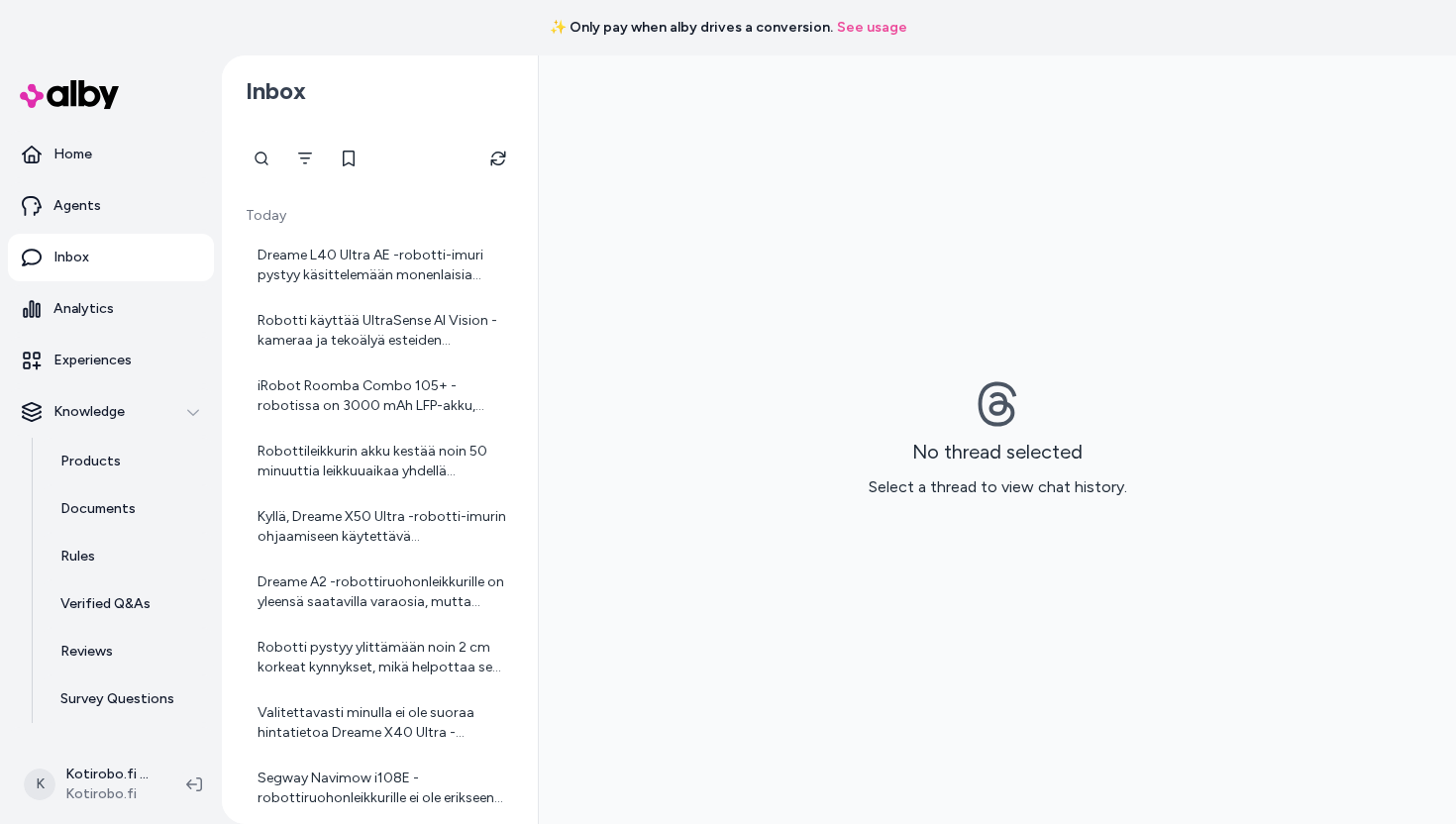 scroll, scrollTop: 0, scrollLeft: 0, axis: both 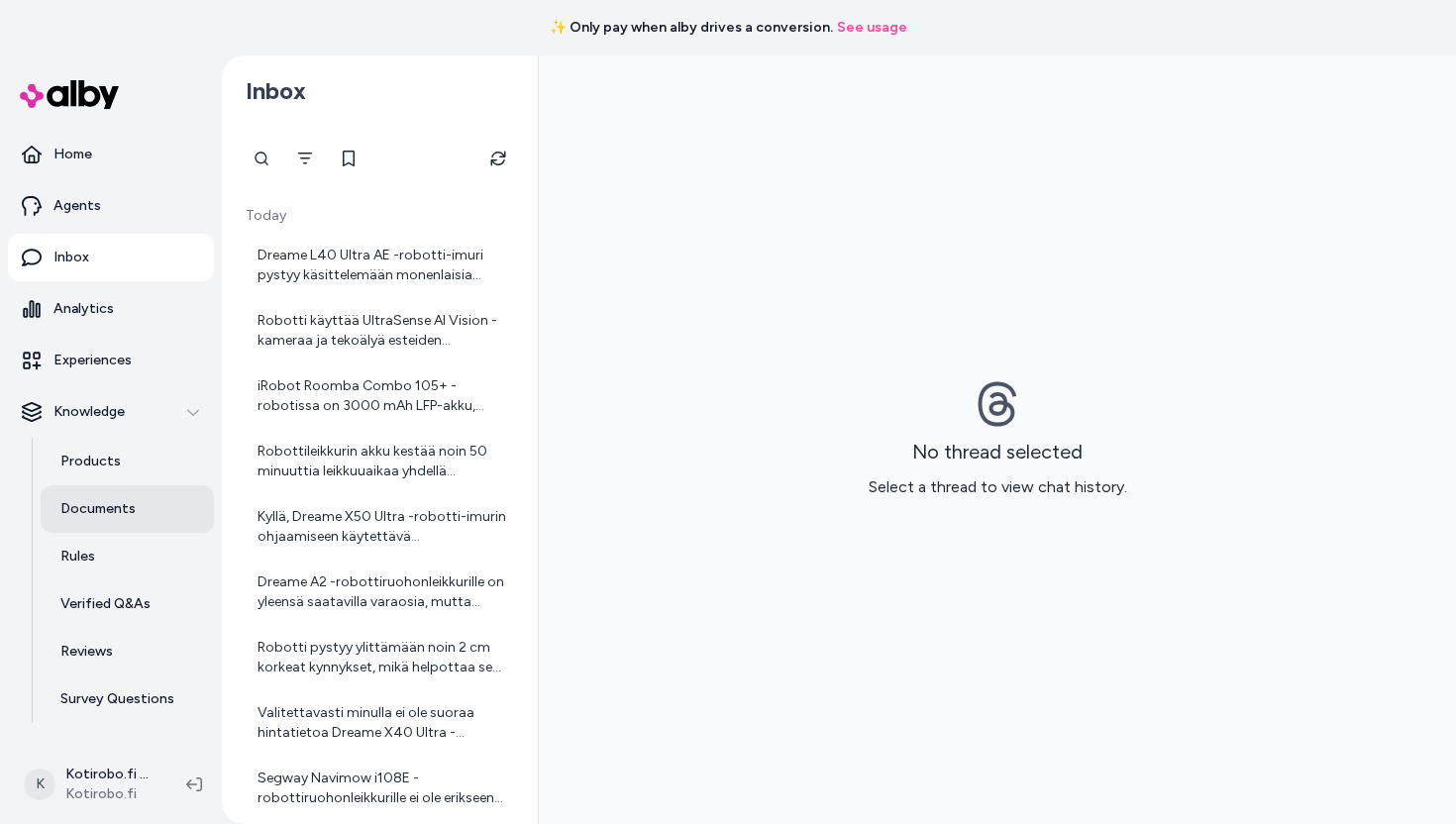 click on "Documents" at bounding box center [98, 509] 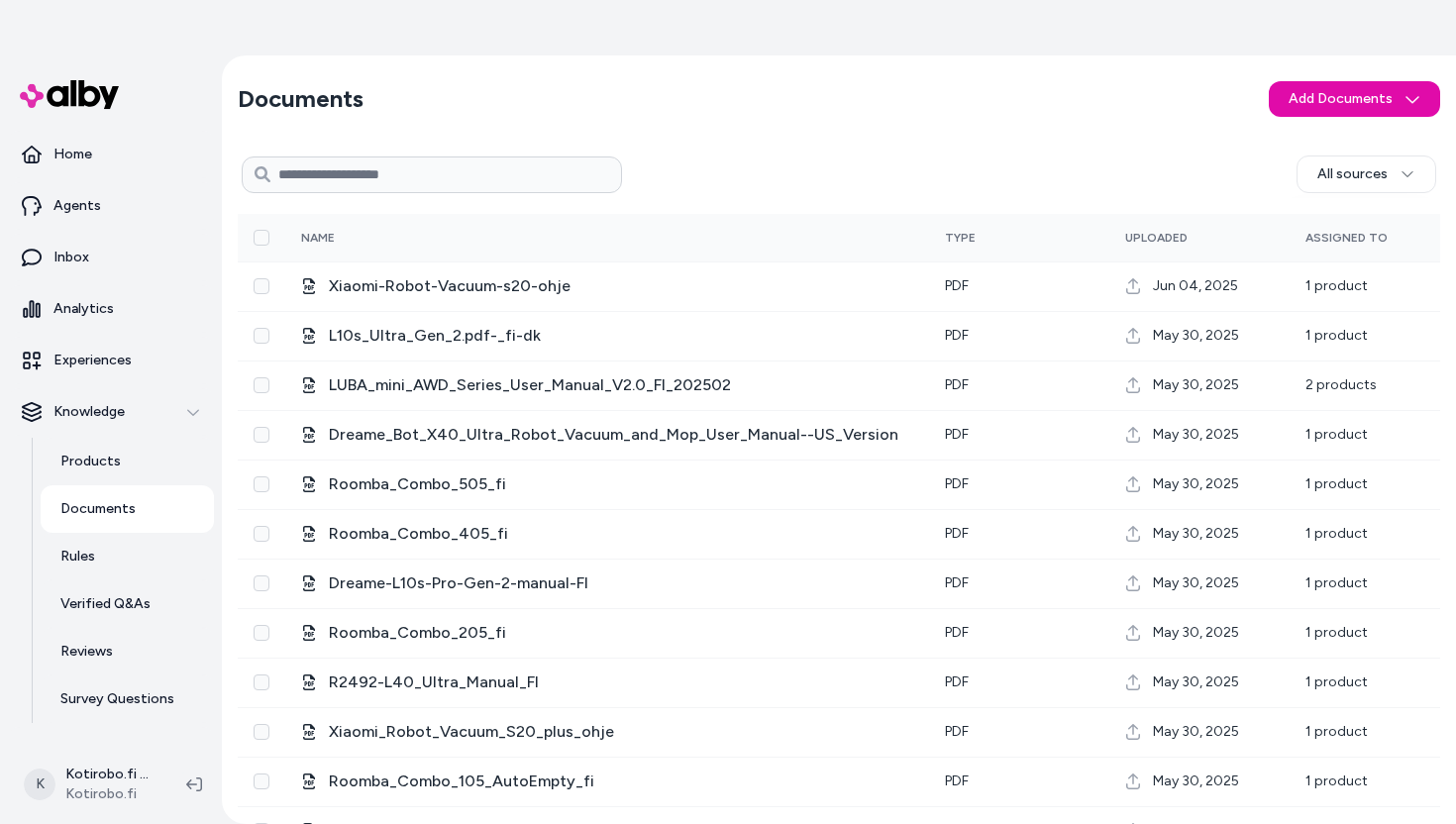 scroll, scrollTop: 0, scrollLeft: 0, axis: both 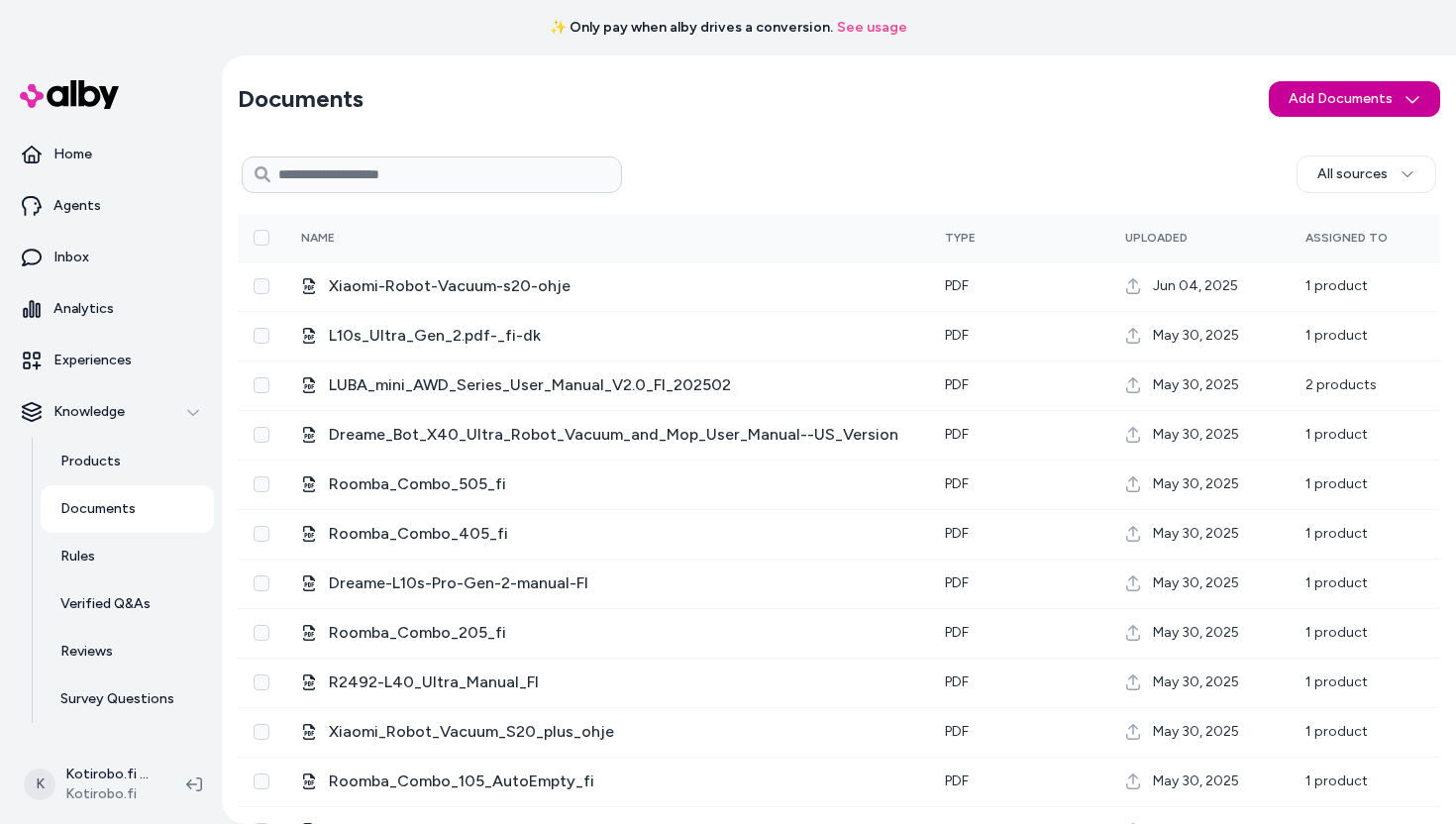 click on "✨ Only pay when alby drives a conversion.   See usage Home Agents Inbox Analytics Experiences Knowledge Products Documents Rules Verified Q&As Reviews Survey Questions Integrations K Kotirobo.fi Shopify Kotirobo.fi Documents Add Documents  All sources 0  Selected Edit Multiple Name Type Uploaded Assigned To Xiaomi-Robot-Vacuum-s20-ohje pdf Jun 04, 2025 1 product L10s_Ultra_Gen_2.pdf-_fi-dk pdf May 30, 2025 1 product LUBA_mini_AWD_Series_User_Manual_V2.0_FI_202502 pdf May 30, 2025 2 products Dreame_Bot_X40_Ultra_Robot_Vacuum_and_Mop_User_Manual--US_Version pdf May 30, 2025 1 product Roomba_Combo_505_fi pdf May 30, 2025 1 product Roomba_Combo_405_fi pdf May 30, 2025 1 product Dreame-L10s-Pro-Gen-2-manual-FI pdf May 30, 2025 1 product Roomba_Combo_205_fi pdf May 30, 2025 1 product R2492-L40_Ultra_Manual_FI pdf May 30, 2025 1 product Xiaomi_Robot_Vacuum_S20_plus_ohje pdf May 30, 2025 1 product Roomba_Combo_105_AutoEmpty_fi pdf May 30, 2025 1 product Xiaomi_Robot_Vacuum_X20_Max_Manual_suomi pdf May 30, 2025 pdf" at bounding box center (728, 412) 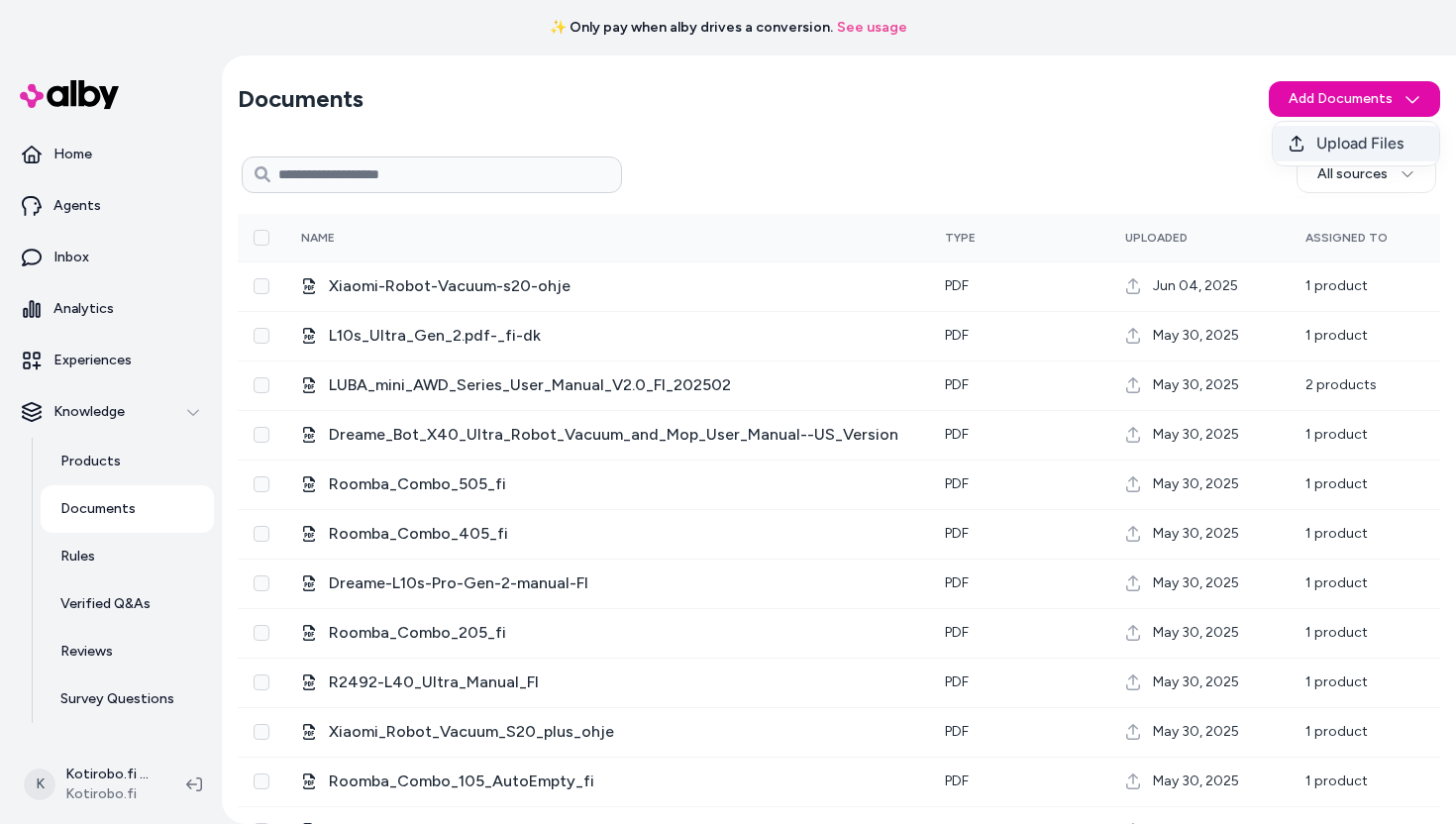 click on "Upload Files" at bounding box center [1356, 144] 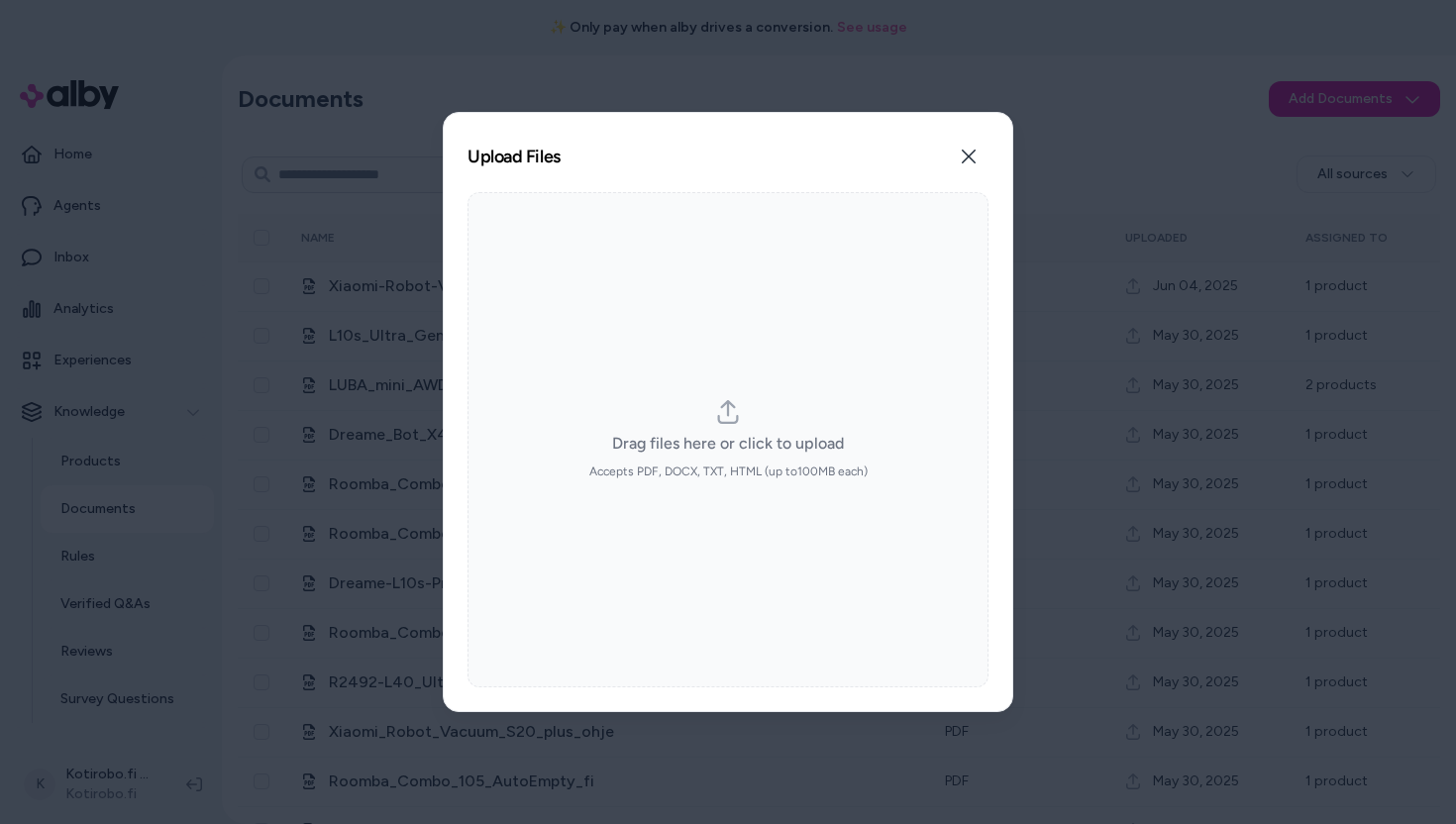type 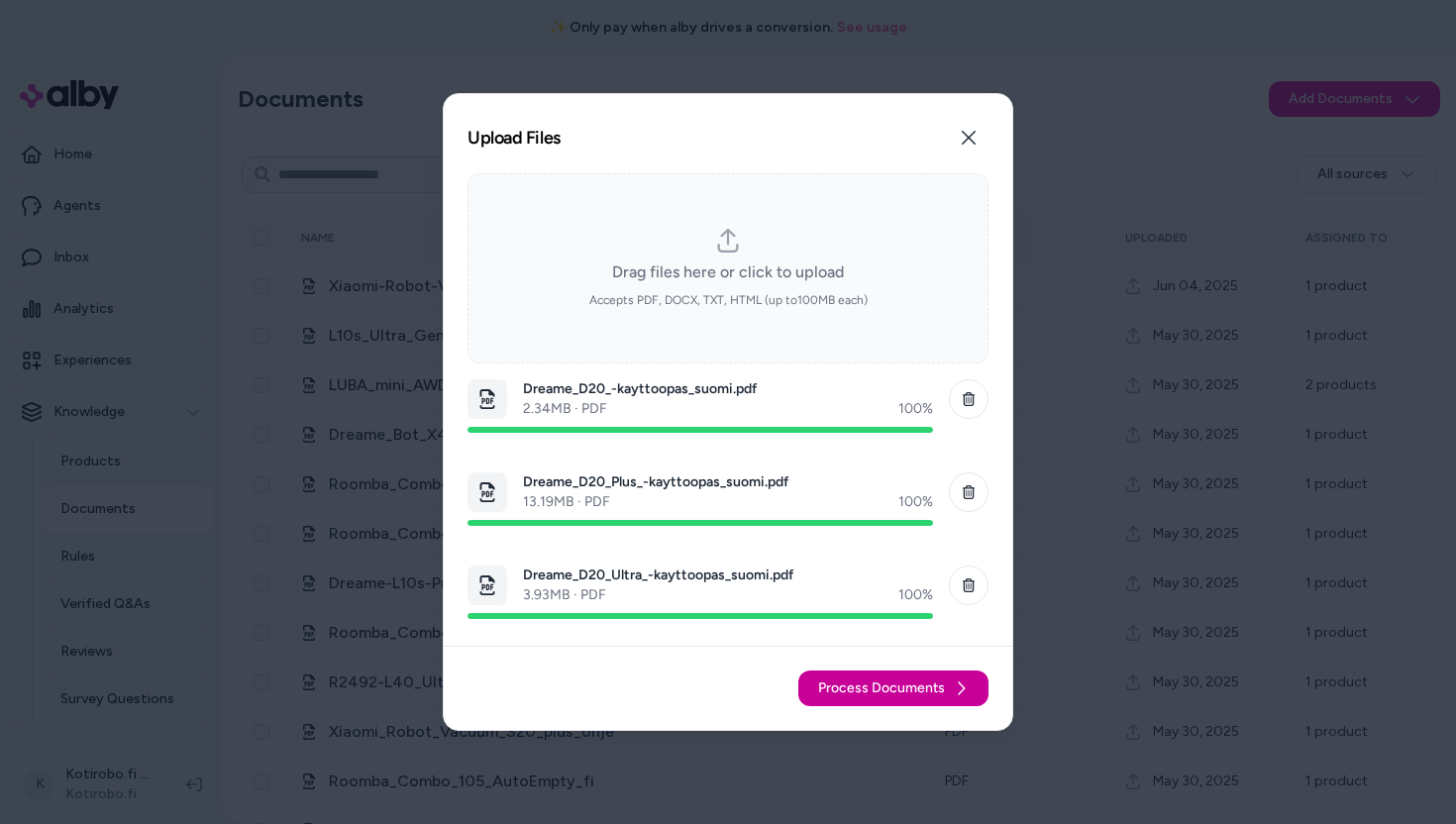 click on "Process Documents" at bounding box center (882, 688) 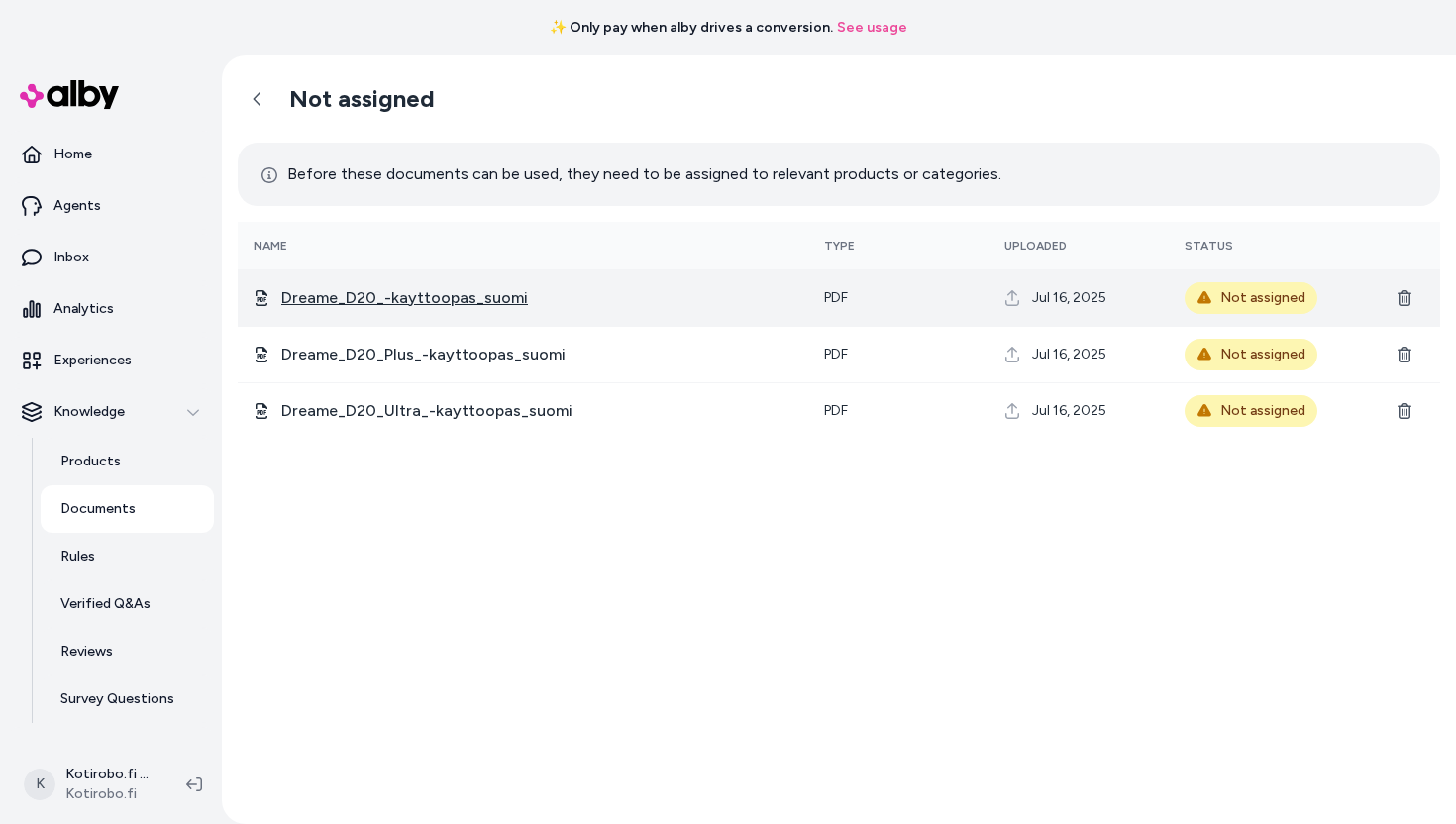 click on "Dreame_D20_-kayttoopas_suomi" at bounding box center (404, 298) 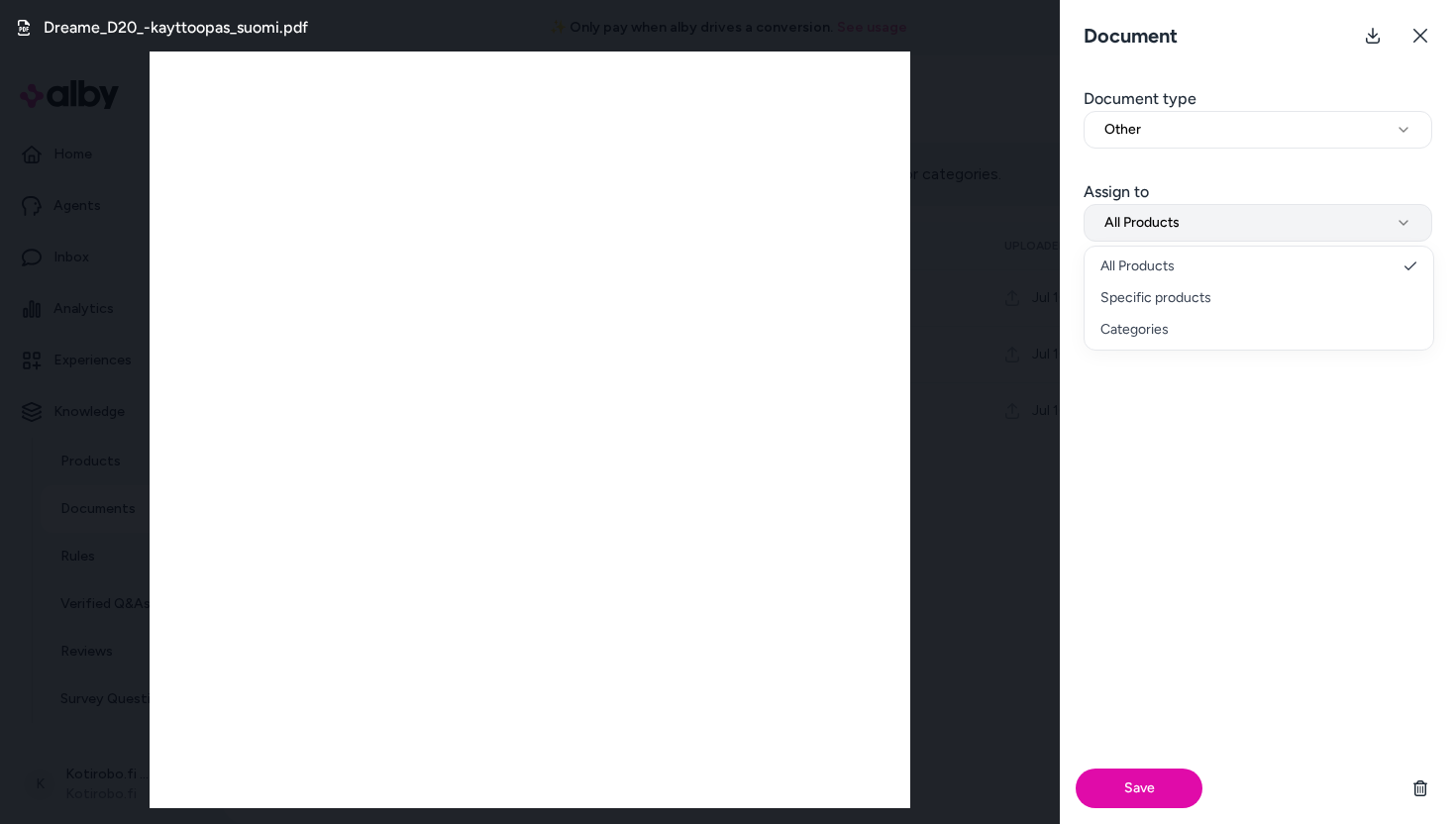 click on "All Products" at bounding box center (1258, 223) 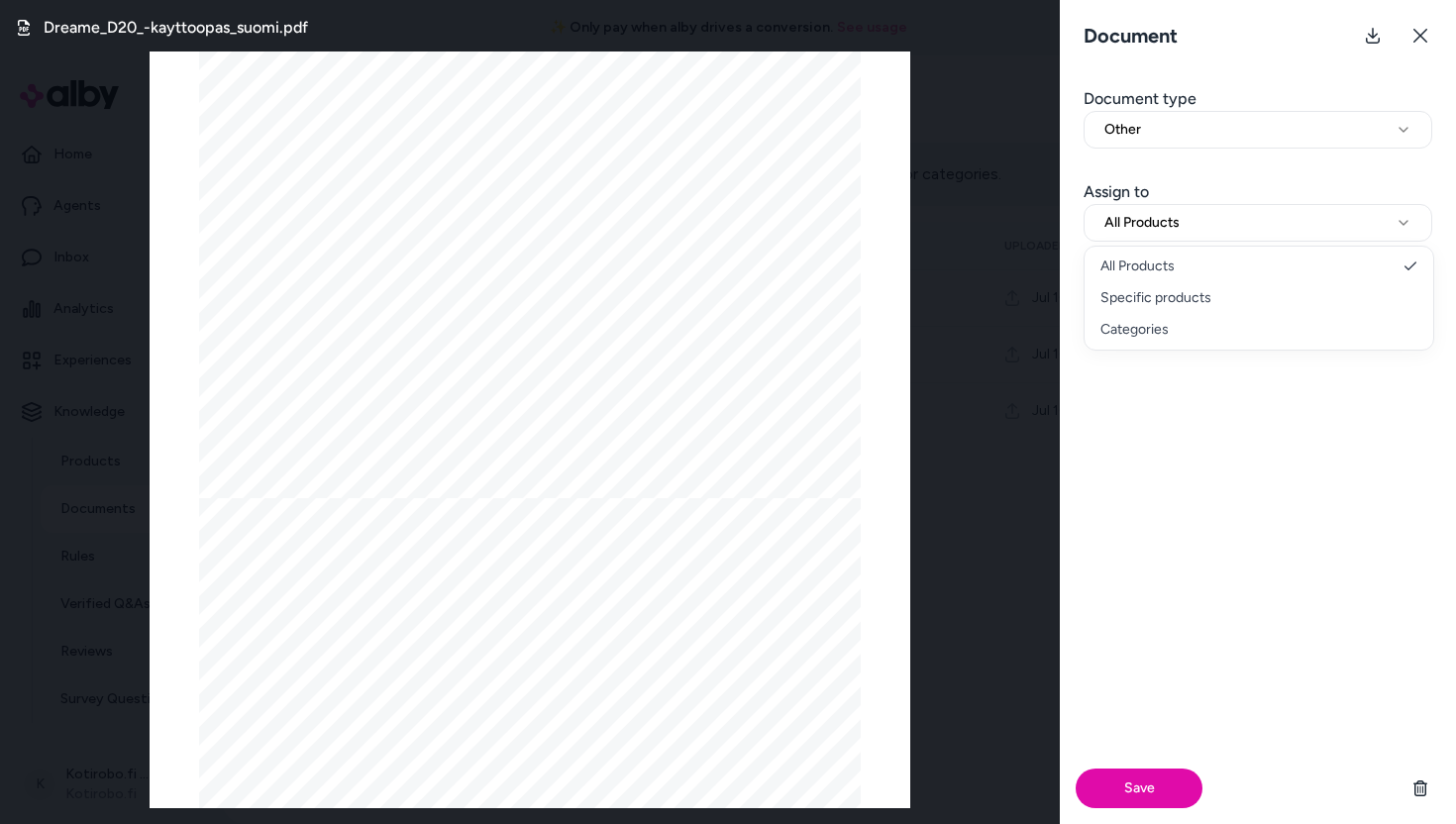 select on "**********" 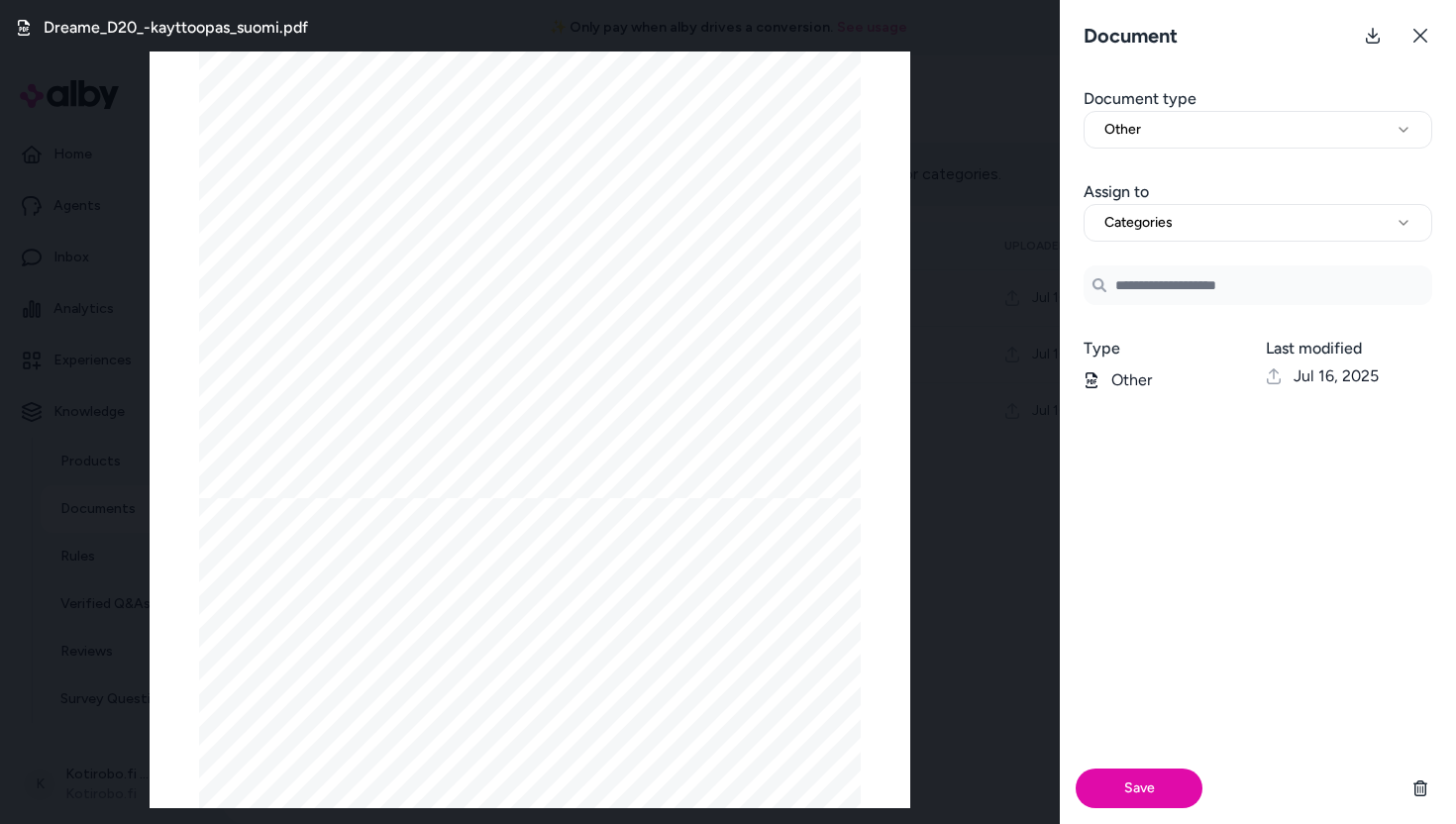 click at bounding box center [1258, 285] 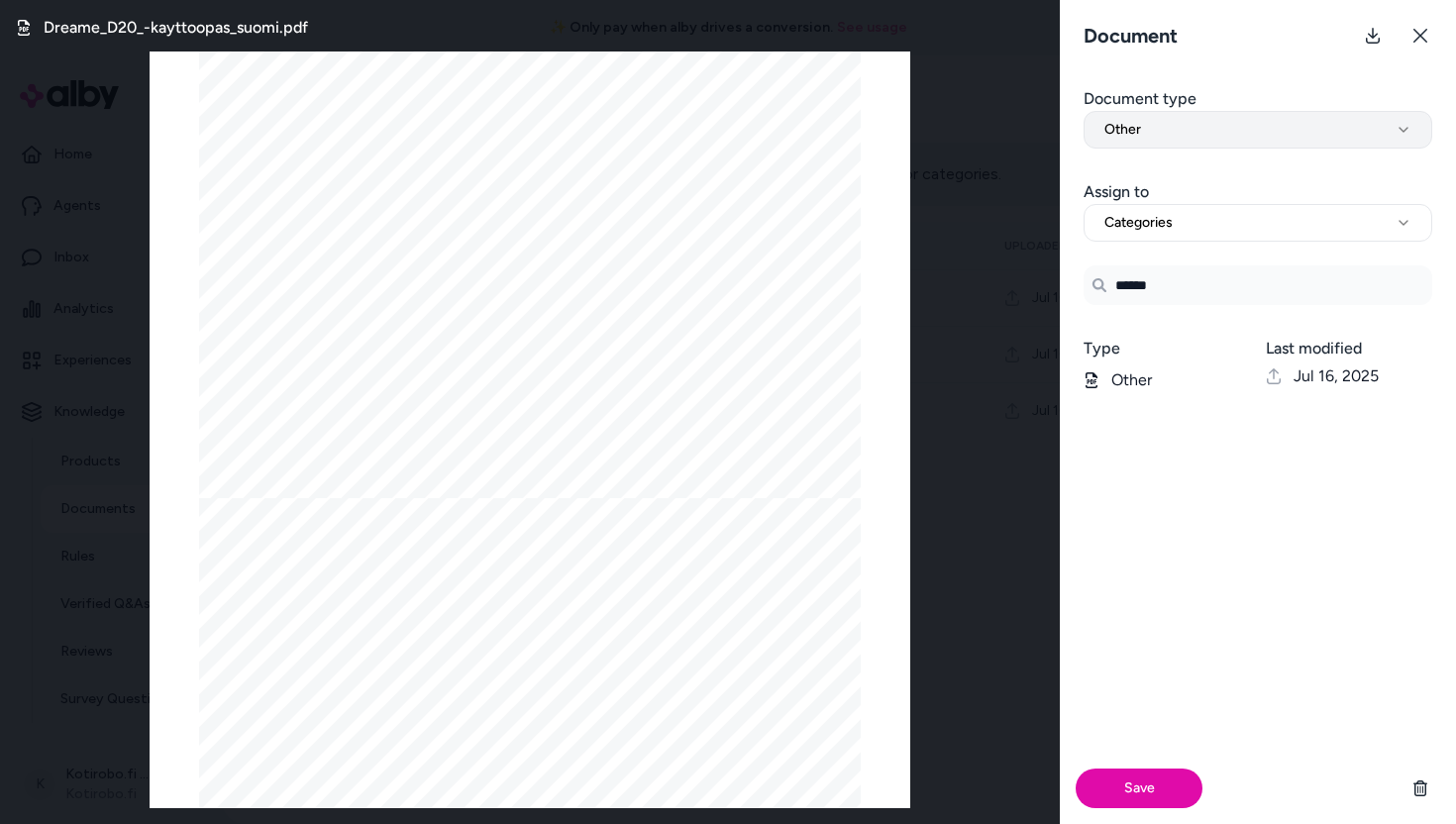 type on "******" 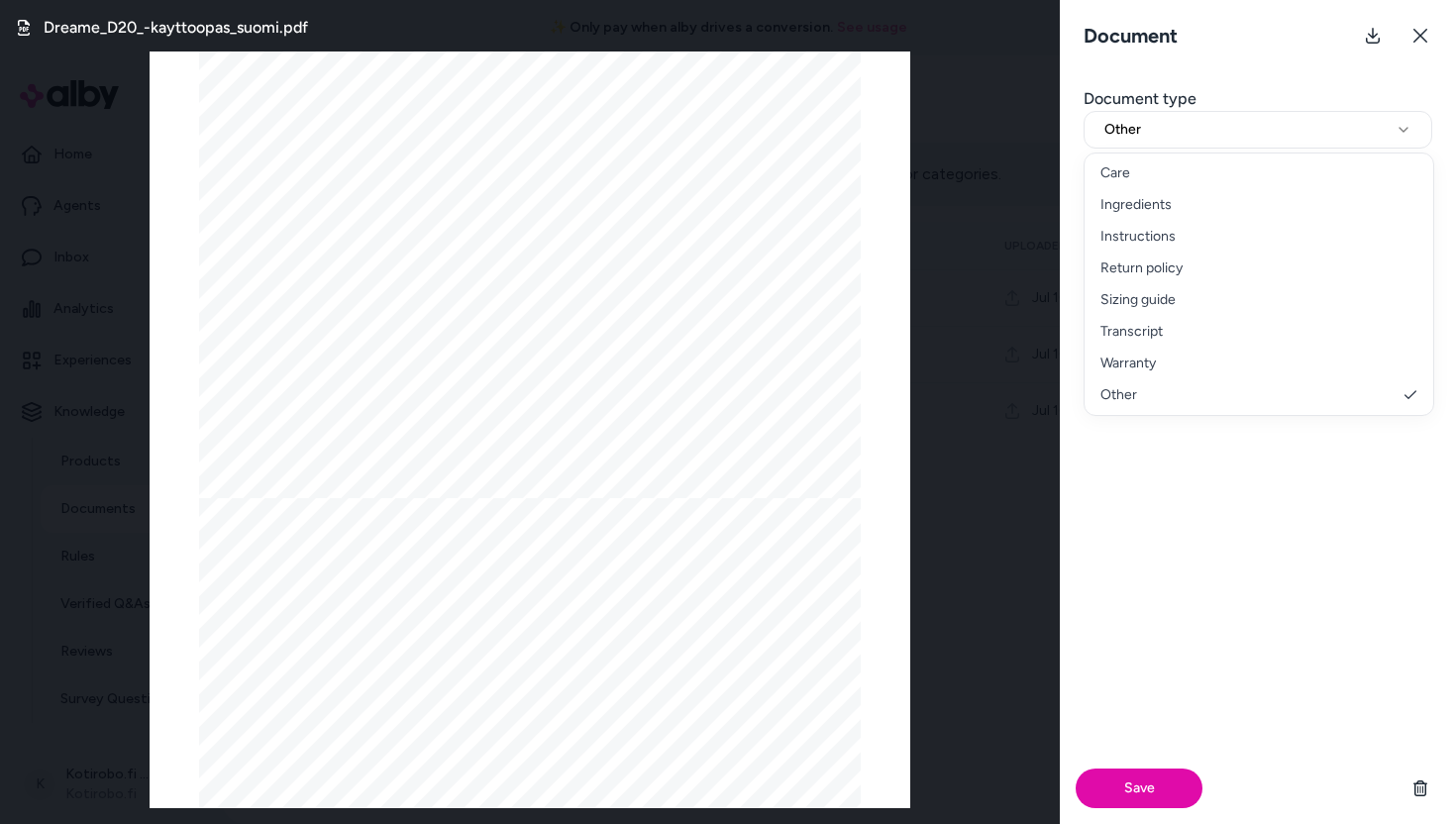 select on "**********" 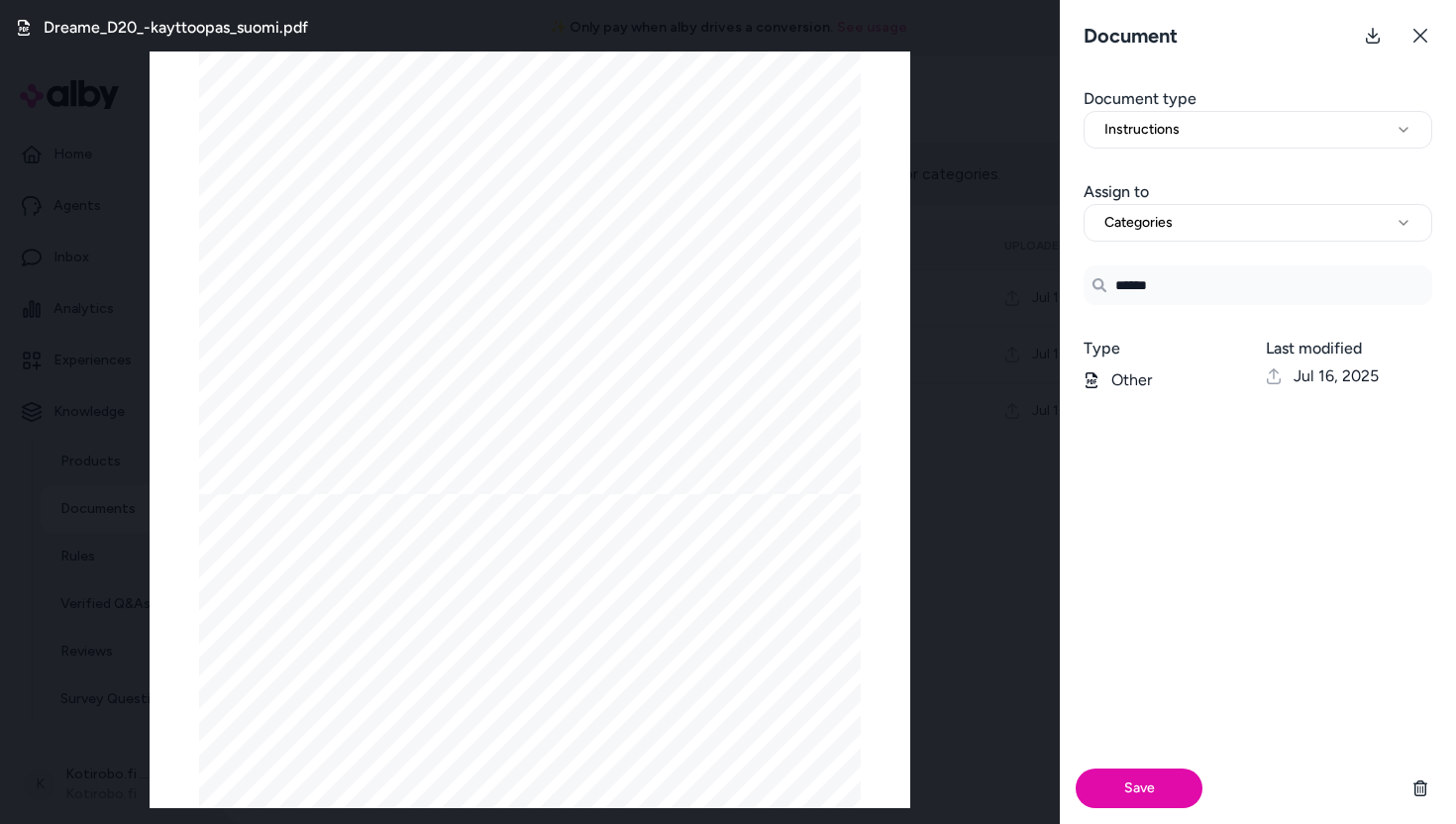 scroll, scrollTop: 7770, scrollLeft: 0, axis: vertical 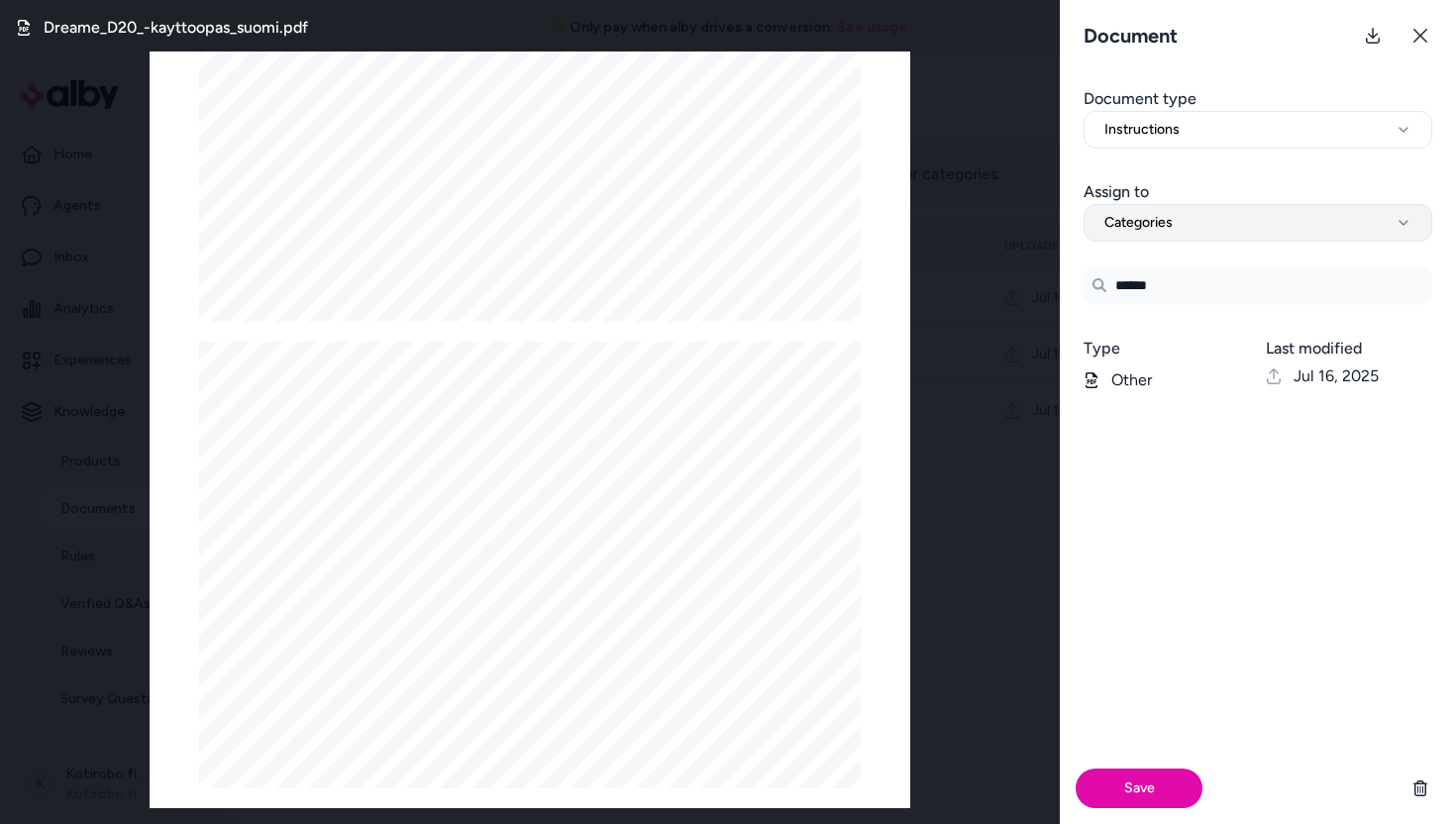click on "Categories" at bounding box center (1258, 223) 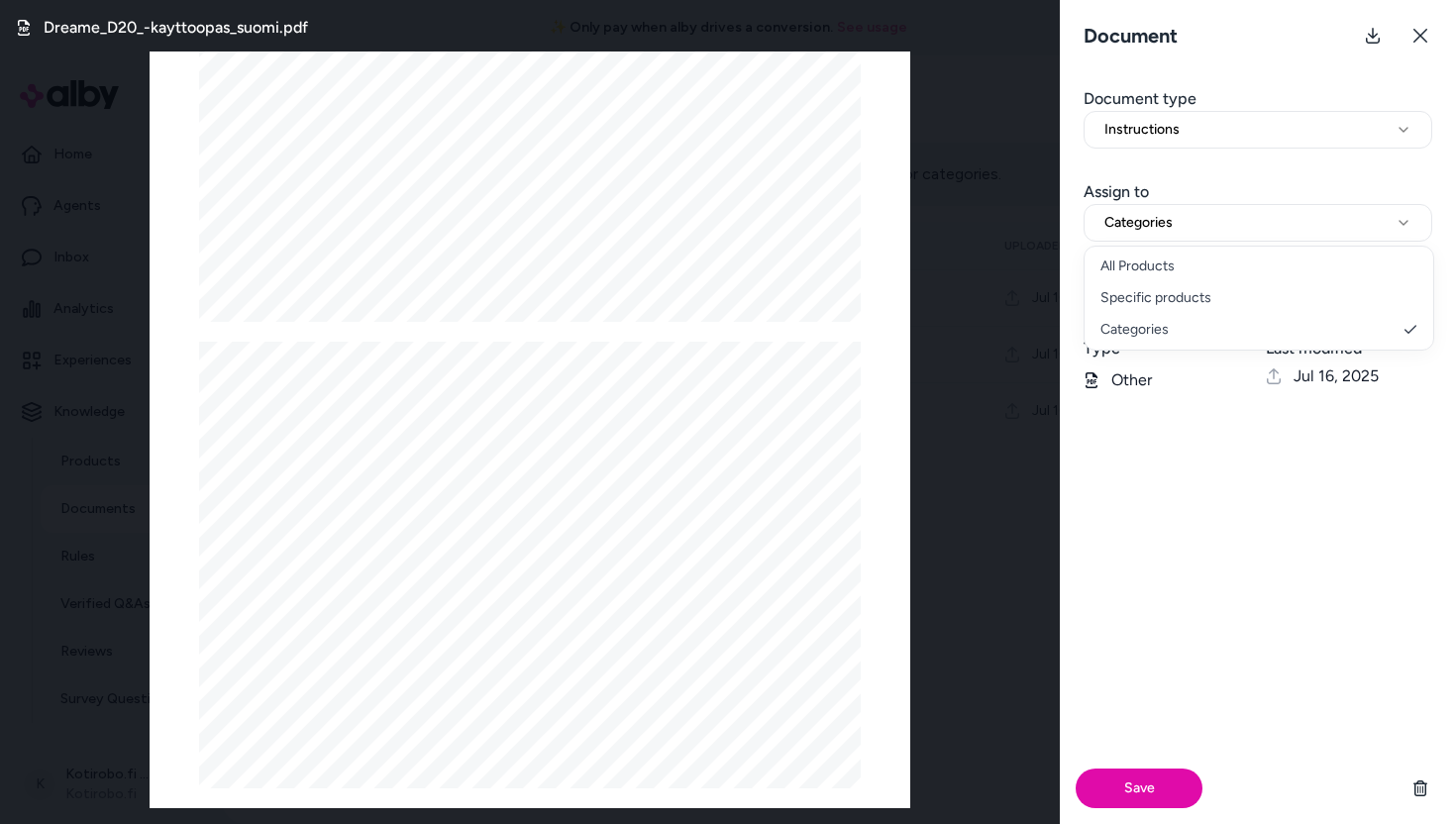select on "********" 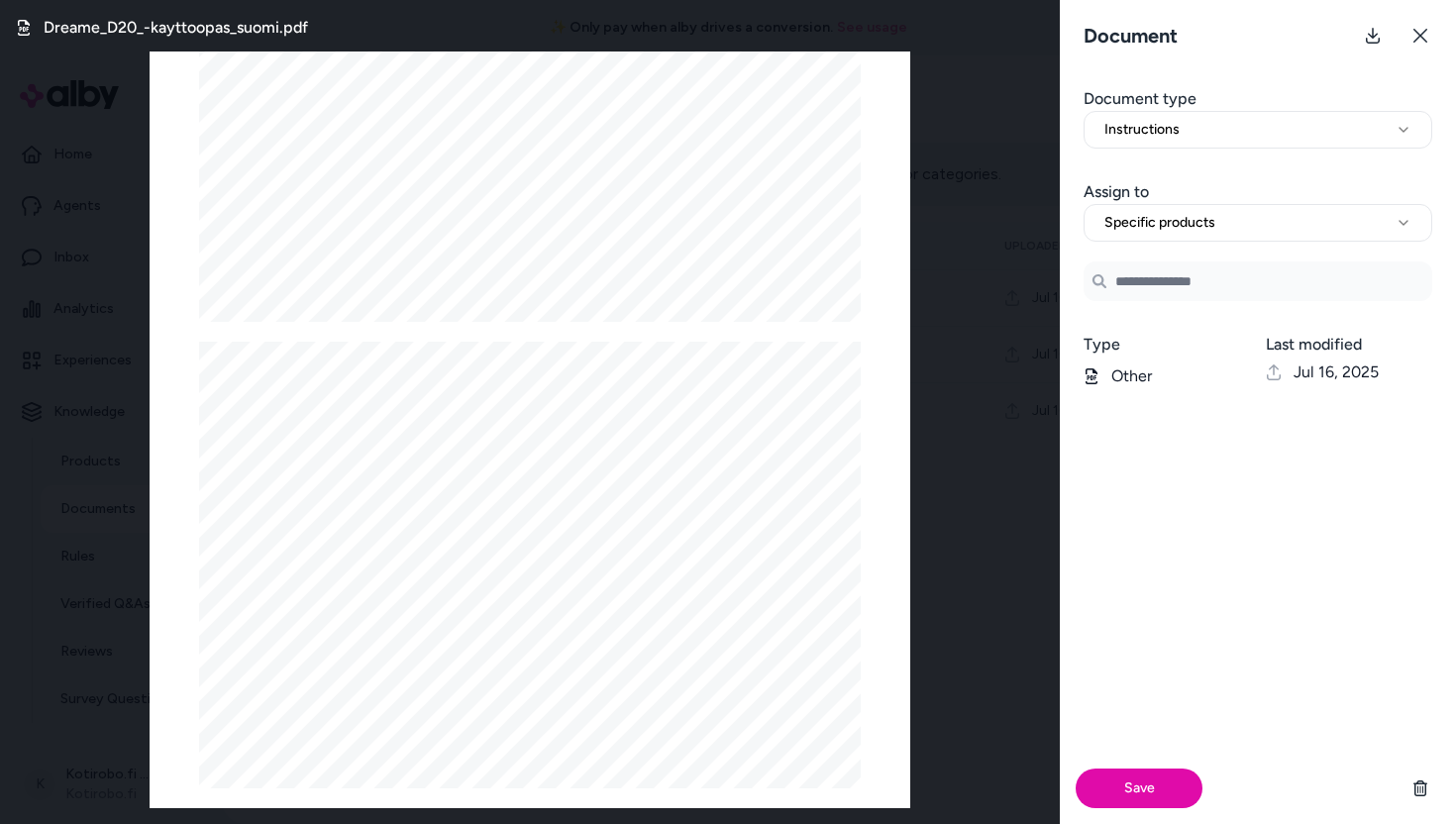 click on "Search Products" at bounding box center (1258, 281) 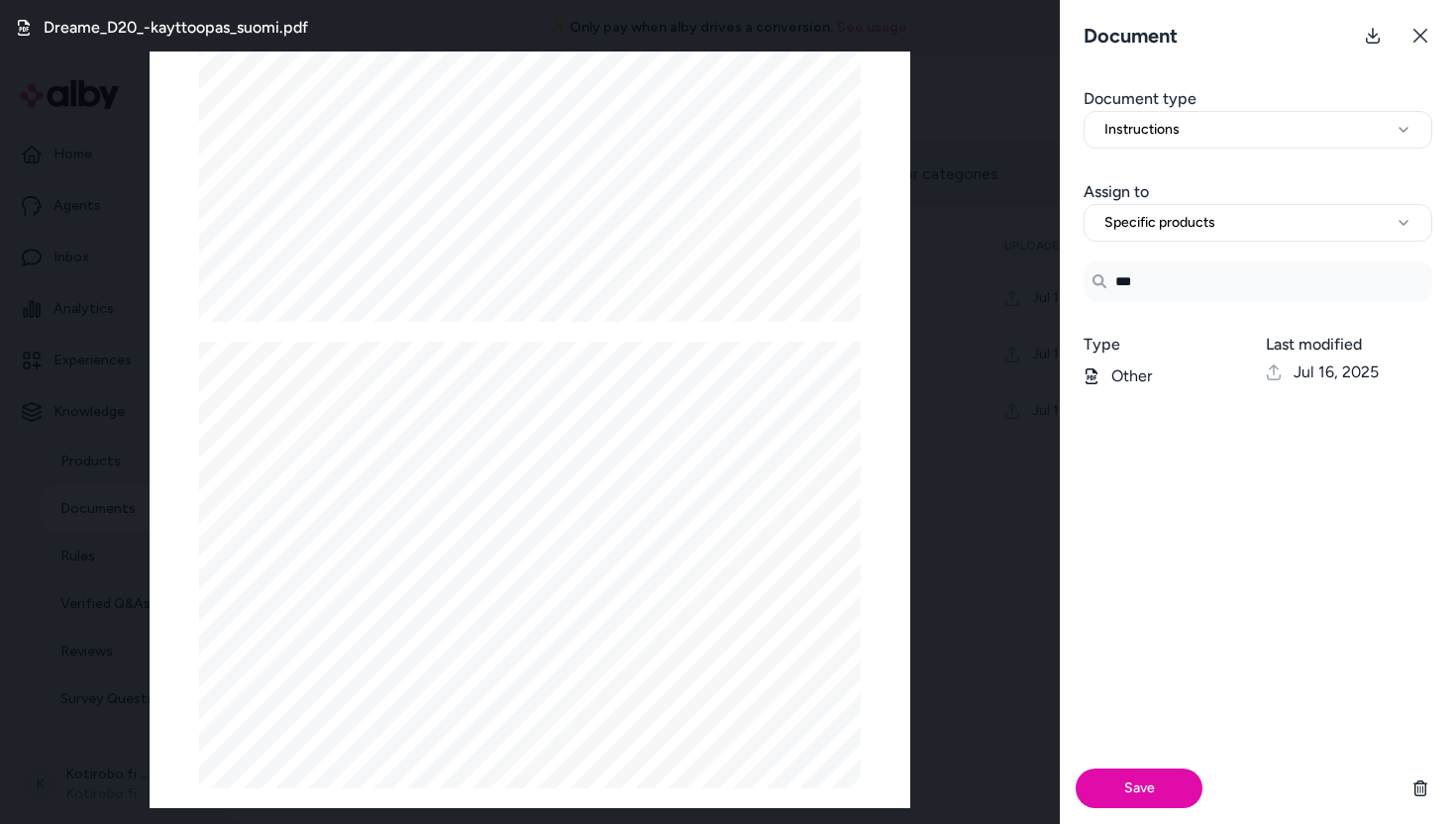 click on "***" at bounding box center (1258, 281) 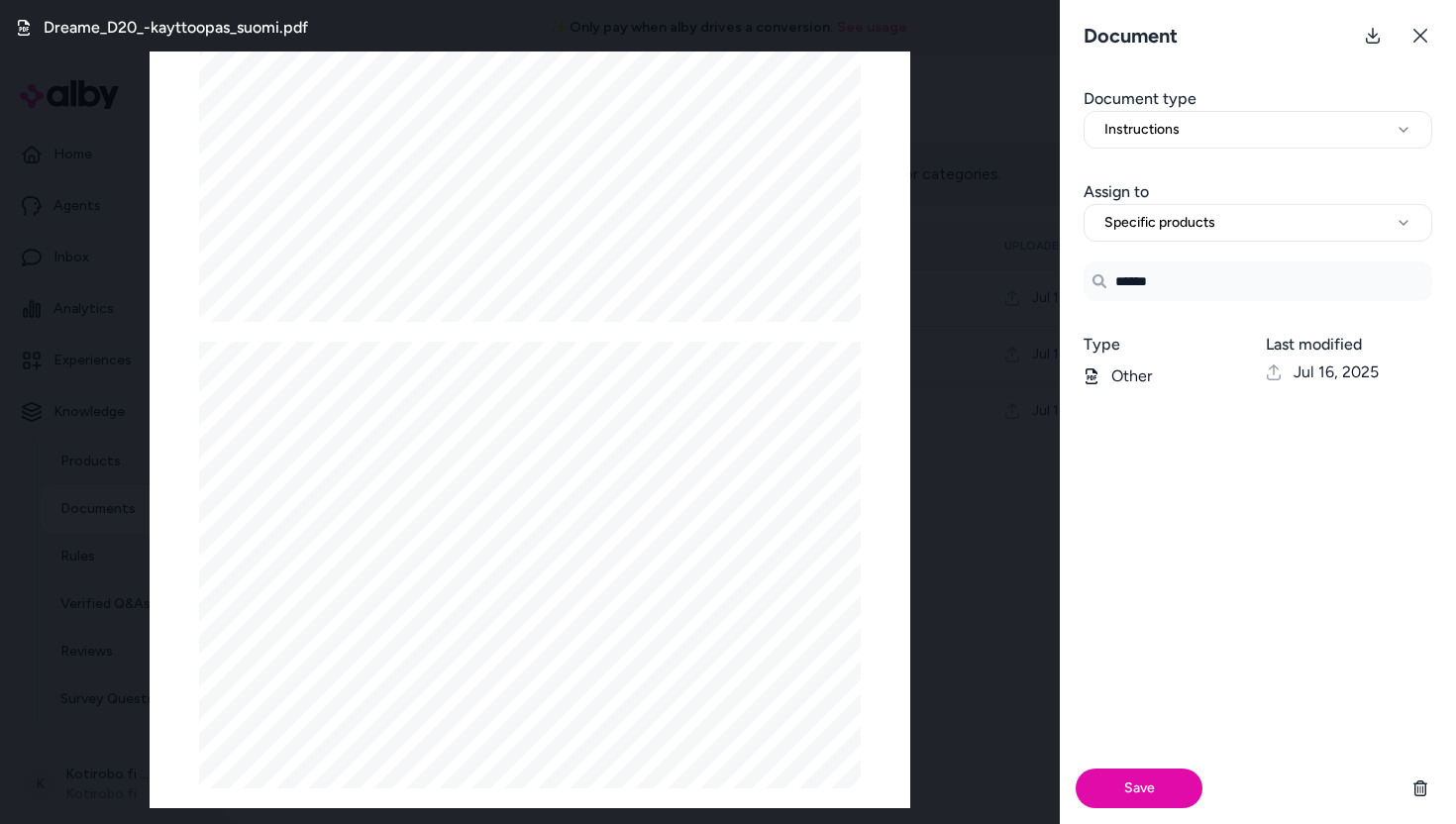 click on "******" at bounding box center [1258, 281] 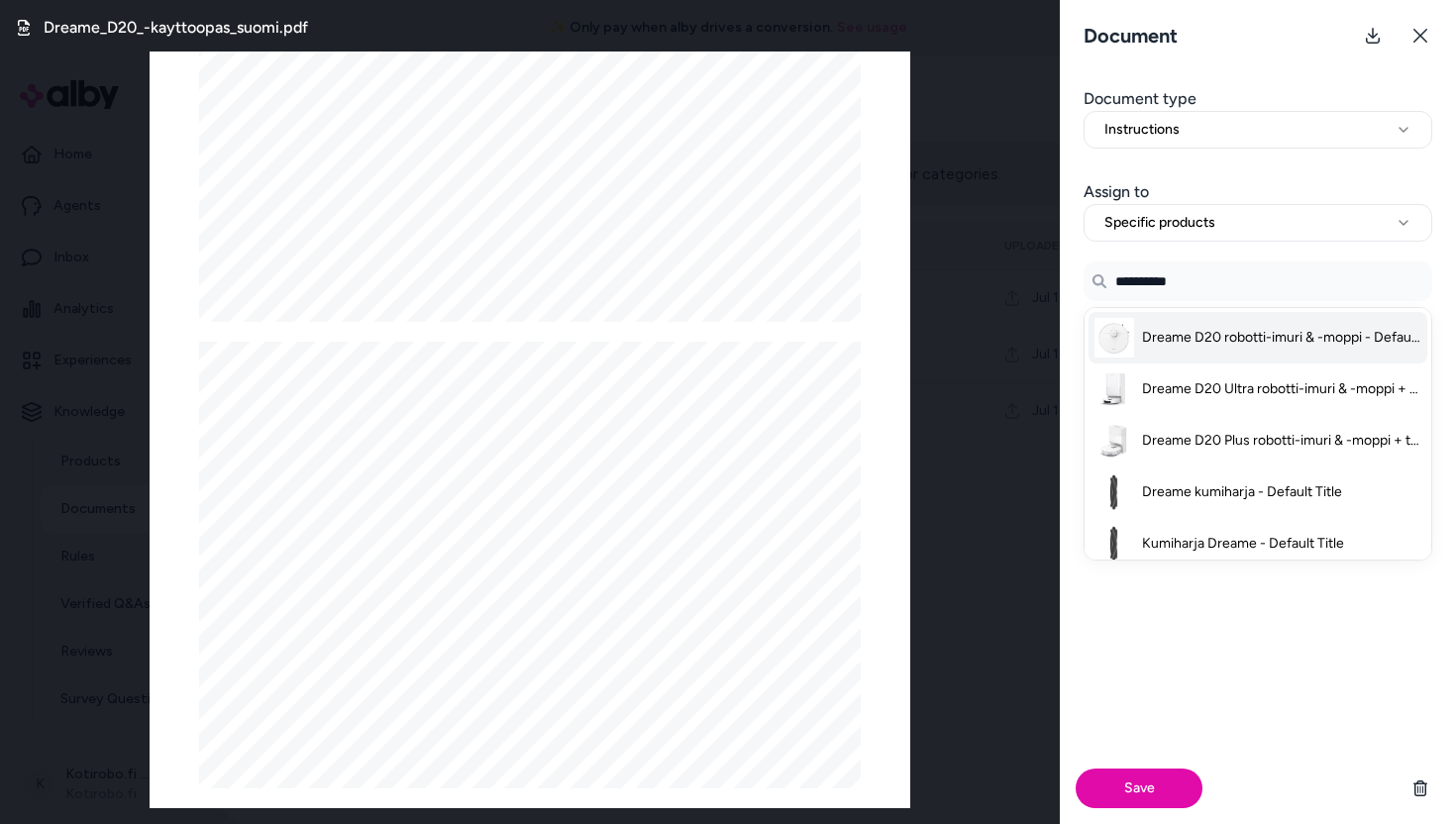 click on "Dreame D20 robotti-imuri & -moppi - Default Title" at bounding box center (1282, 338) 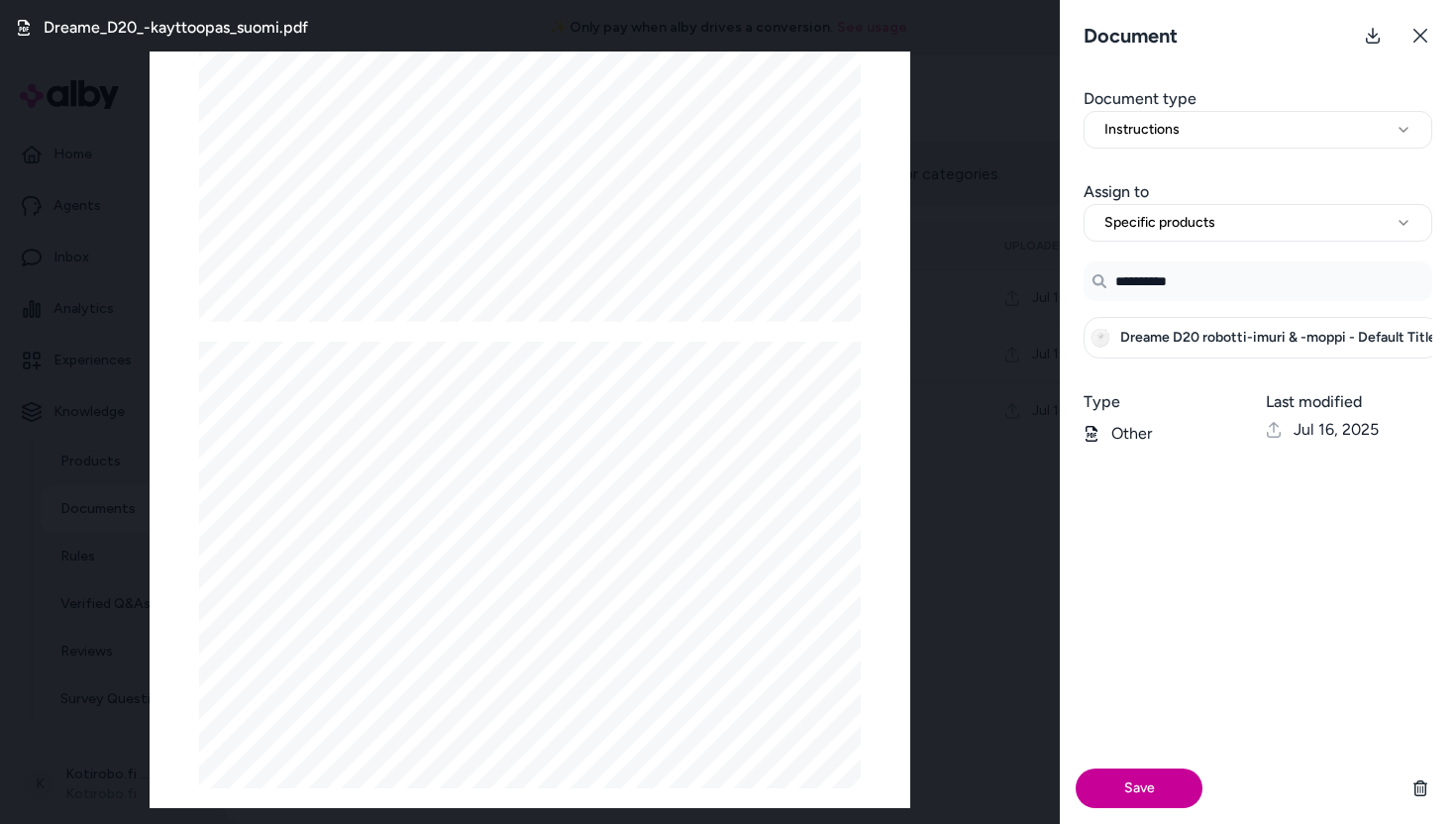 type on "**********" 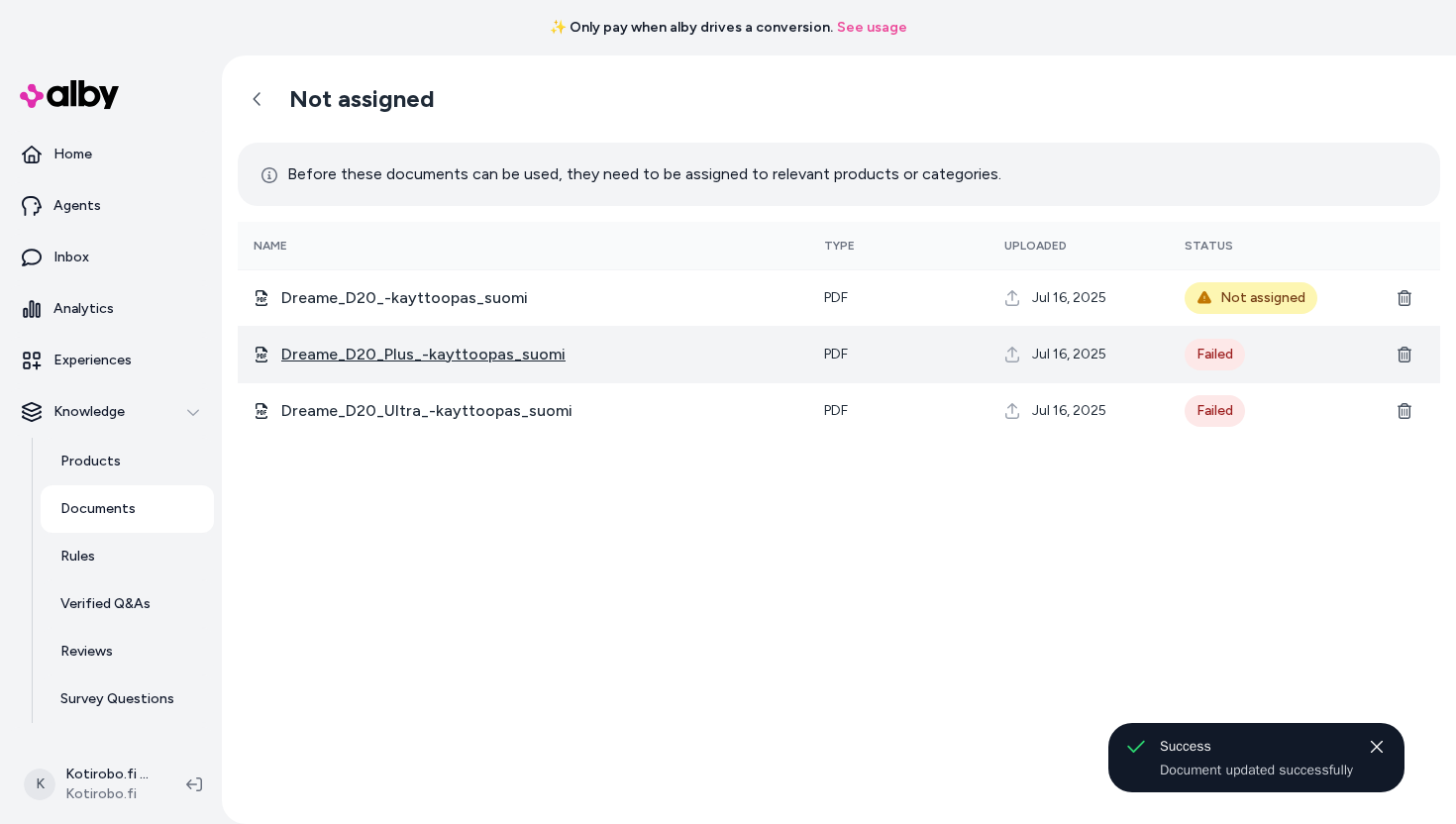 click on "Dreame_D20_Plus_-kayttoopas_suomi" at bounding box center (423, 355) 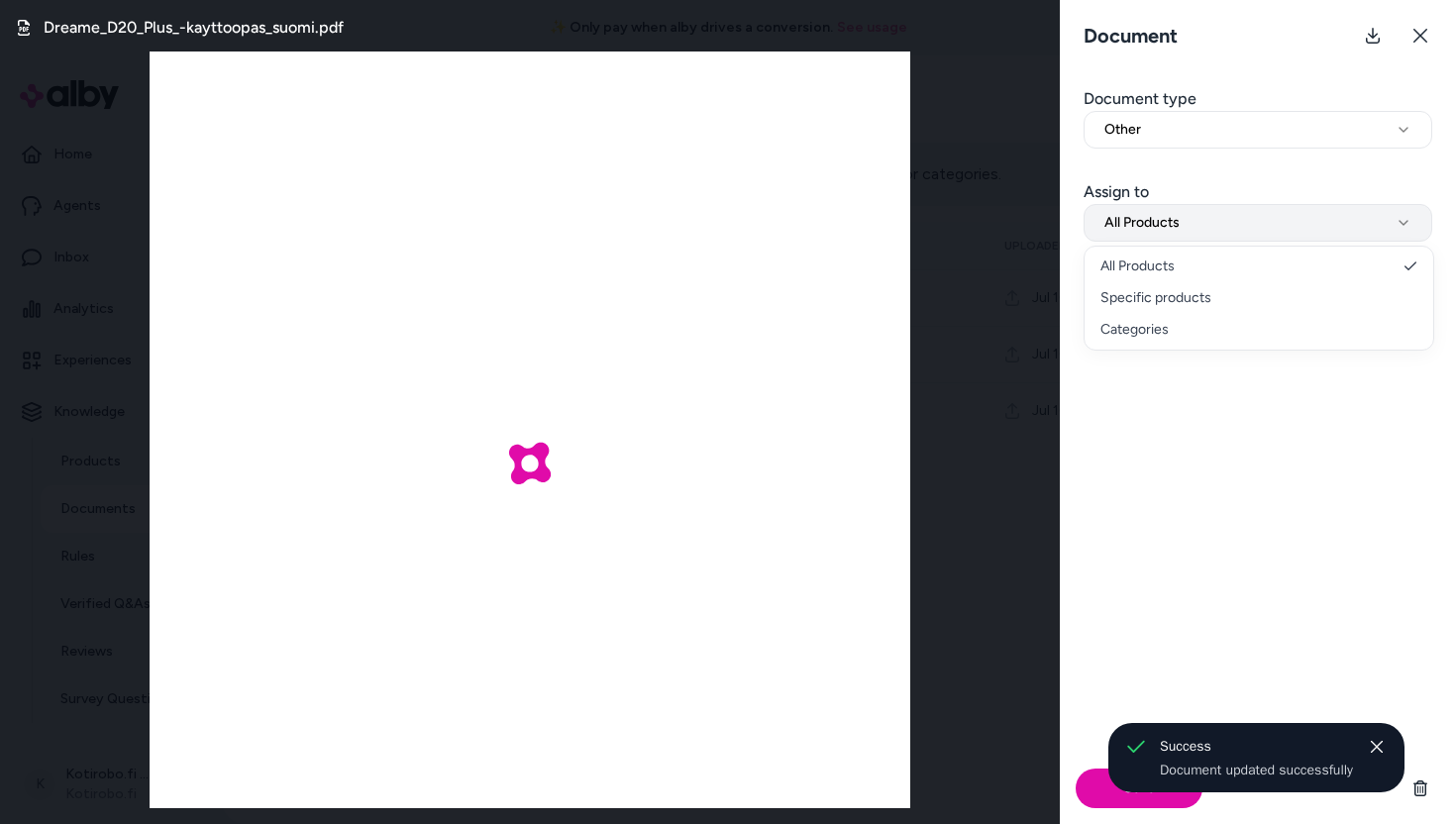 click on "All Products" at bounding box center (1258, 223) 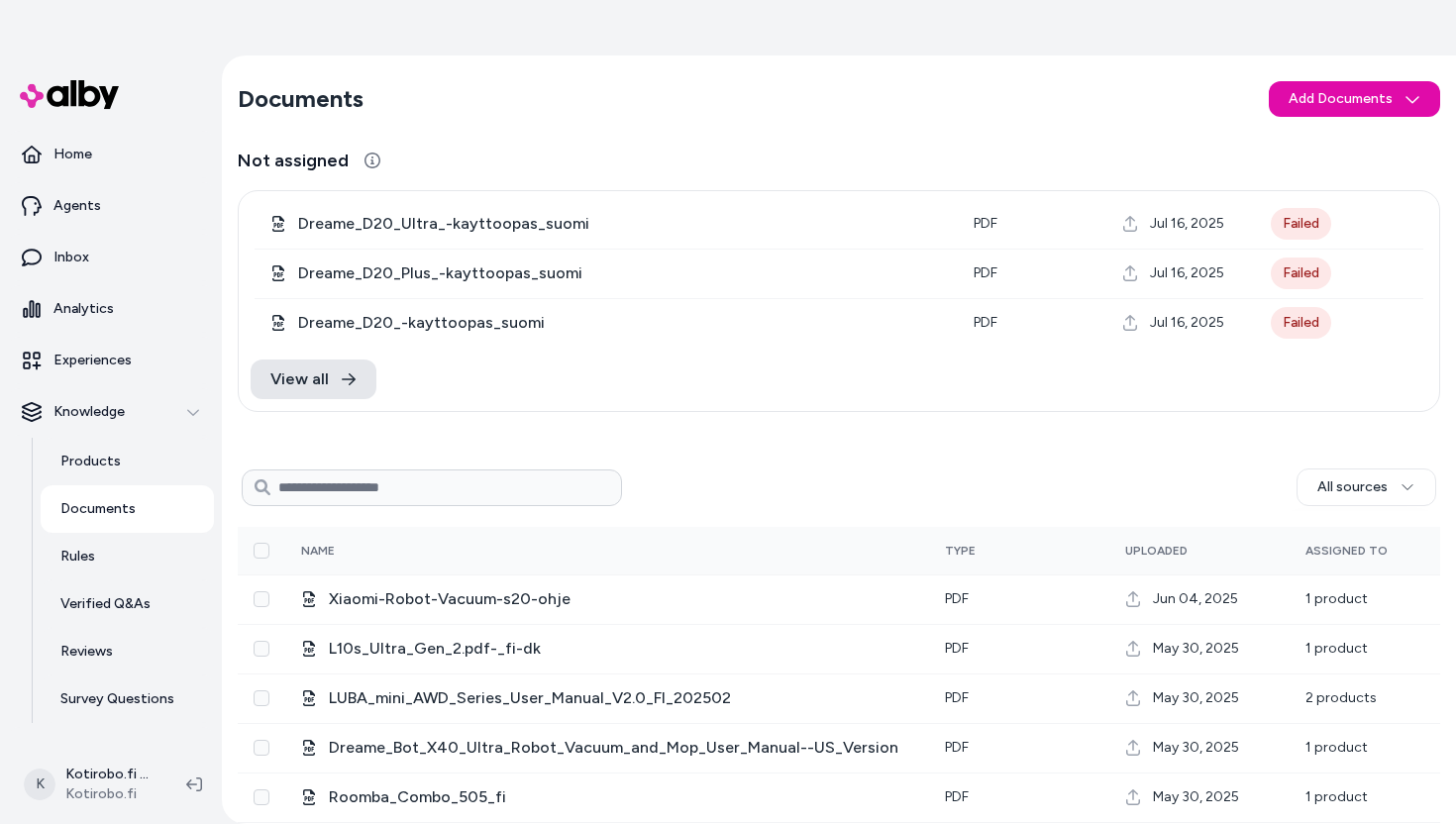 scroll, scrollTop: 0, scrollLeft: 0, axis: both 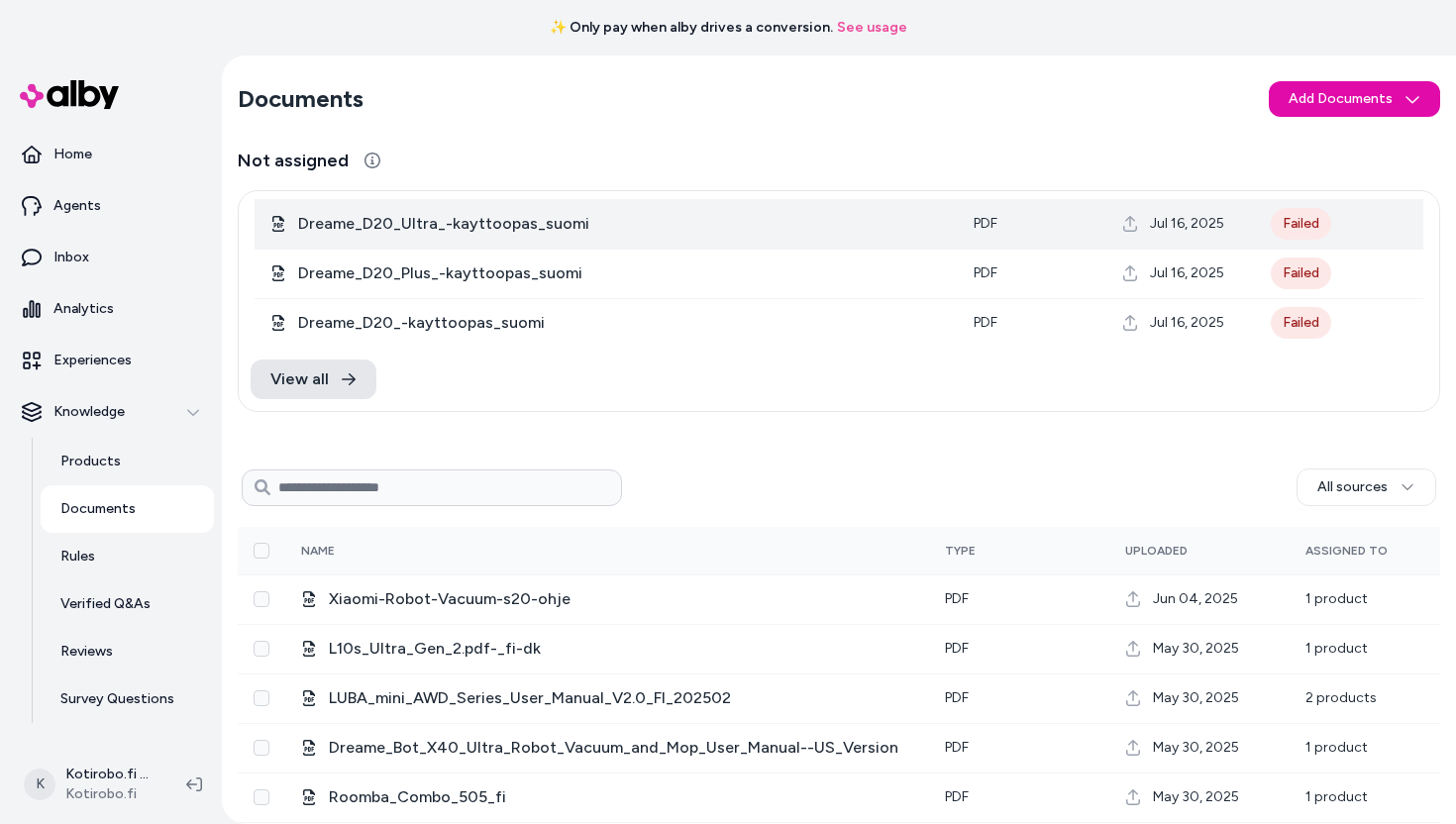 type 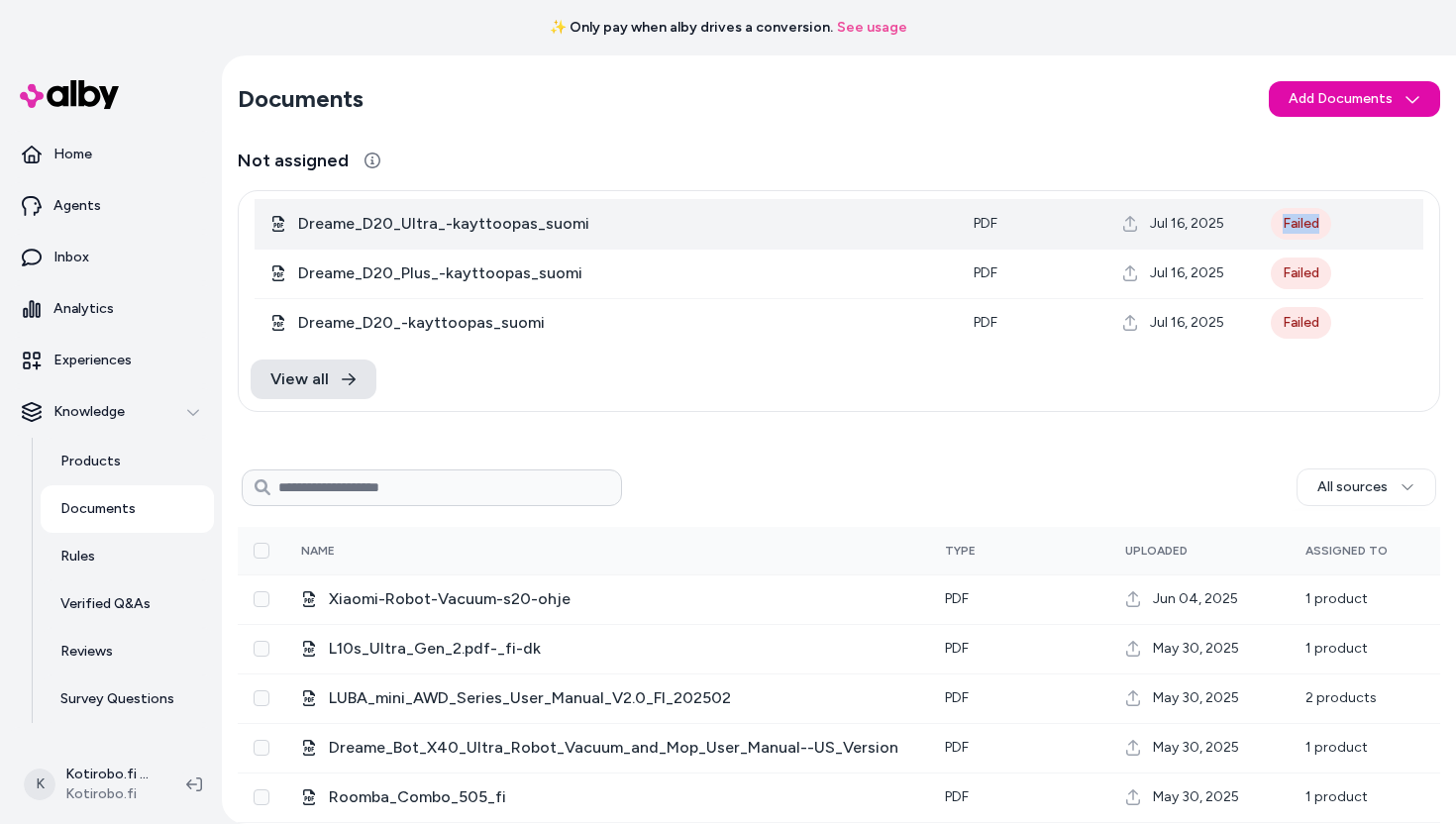 click on "Failed" at bounding box center (1300, 224) 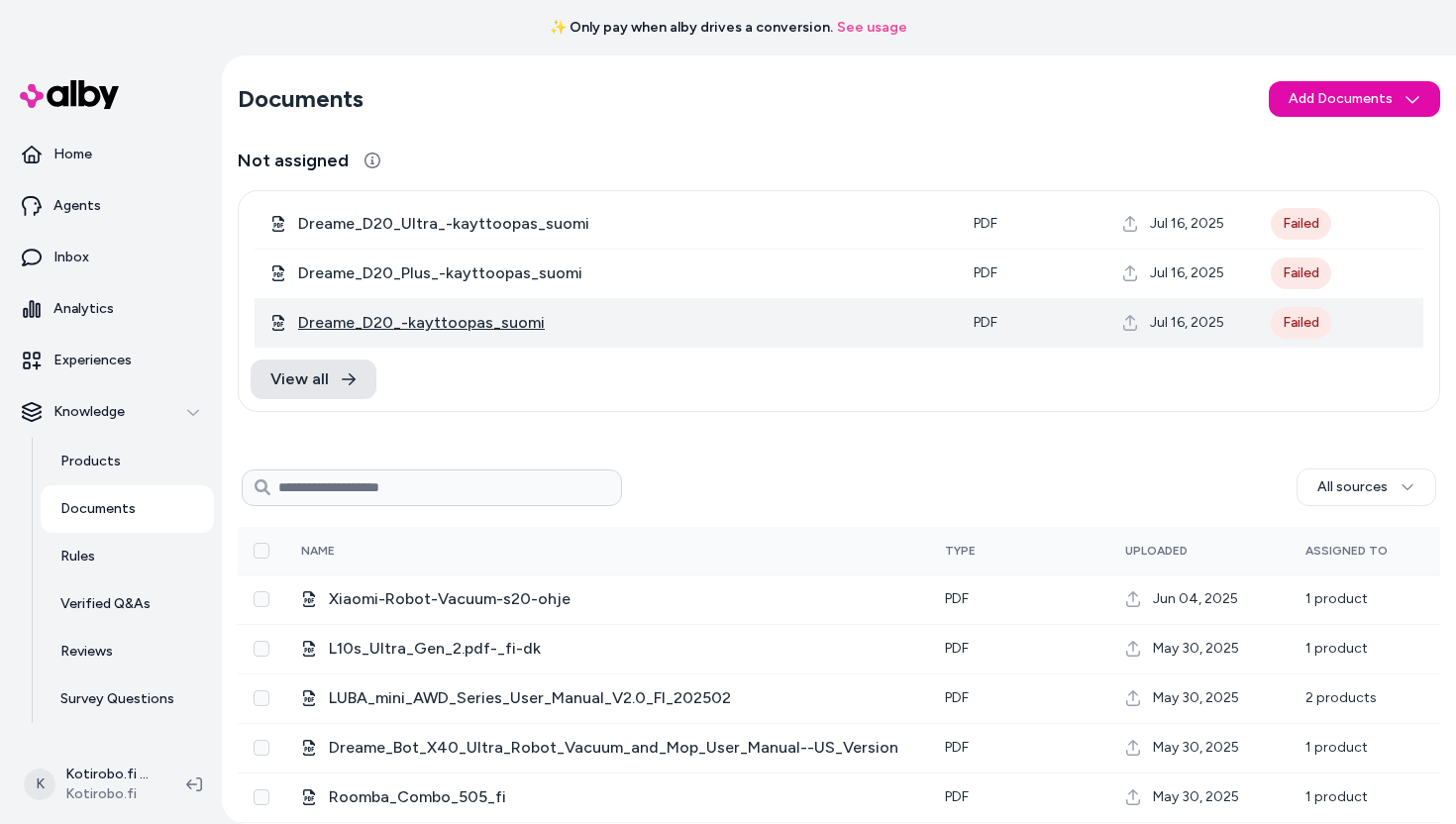 click on "Dreame_D20_-kayttoopas_suomi" at bounding box center (421, 323) 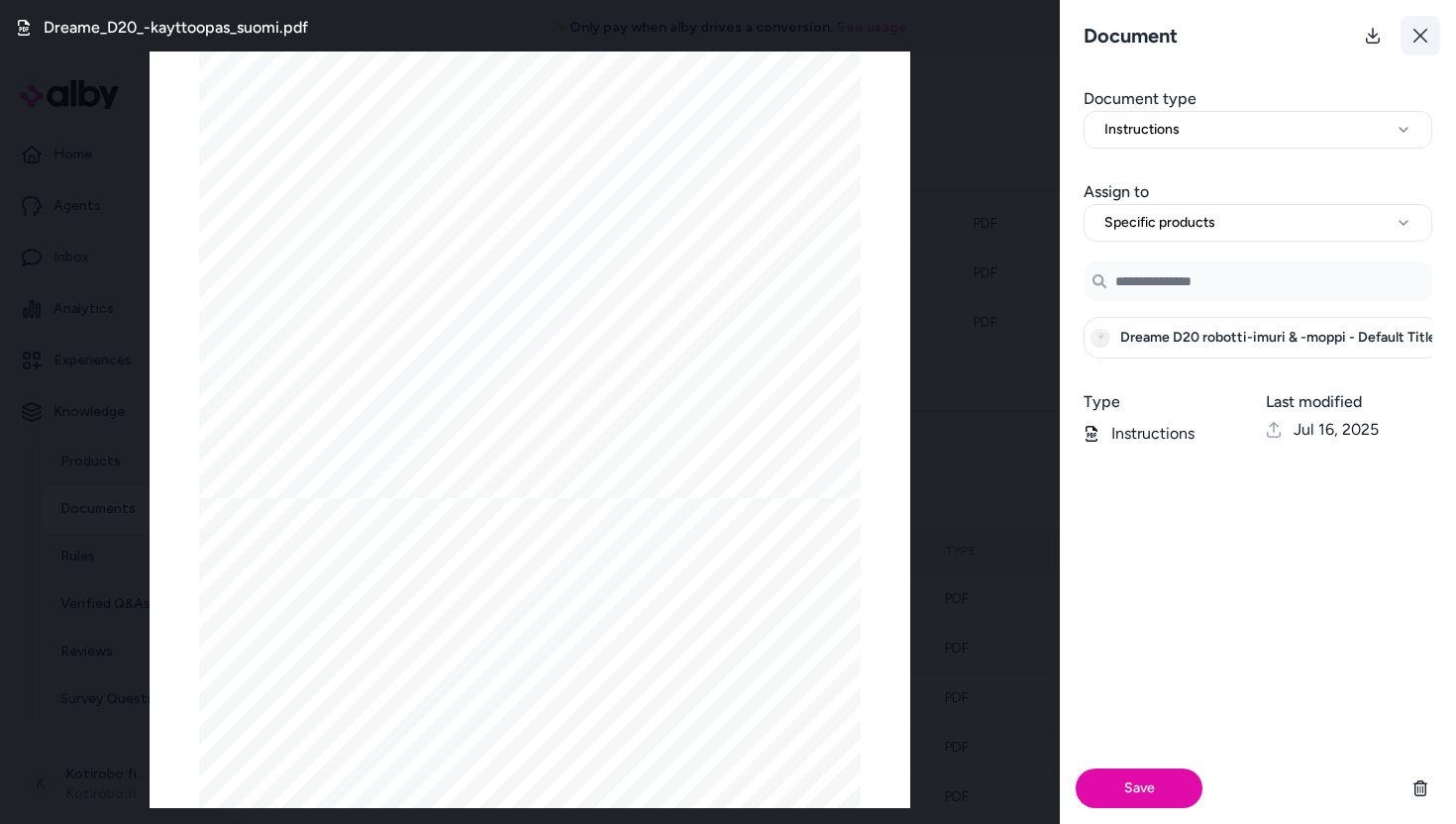 click 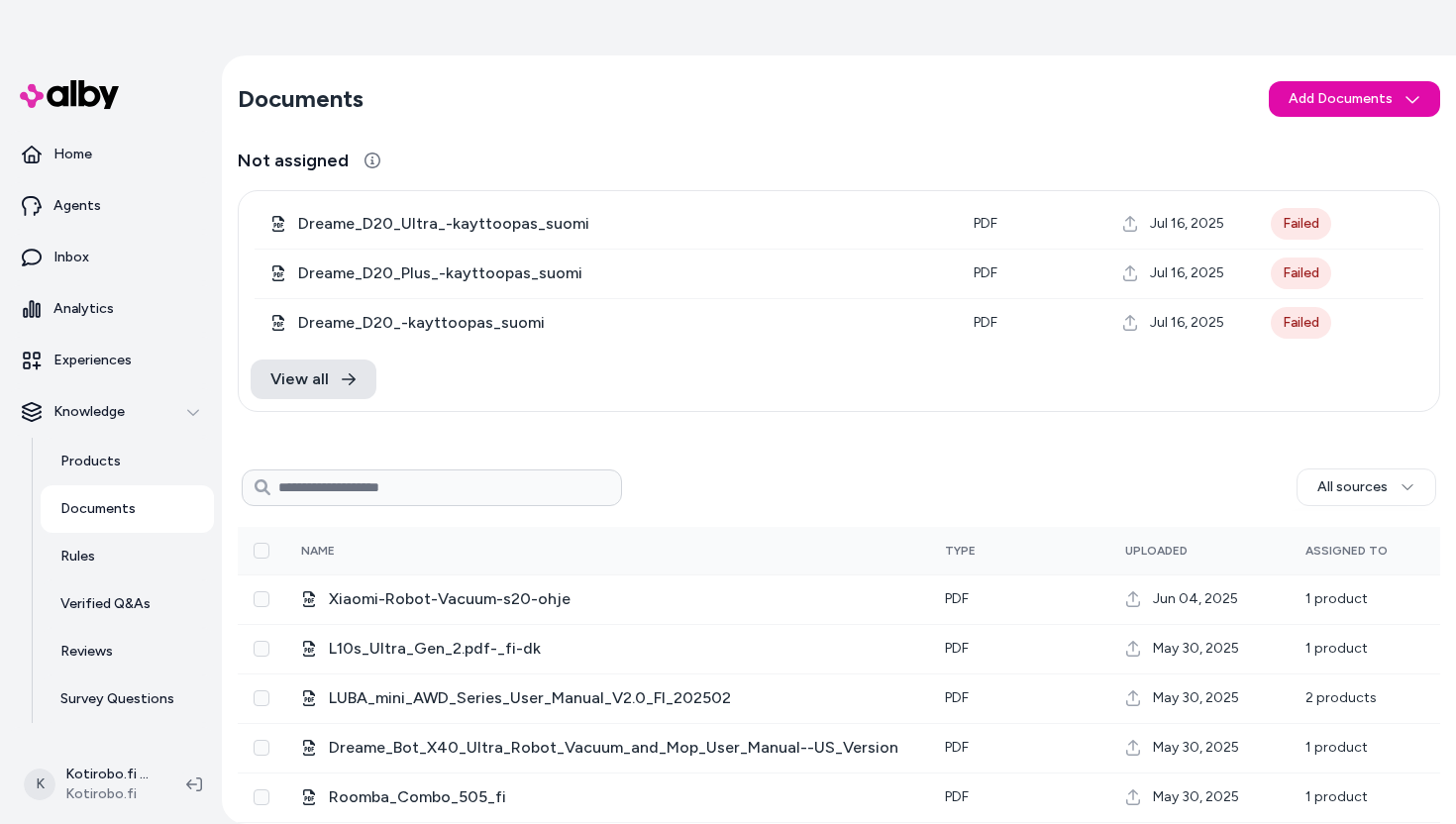 scroll, scrollTop: 0, scrollLeft: 0, axis: both 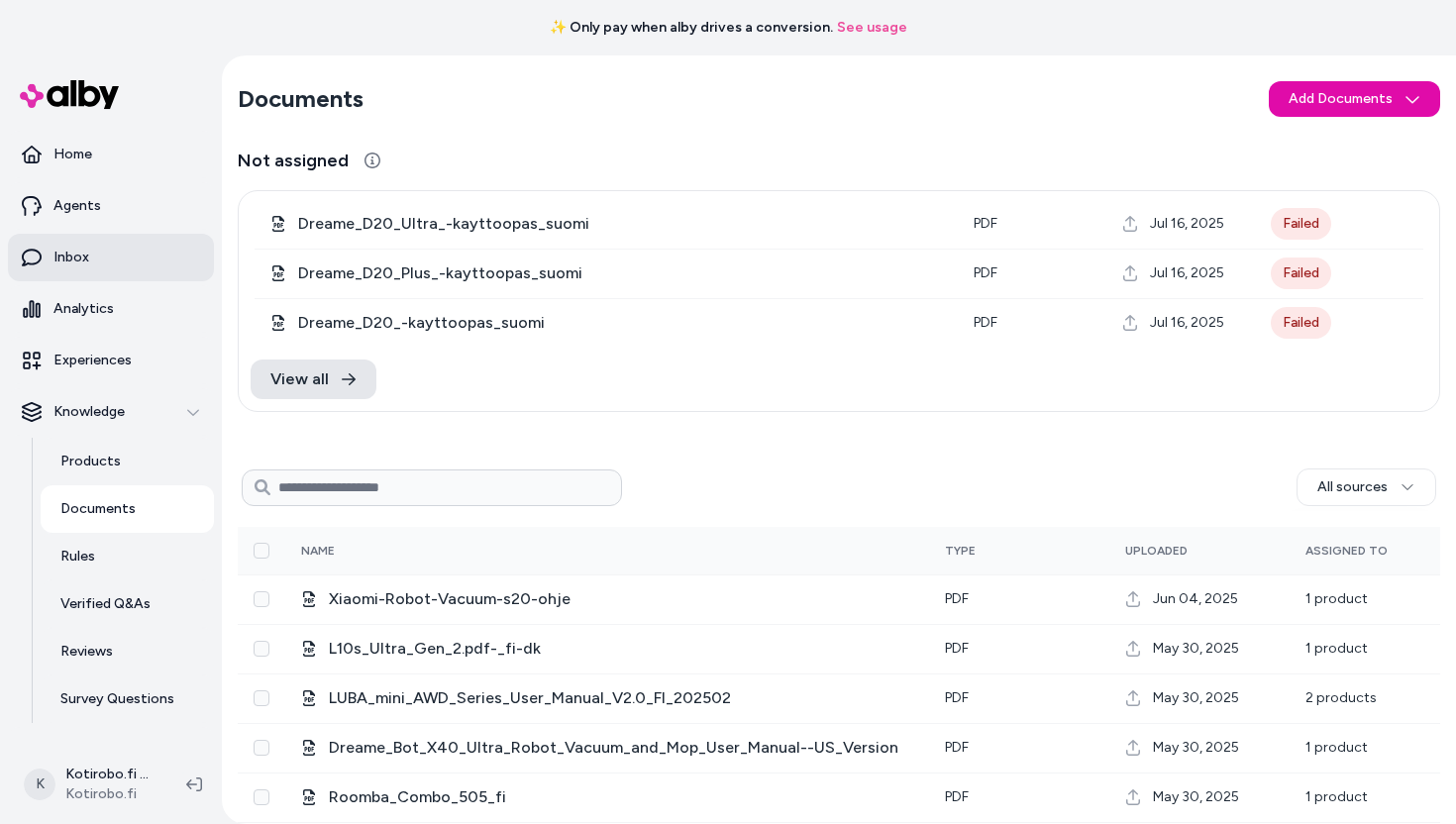 click on "Inbox" at bounding box center (111, 258) 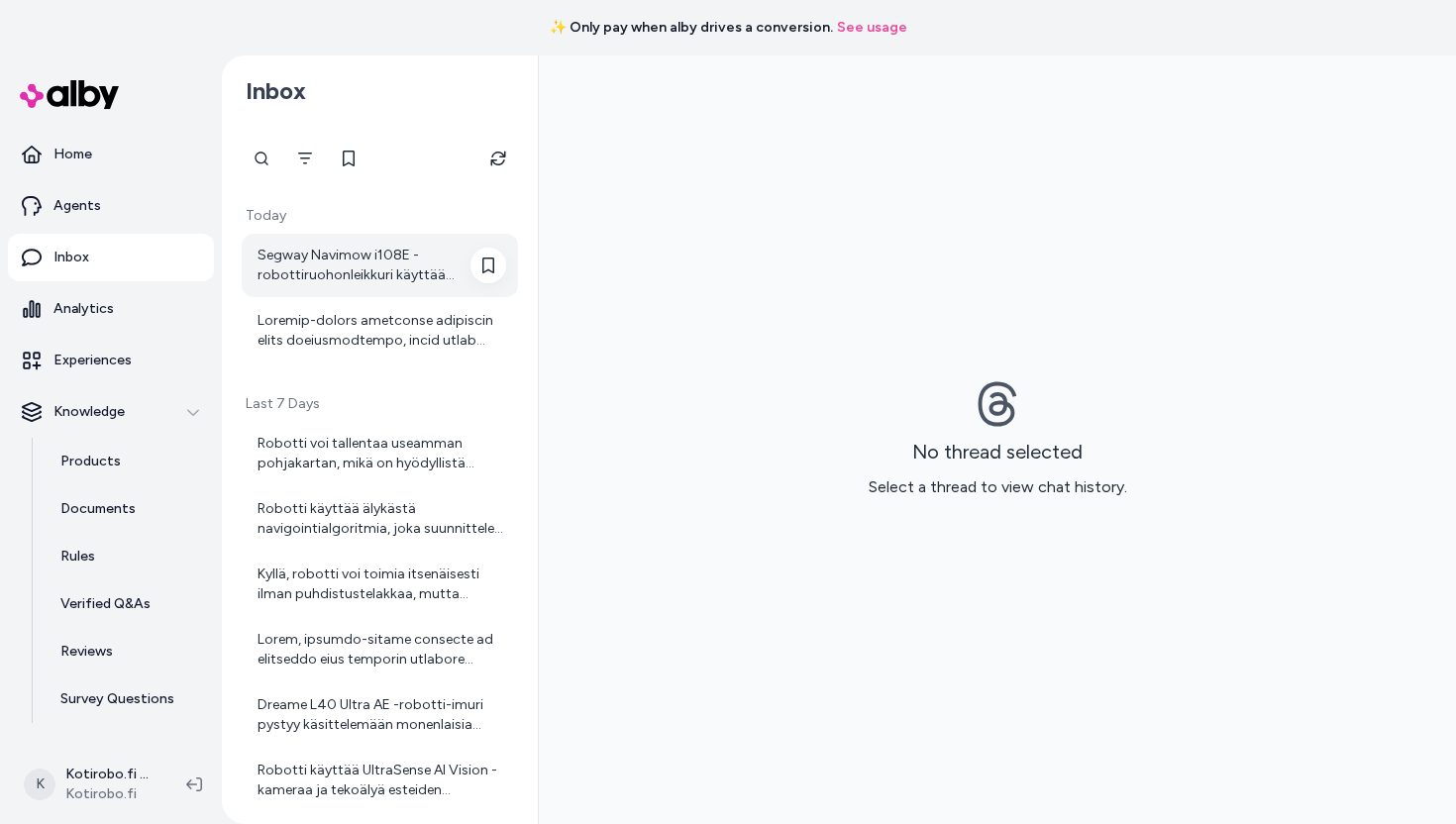 click on "Segway Navimow i108E -robottiruohonleikkuri käyttää yhteyden muodostamiseen WiFiä tai Bluetoothia mobiilisovelluksen kanssa. WiFi-yhteys mahdollistaa leikkurin hallinnan ja seurannan sovelluksen kautta.
Lisävarusteena on saatavilla Navimow Access+ 4G -moduuli, joka mahdollistaa yhteyden mobiiliverkon kautta. Tämä on hyödyllinen, jos WiFi-yhteys ei riitä koko nurmialueelle tai haluat varmistaa kattavan yhteyden.
Yhteenvetona: WiFi-yhteys on suositeltava ja tavallisesti riittävä, mutta 4G-moduuli on lisävarusteena, jos tarvitset laajempaa yhteyden kattavuutta." at bounding box center [379, 265] 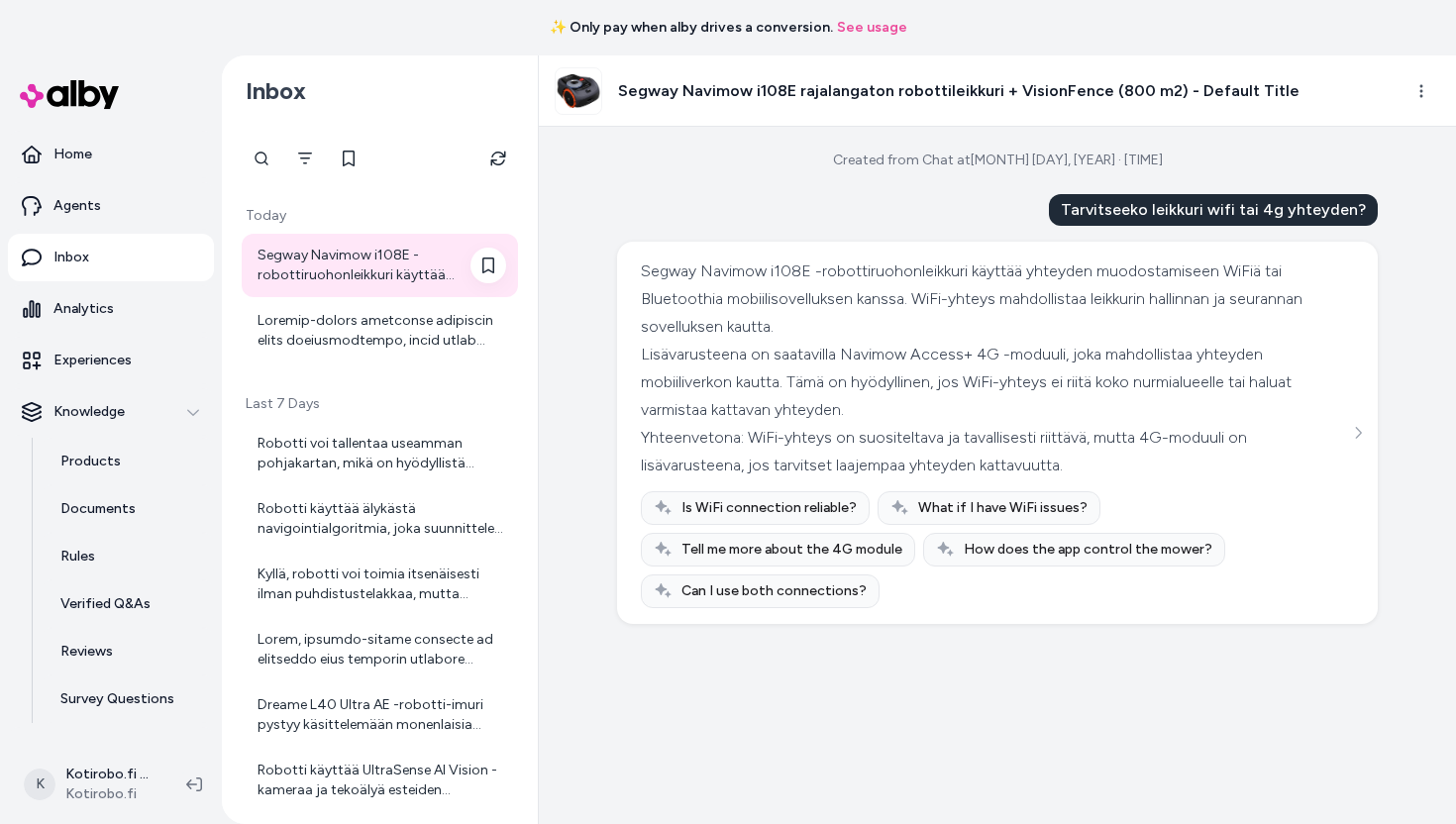 scroll, scrollTop: 40, scrollLeft: 0, axis: vertical 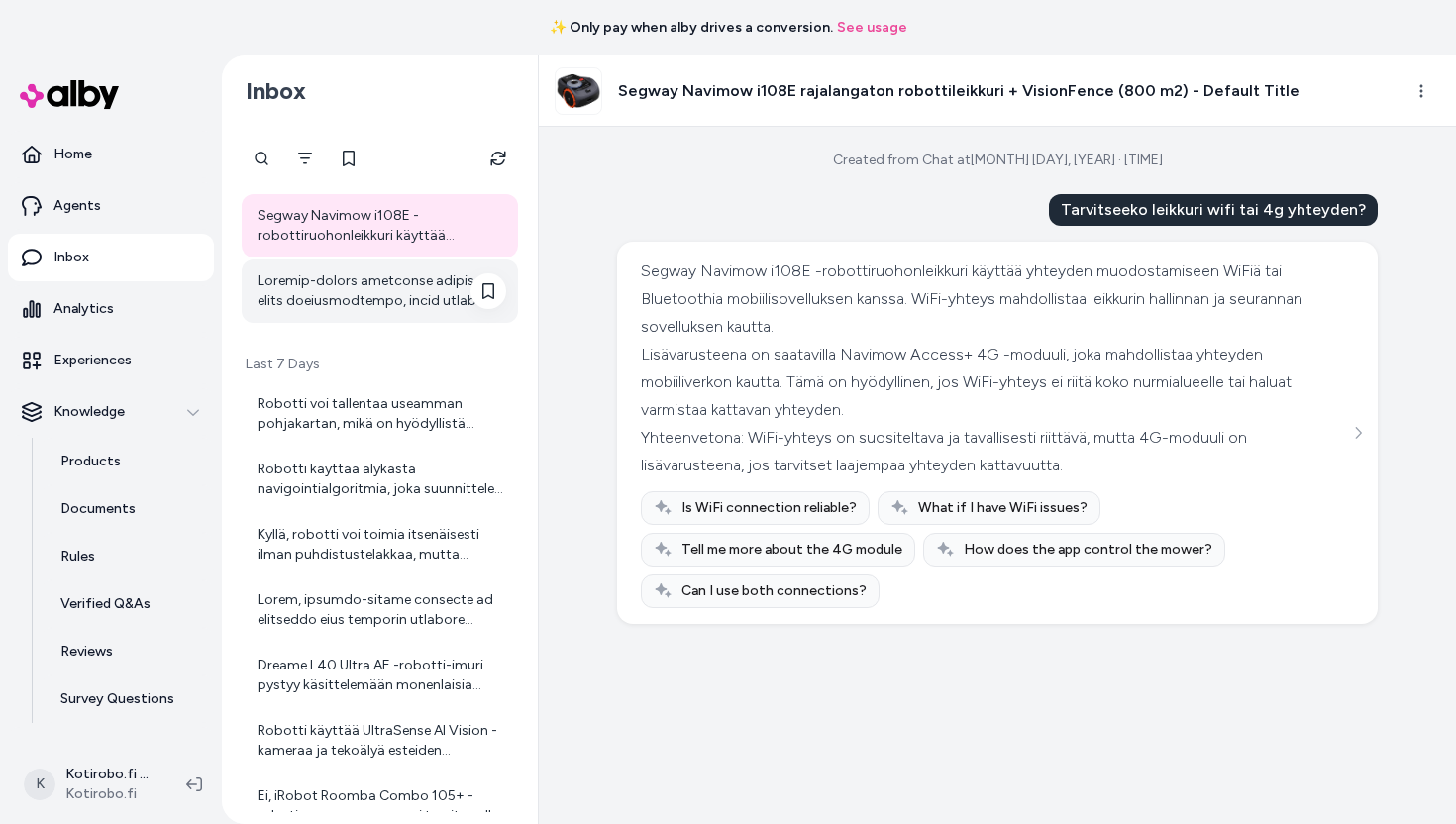 click at bounding box center (381, 291) 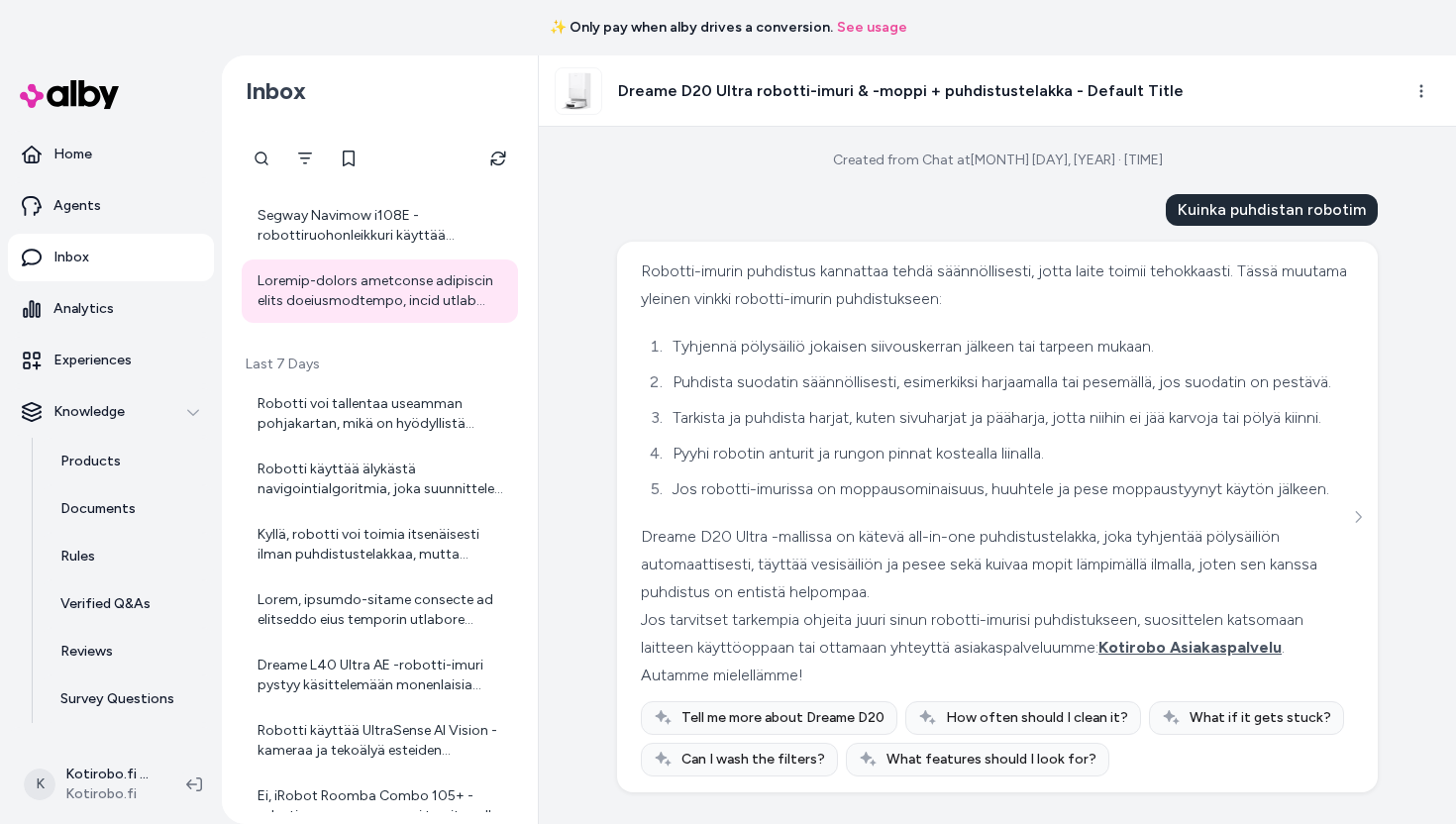 scroll, scrollTop: 50, scrollLeft: 0, axis: vertical 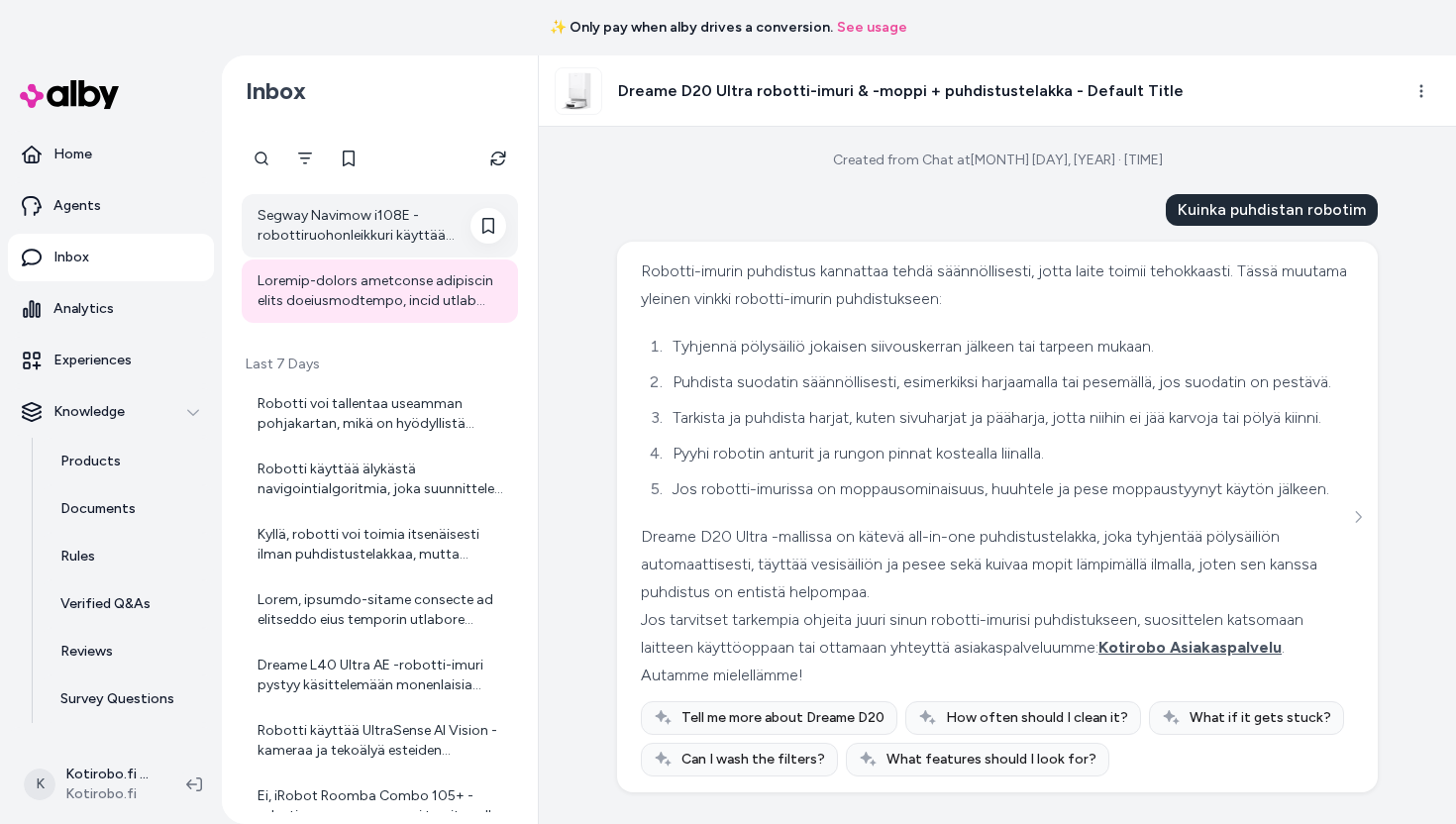 click on "Segway Navimow i108E -robottiruohonleikkuri käyttää yhteyden muodostamiseen WiFiä tai Bluetoothia mobiilisovelluksen kanssa. WiFi-yhteys mahdollistaa leikkurin hallinnan ja seurannan sovelluksen kautta.
Lisävarusteena on saatavilla Navimow Access+ 4G -moduuli, joka mahdollistaa yhteyden mobiiliverkon kautta. Tämä on hyödyllinen, jos WiFi-yhteys ei riitä koko nurmialueelle tai haluat varmistaa kattavan yhteyden.
Yhteenvetona: WiFi-yhteys on suositeltava ja tavallisesti riittävä, mutta 4G-moduuli on lisävarusteena, jos tarvitset laajempaa yhteyden kattavuutta." at bounding box center [381, 226] 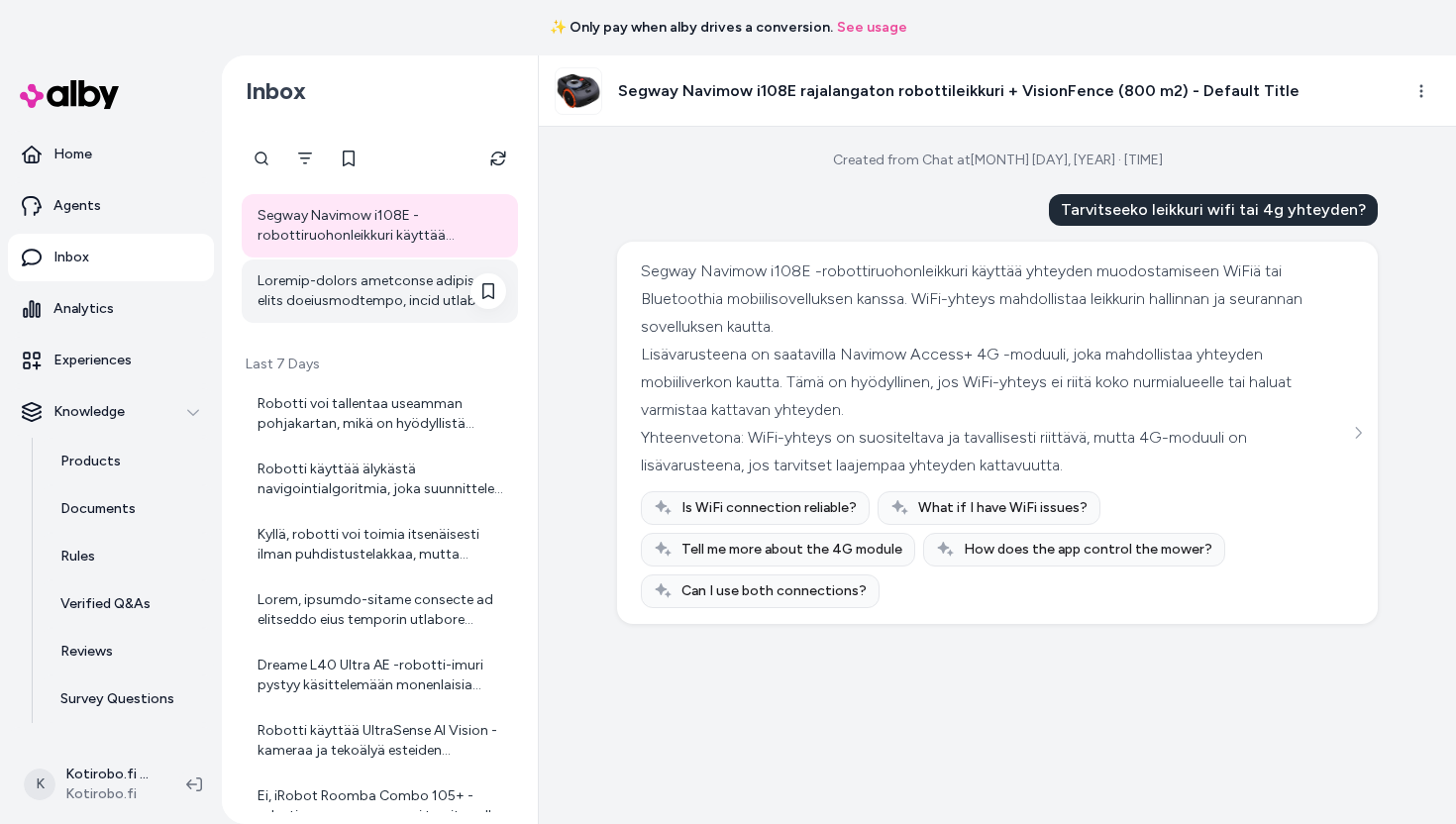 click at bounding box center (381, 291) 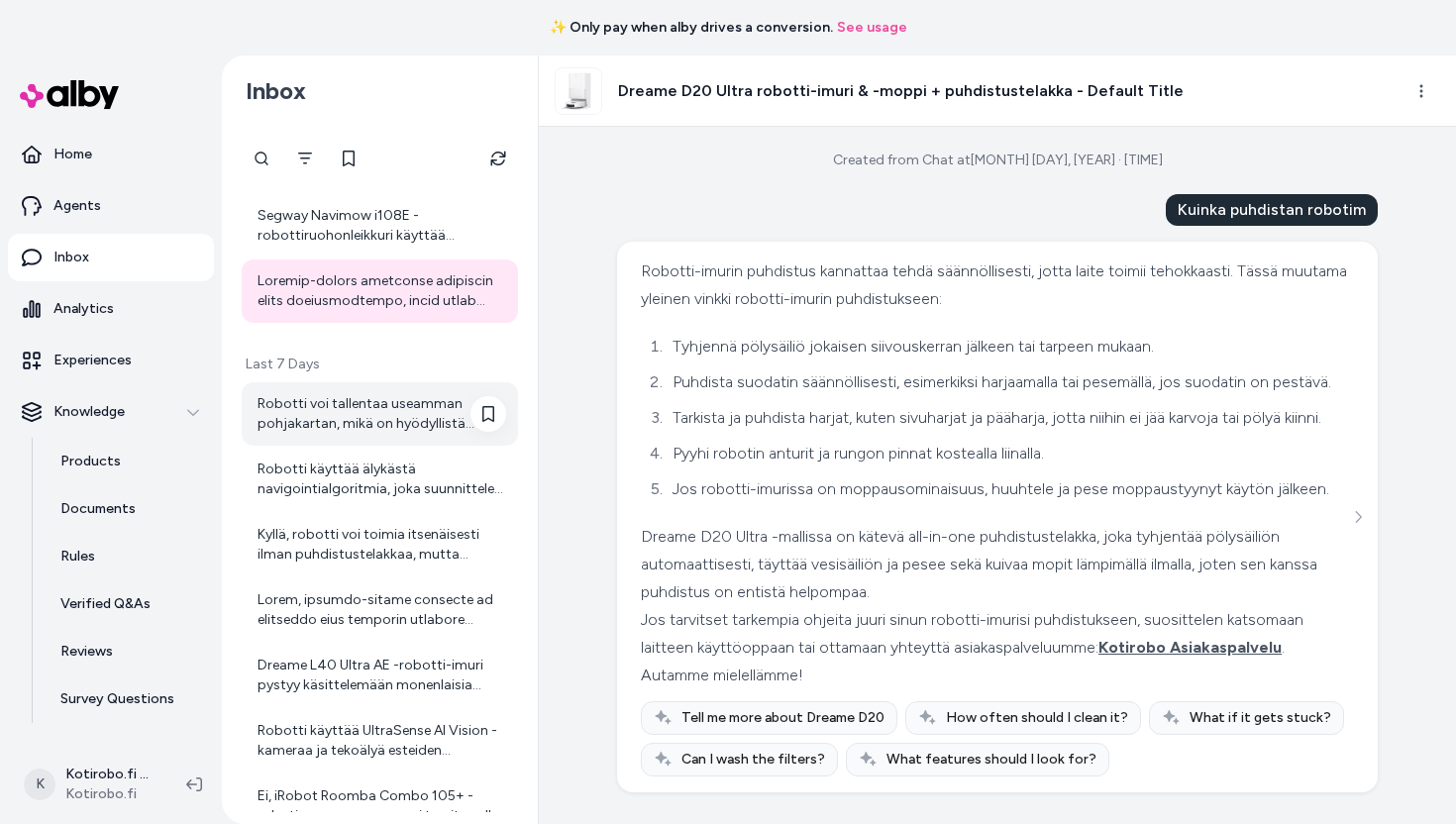 click on "Robotti voi tallentaa useamman pohjakartan, mikä on hyödyllistä useampikerroksisissa asunnoissa." at bounding box center (381, 414) 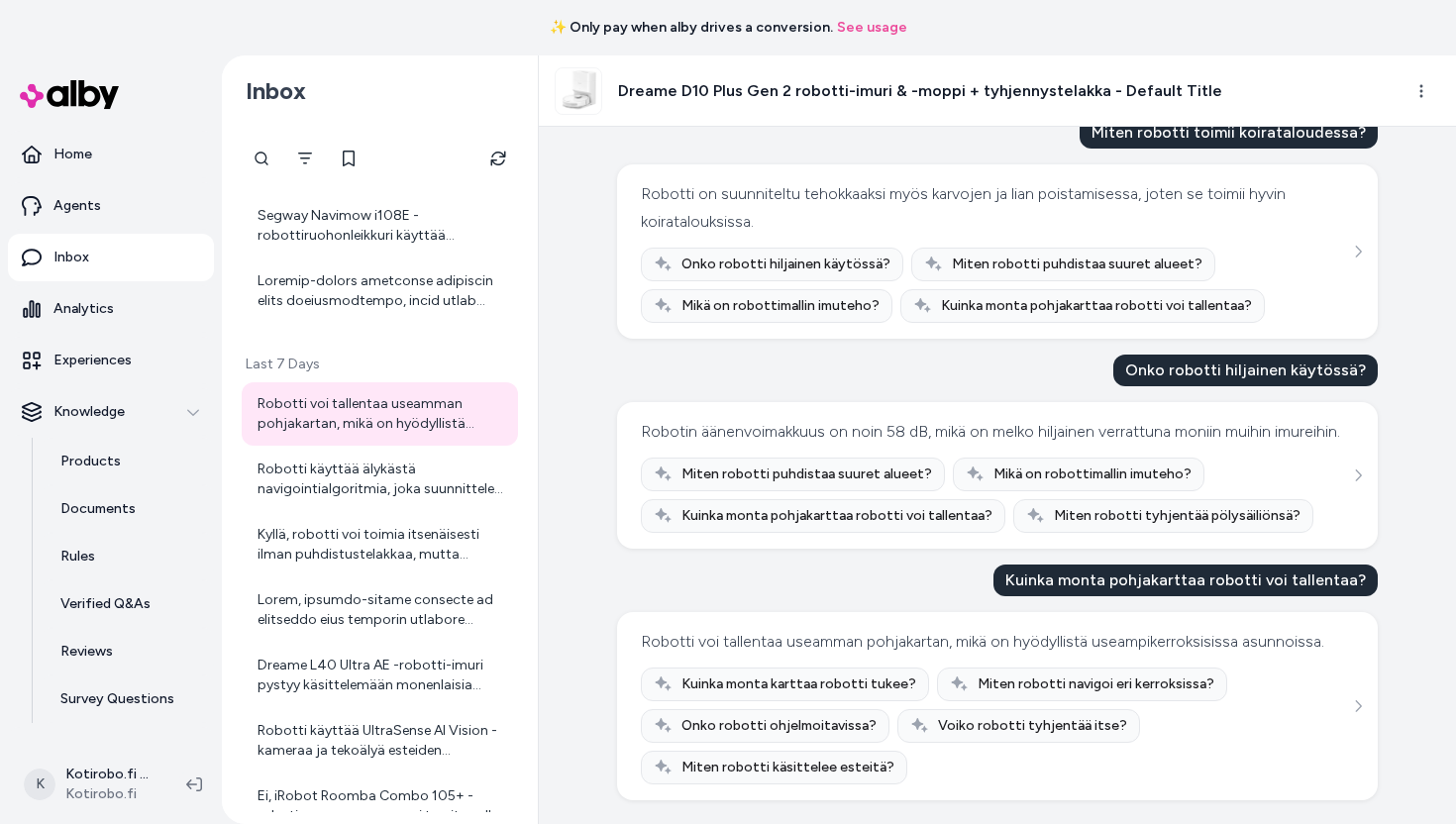 scroll, scrollTop: 133, scrollLeft: 0, axis: vertical 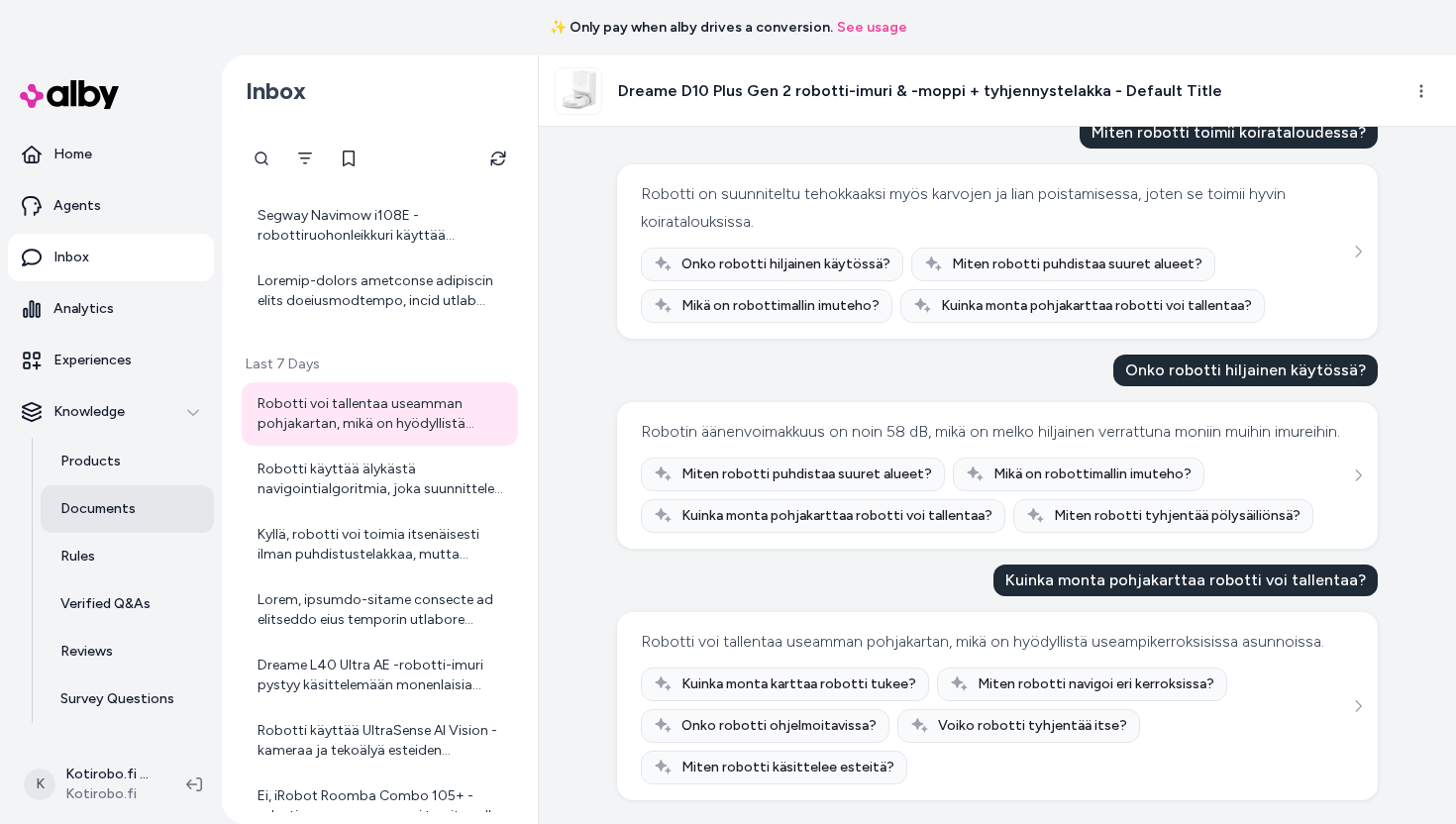 click on "Documents" at bounding box center [127, 509] 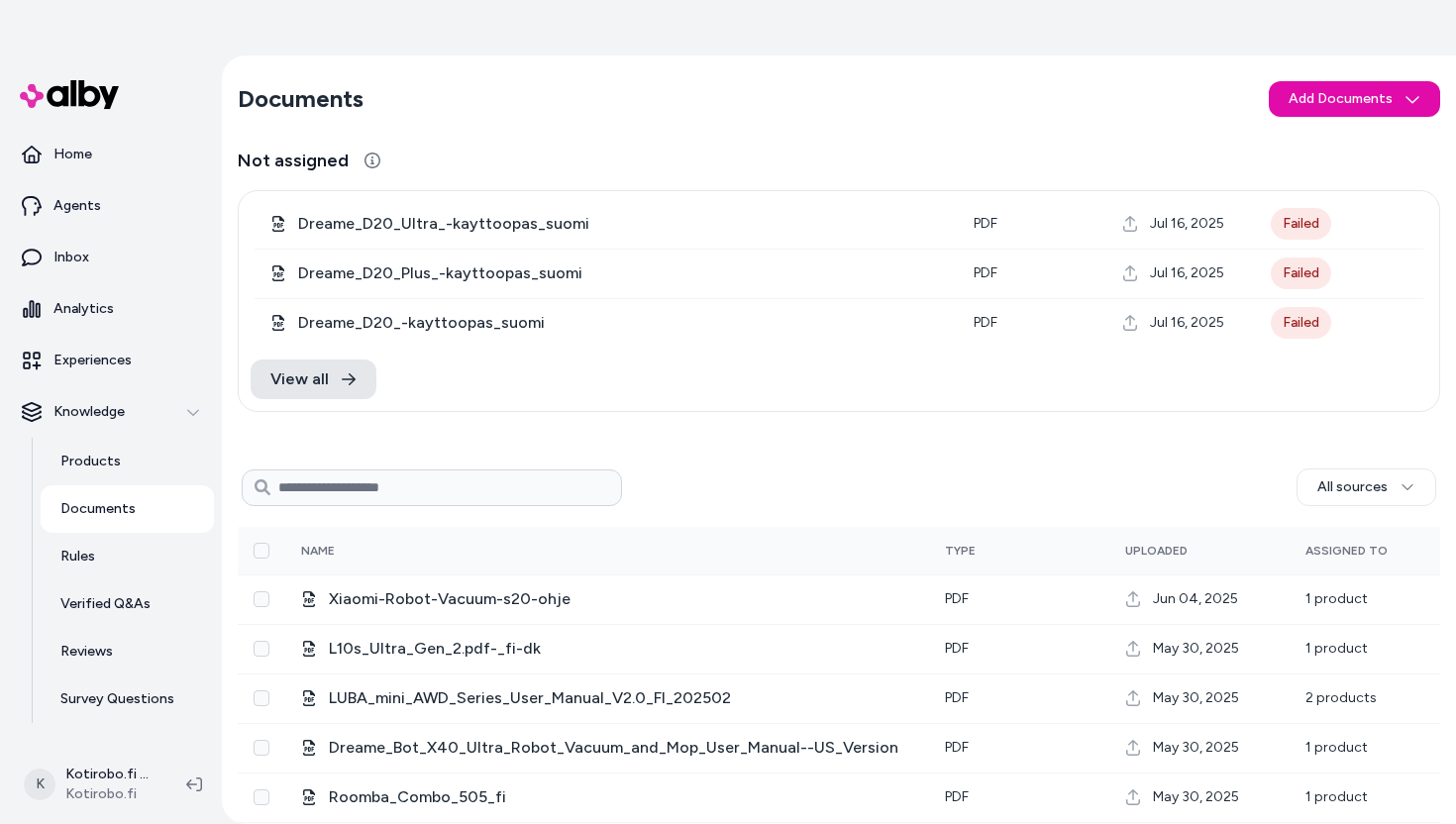 scroll, scrollTop: 0, scrollLeft: 0, axis: both 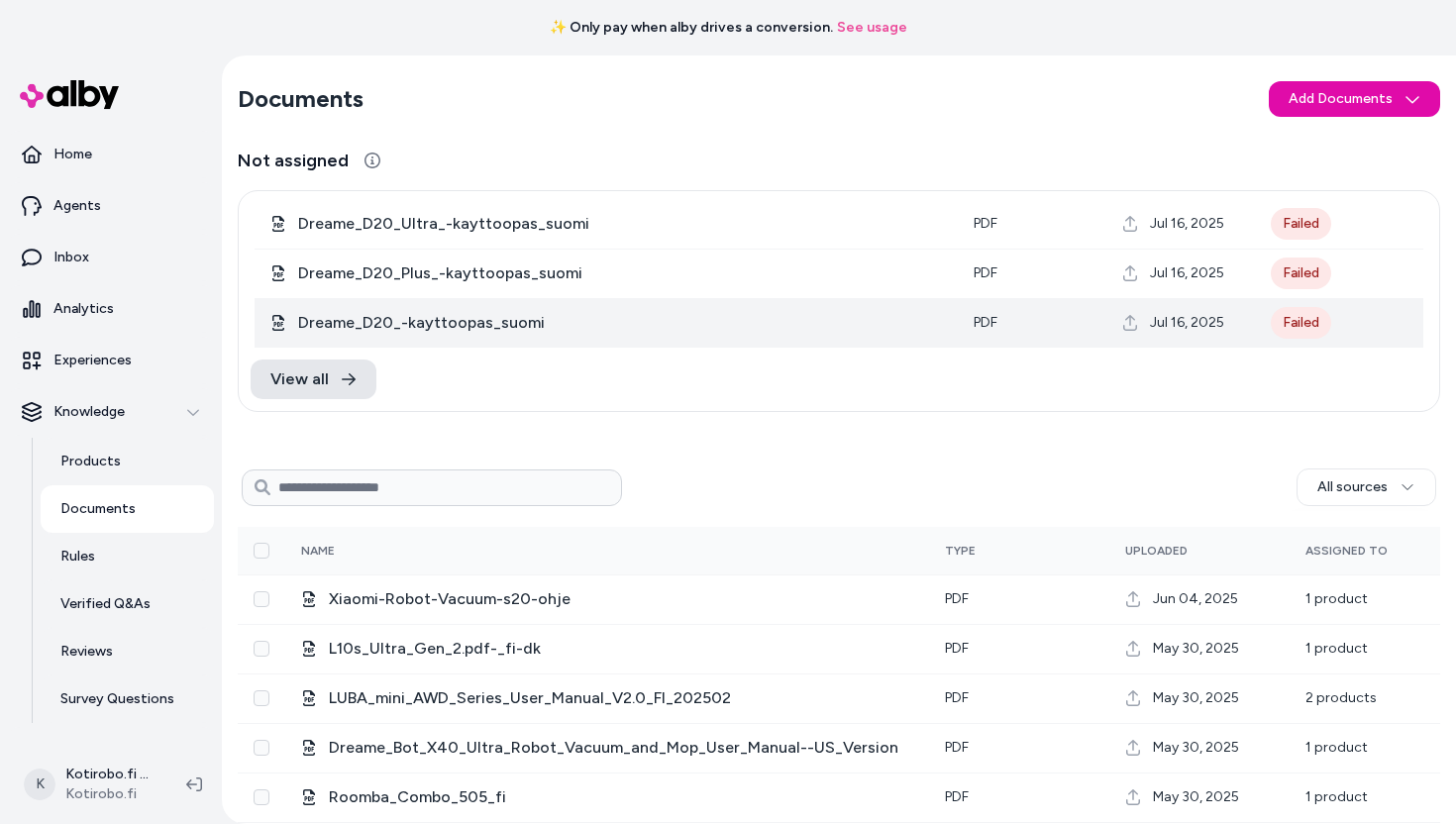 type 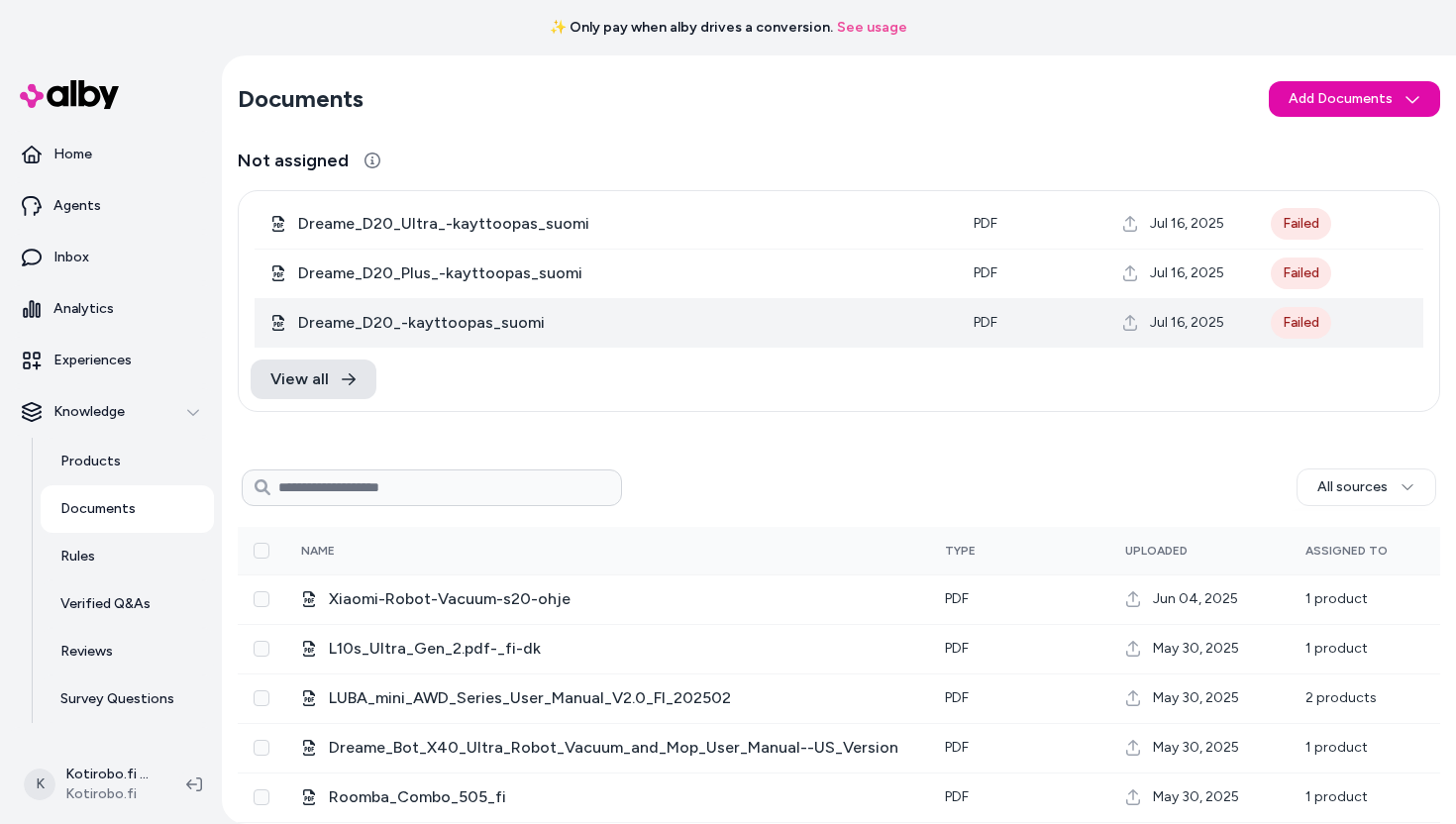 click on "Failed" at bounding box center (1300, 323) 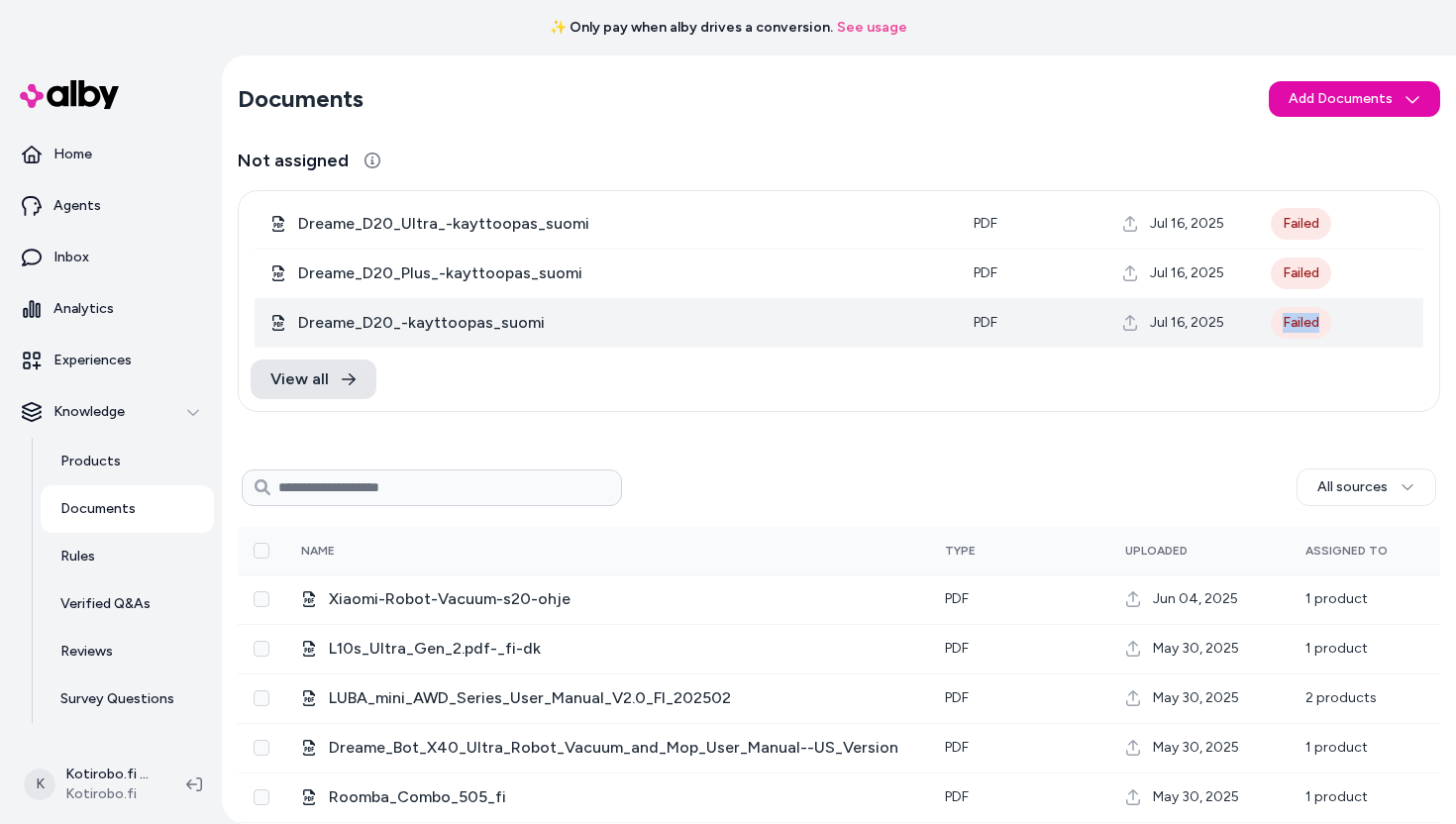click on "Failed" at bounding box center (1300, 323) 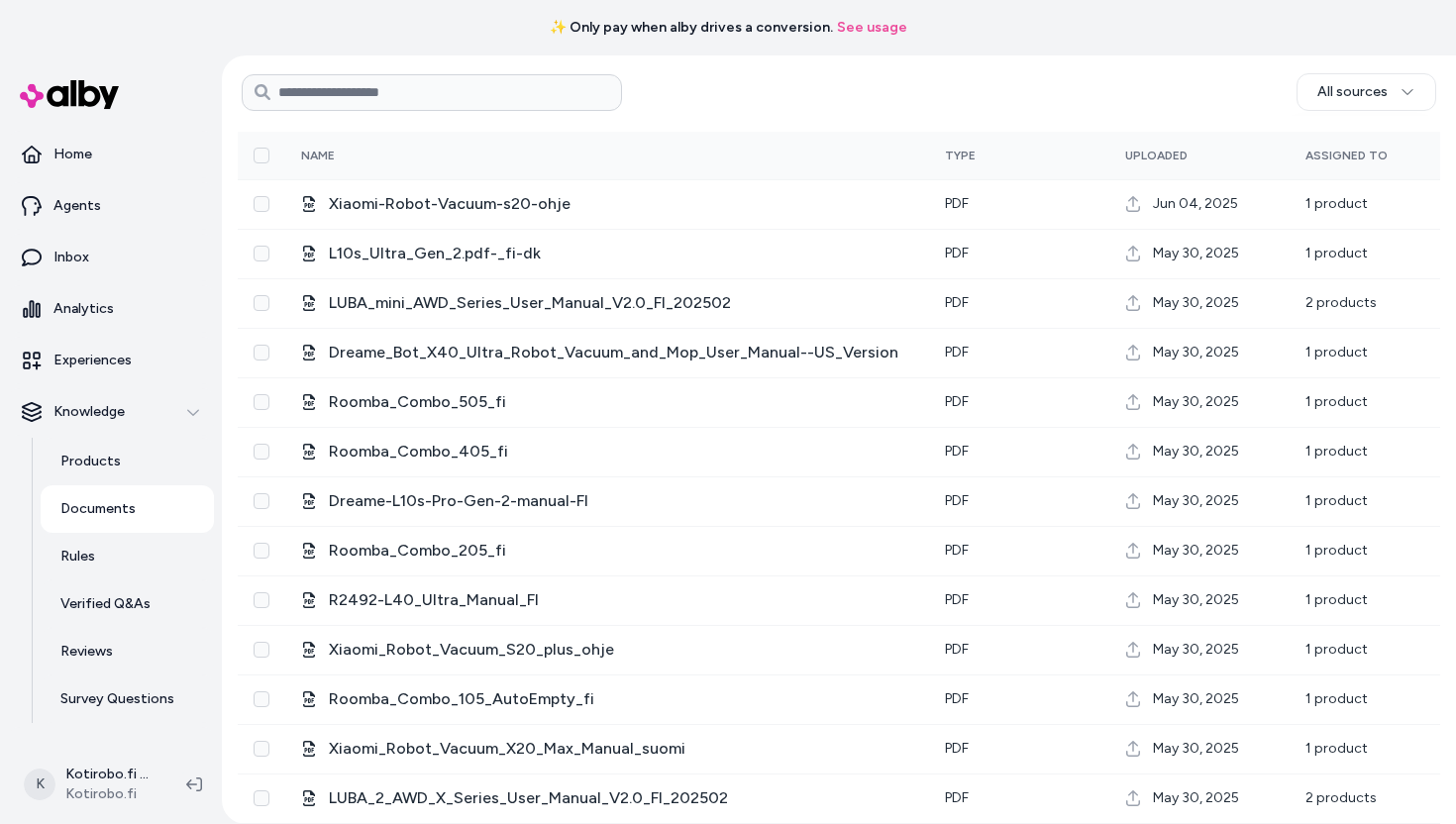 scroll, scrollTop: 513, scrollLeft: 0, axis: vertical 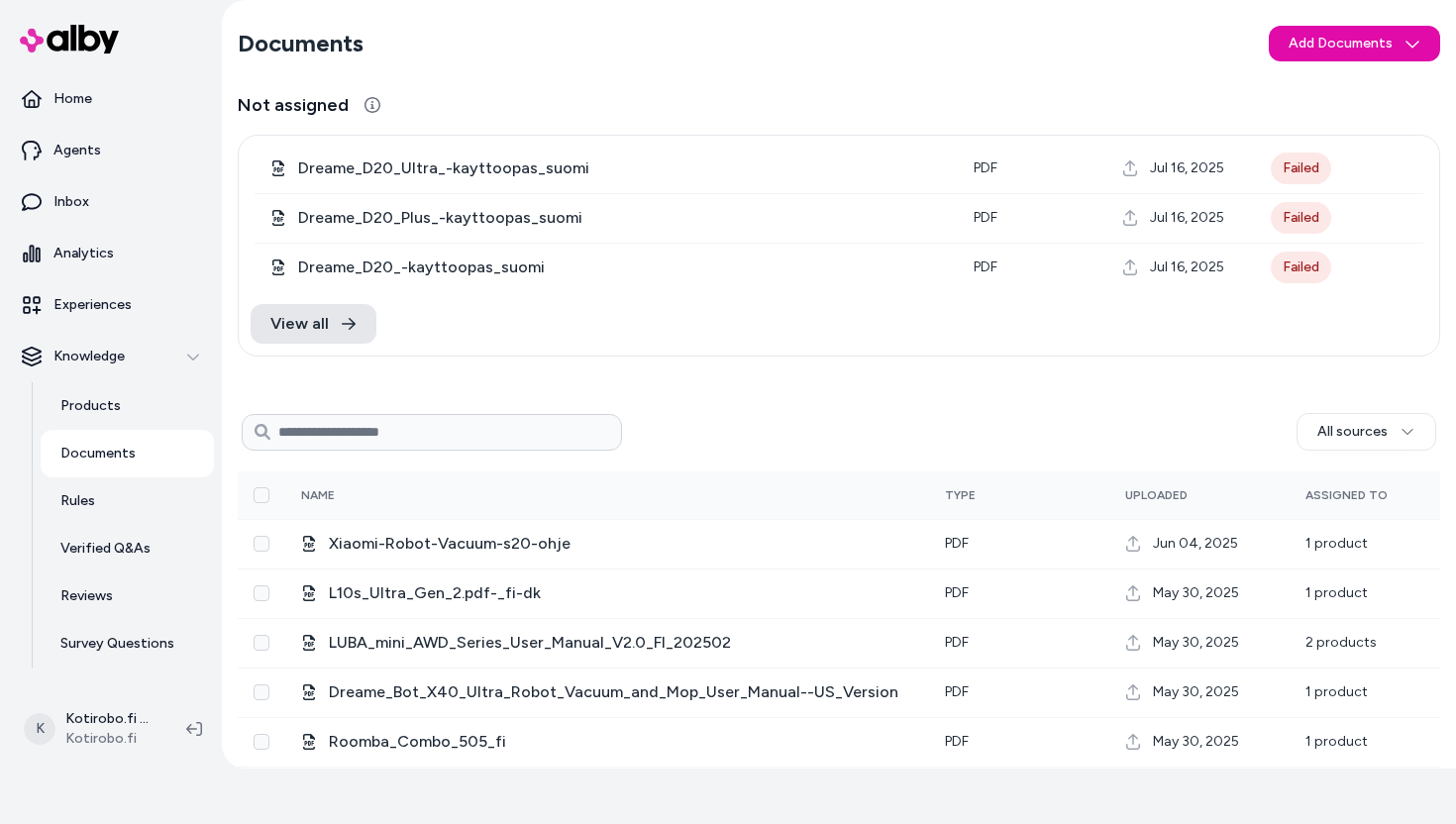 type 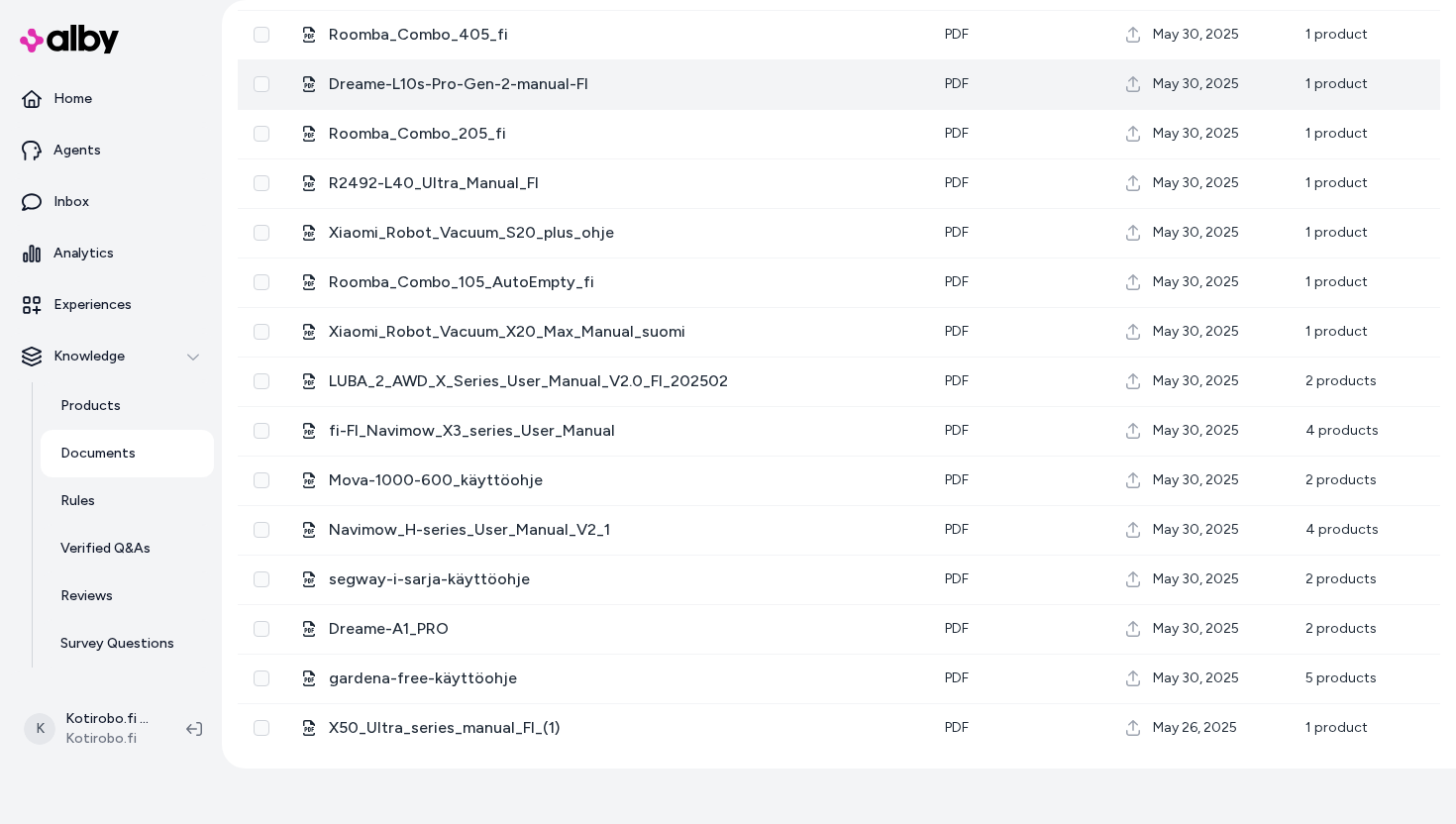 scroll, scrollTop: 0, scrollLeft: 0, axis: both 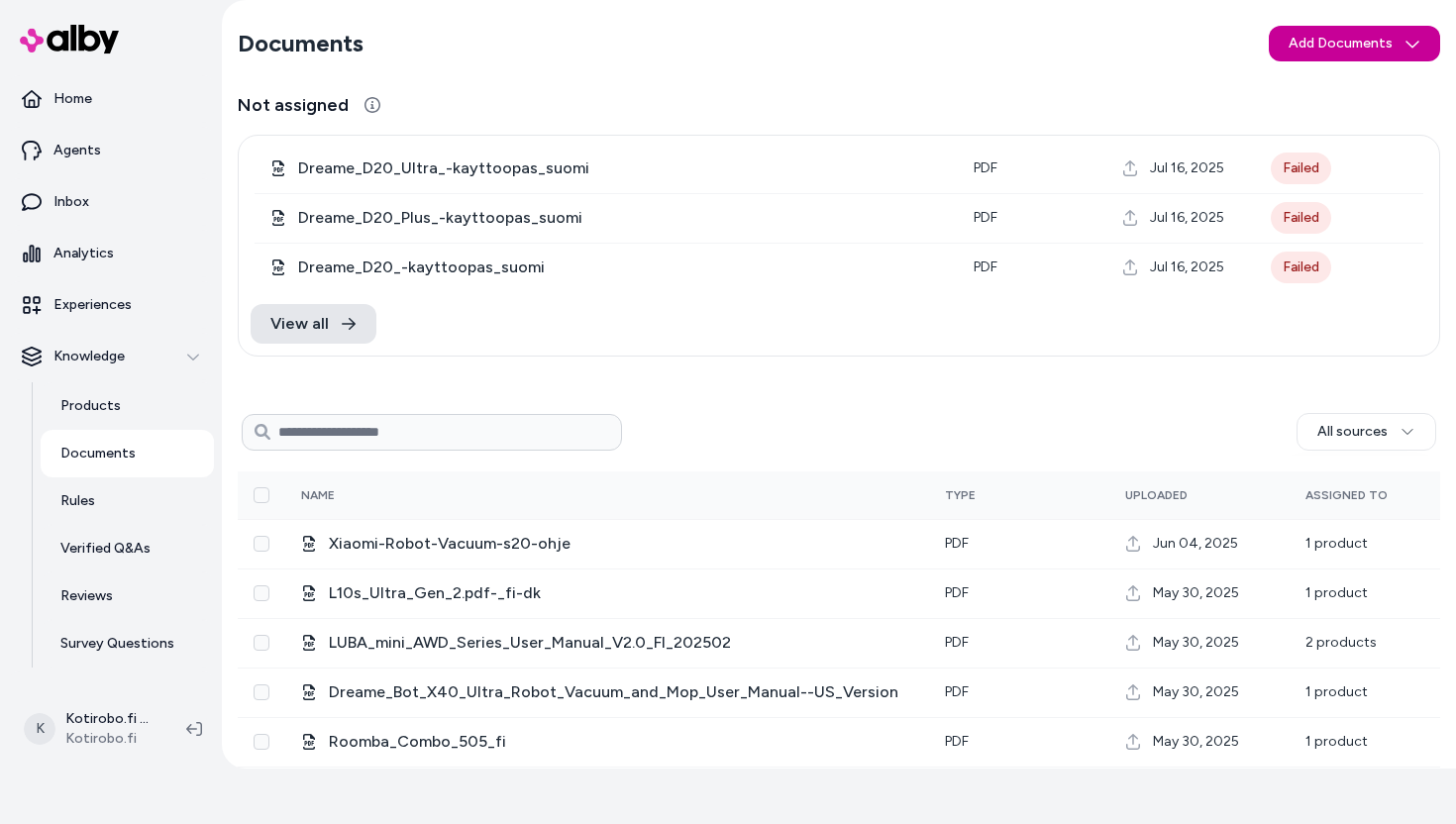 click on "✨ Only pay when alby drives a conversion.   See usage Home Agents Inbox Analytics Experiences Knowledge Products Documents Rules Verified Q&As Reviews Survey Questions Integrations K Kotirobo.fi Shopify Kotirobo.fi Documents Add Documents  Not assigned Dreame_D20_Ultra_-kayttoopas_suomi pdf Jul 16, 2025 Failed Dreame_D20_Plus_-kayttoopas_suomi pdf Jul 16, 2025 Failed Dreame_D20_-kayttoopas_suomi pdf Jul 16, 2025 Failed View all All sources 0  Selected Edit Multiple Name Type Uploaded Assigned To Xiaomi-Robot-Vacuum-s20-ohje pdf Jun 04, 2025 1 product L10s_Ultra_Gen_2.pdf-_fi-dk pdf May 30, 2025 1 product LUBA_mini_AWD_Series_User_Manual_V2.0_FI_202502 pdf May 30, 2025 2 products Dreame_Bot_X40_Ultra_Robot_Vacuum_and_Mop_User_Manual--US_Version pdf May 30, 2025 1 product Roomba_Combo_505_fi pdf May 30, 2025 1 product Roomba_Combo_405_fi pdf May 30, 2025 1 product Dreame-L10s-Pro-Gen-2-manual-FI pdf May 30, 2025 1 product Roomba_Combo_205_fi pdf May 30, 2025 1 product R2492-L40_Ultra_Manual_FI pdf 1 product" at bounding box center [728, 357] 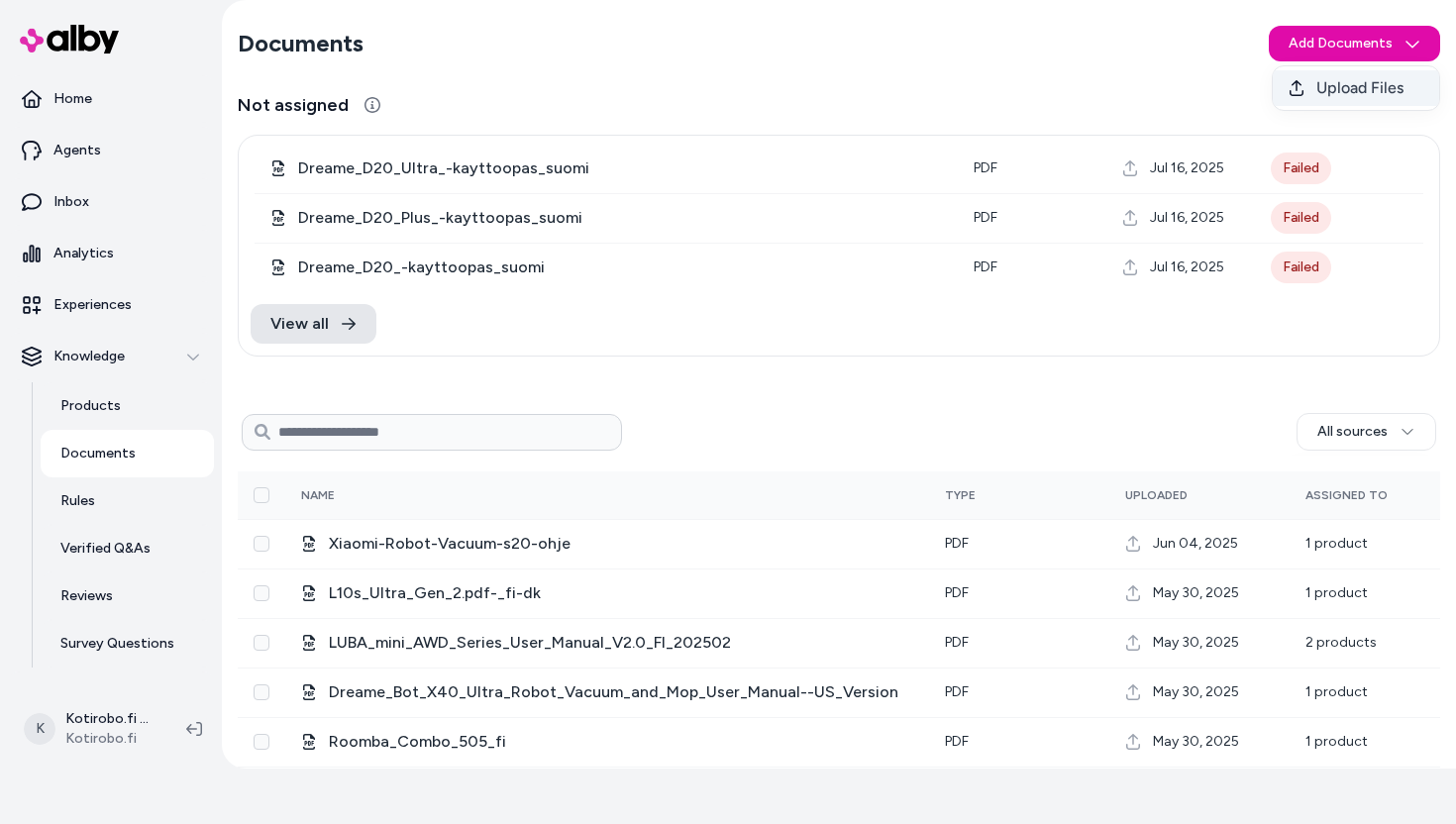 click on "Upload Files" at bounding box center (1360, 88) 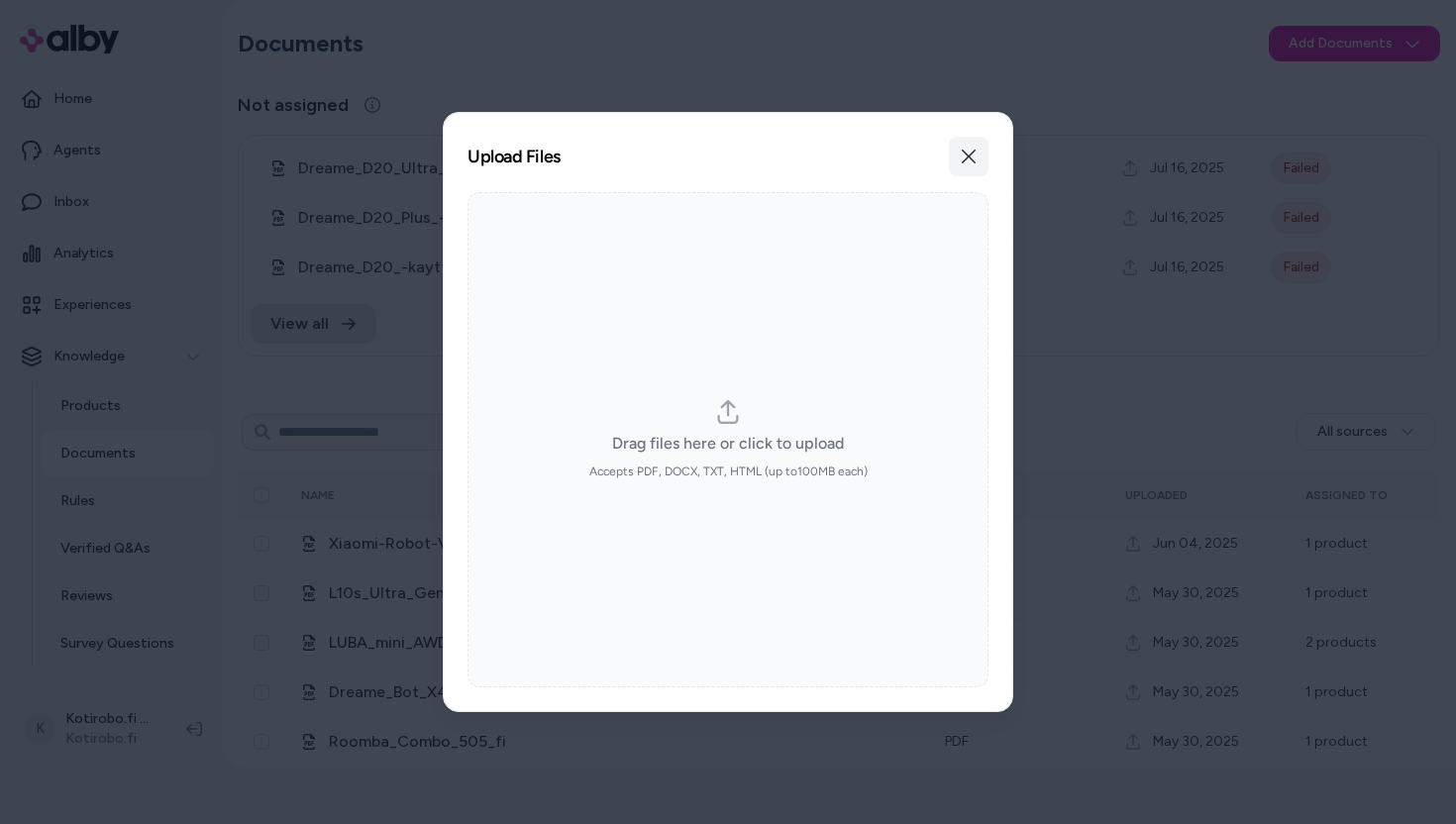 click on "Close" at bounding box center (969, 156) 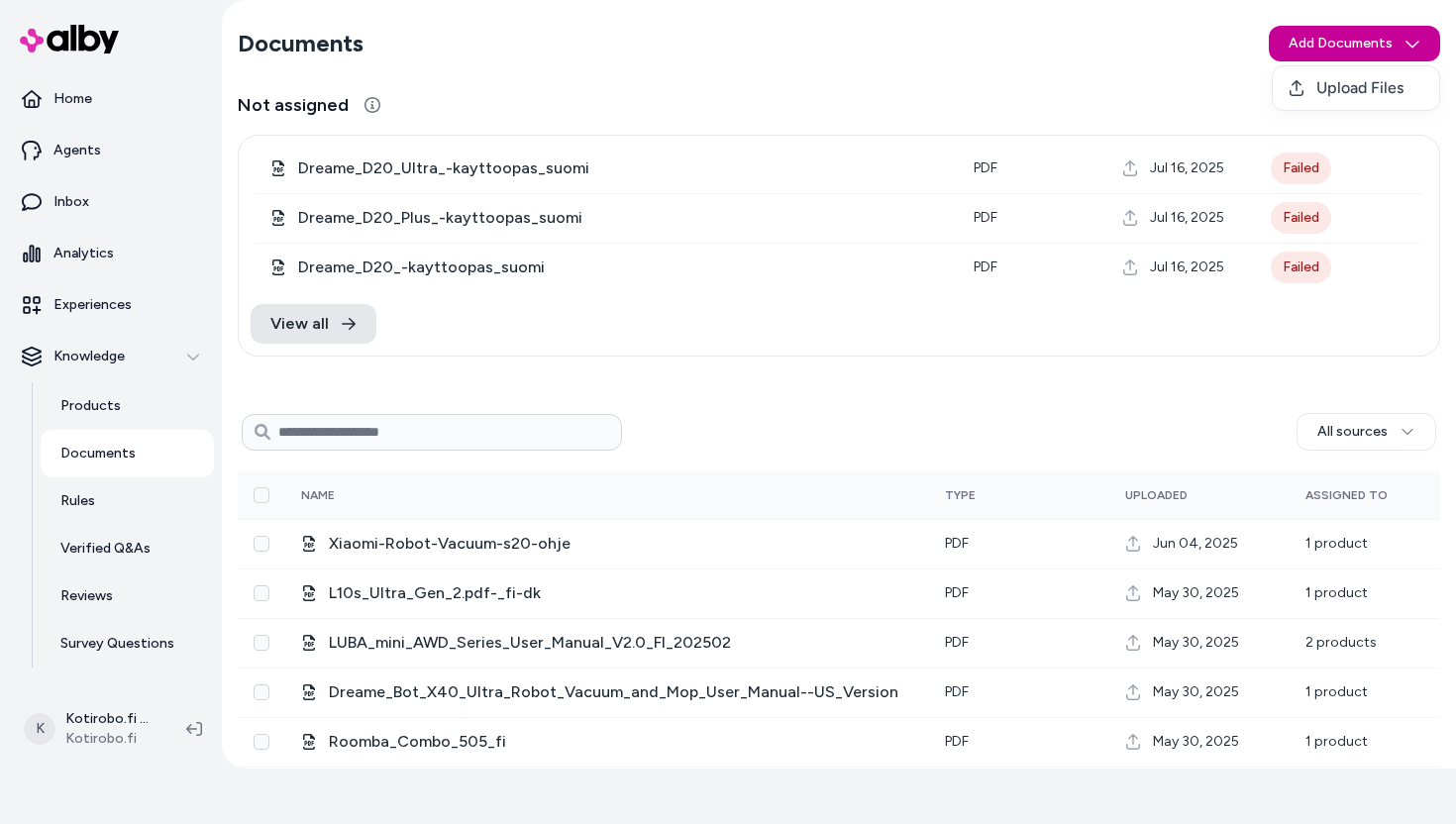 click on "✨ Only pay when alby drives a conversion.   See usage Home Agents Inbox Analytics Experiences Knowledge Products Documents Rules Verified Q&As Reviews Survey Questions Integrations K Kotirobo.fi Shopify Kotirobo.fi Documents Add Documents  Not assigned Dreame_D20_Ultra_-kayttoopas_suomi pdf Jul 16, 2025 Failed Dreame_D20_Plus_-kayttoopas_suomi pdf Jul 16, 2025 Failed Dreame_D20_-kayttoopas_suomi pdf Jul 16, 2025 Failed View all All sources 0  Selected Edit Multiple Name Type Uploaded Assigned To Xiaomi-Robot-Vacuum-s20-ohje pdf Jun 04, 2025 1 product L10s_Ultra_Gen_2.pdf-_fi-dk pdf May 30, 2025 1 product LUBA_mini_AWD_Series_User_Manual_V2.0_FI_202502 pdf May 30, 2025 2 products Dreame_Bot_X40_Ultra_Robot_Vacuum_and_Mop_User_Manual--US_Version pdf May 30, 2025 1 product Roomba_Combo_505_fi pdf May 30, 2025 1 product Roomba_Combo_405_fi pdf May 30, 2025 1 product Dreame-L10s-Pro-Gen-2-manual-FI pdf May 30, 2025 1 product Roomba_Combo_205_fi pdf May 30, 2025 1 product R2492-L40_Ultra_Manual_FI pdf 1 product" at bounding box center [728, 357] 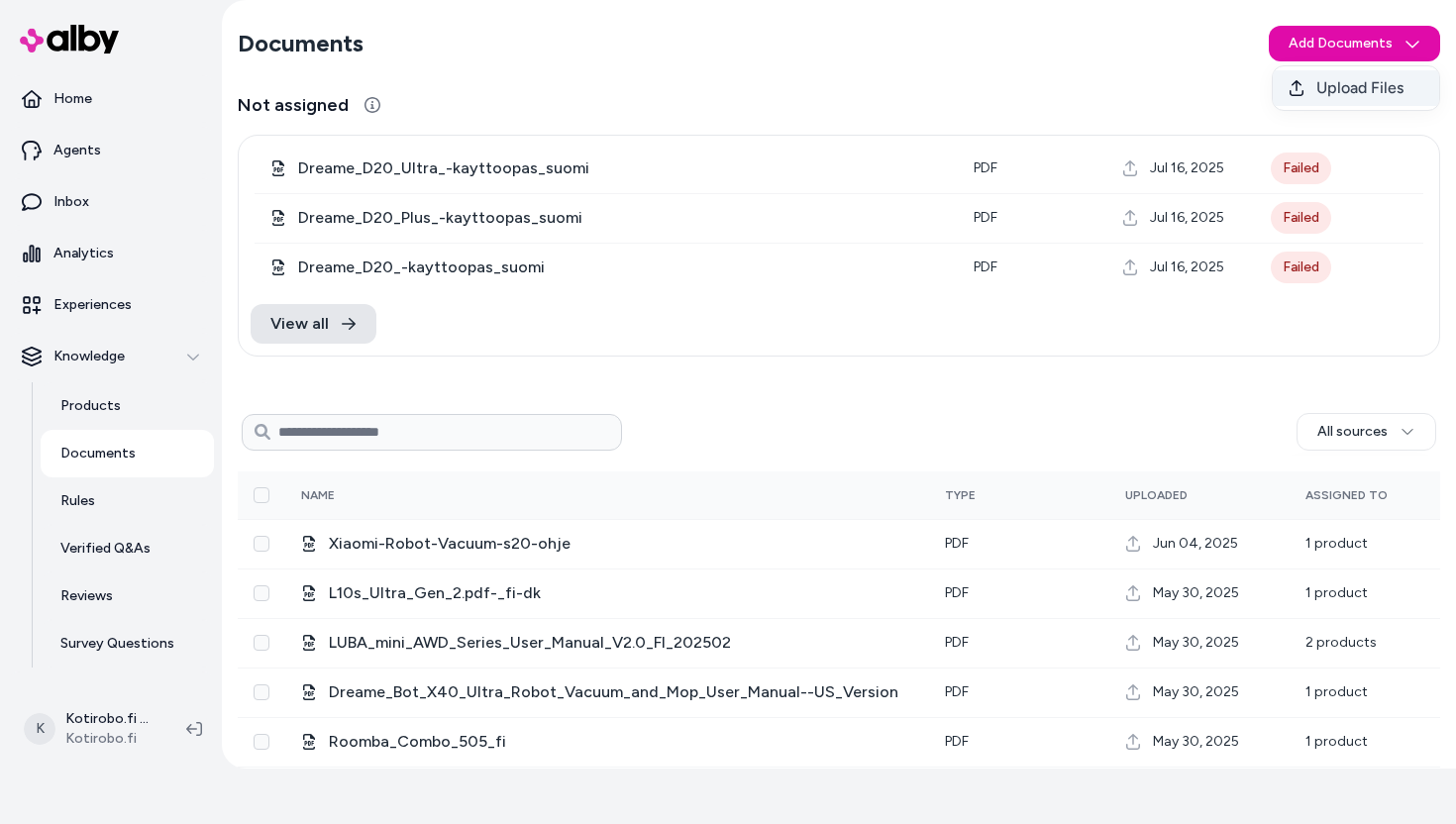 click on "Upload Files" at bounding box center [1360, 88] 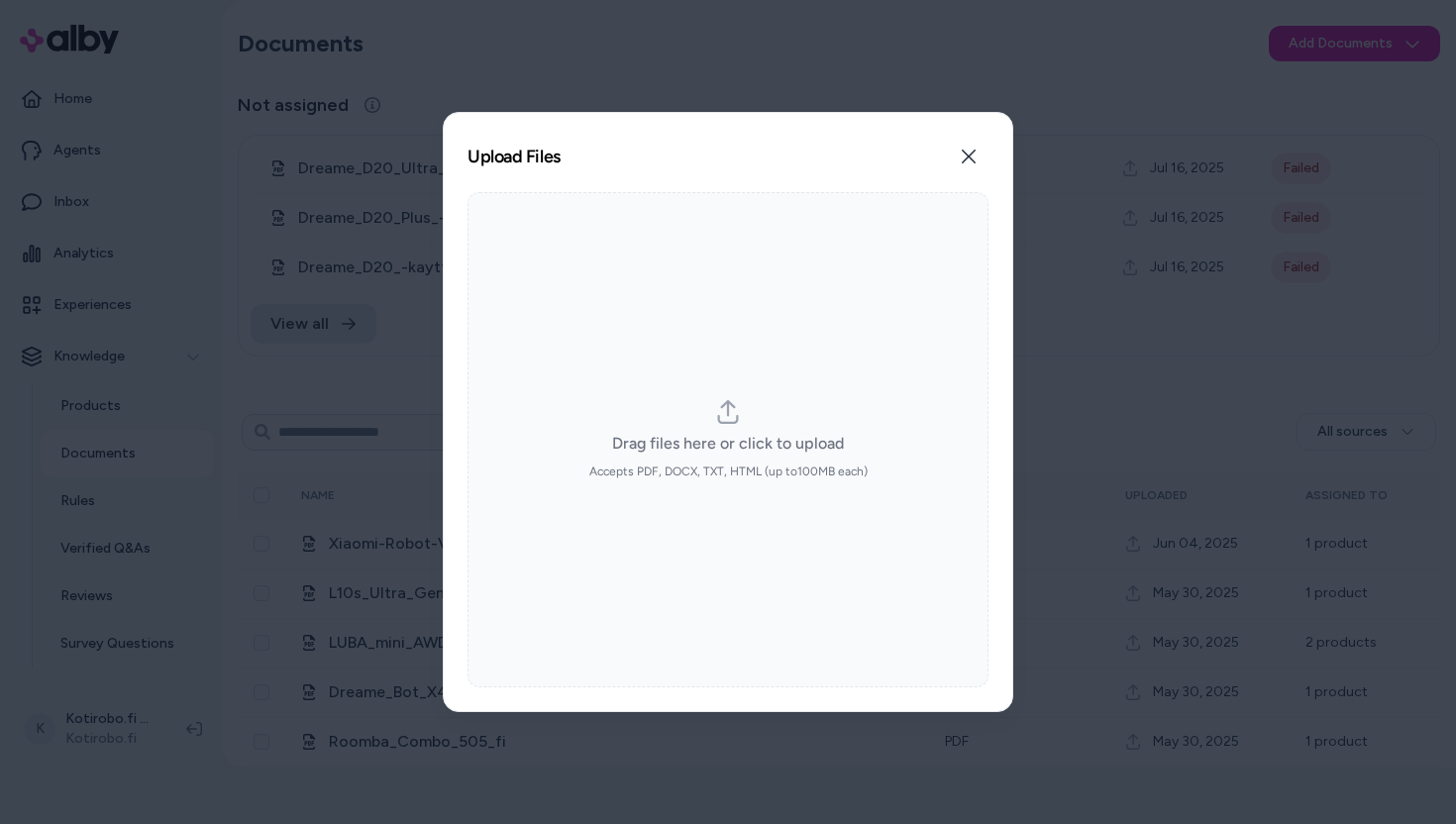 click 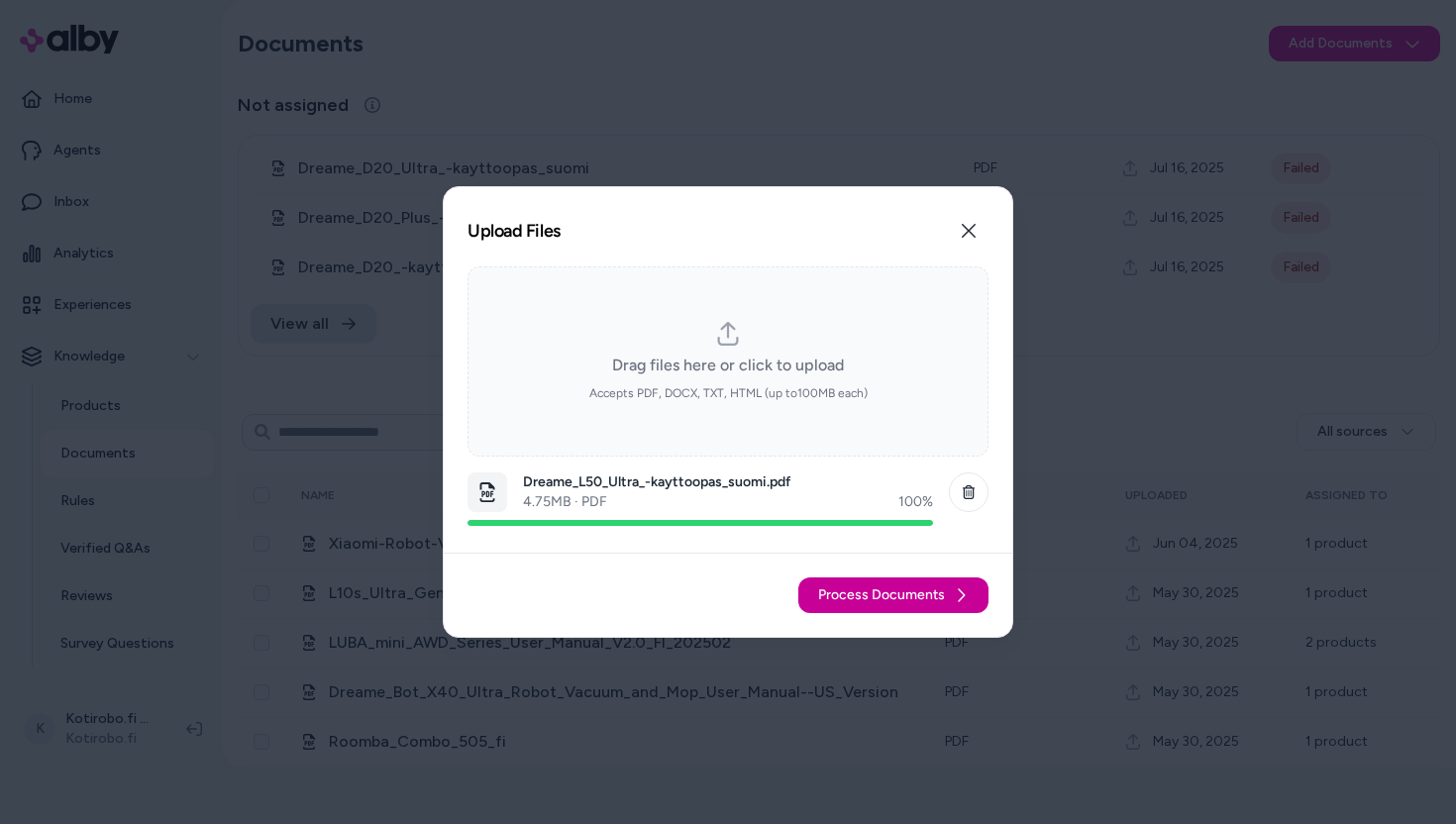 click 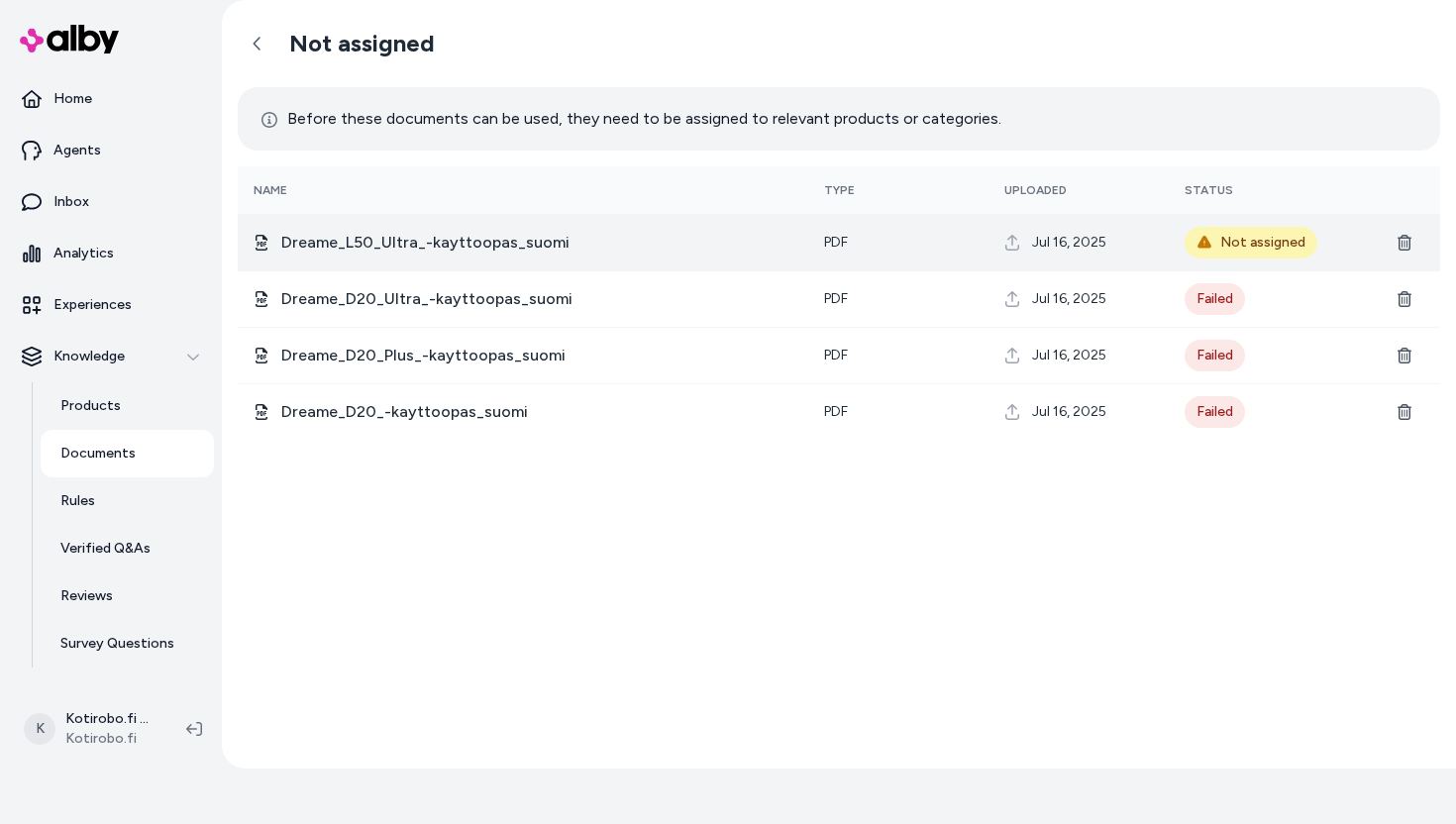 click on "Dreame_L50_Ultra_-kayttoopas_suomi" at bounding box center (523, 243) 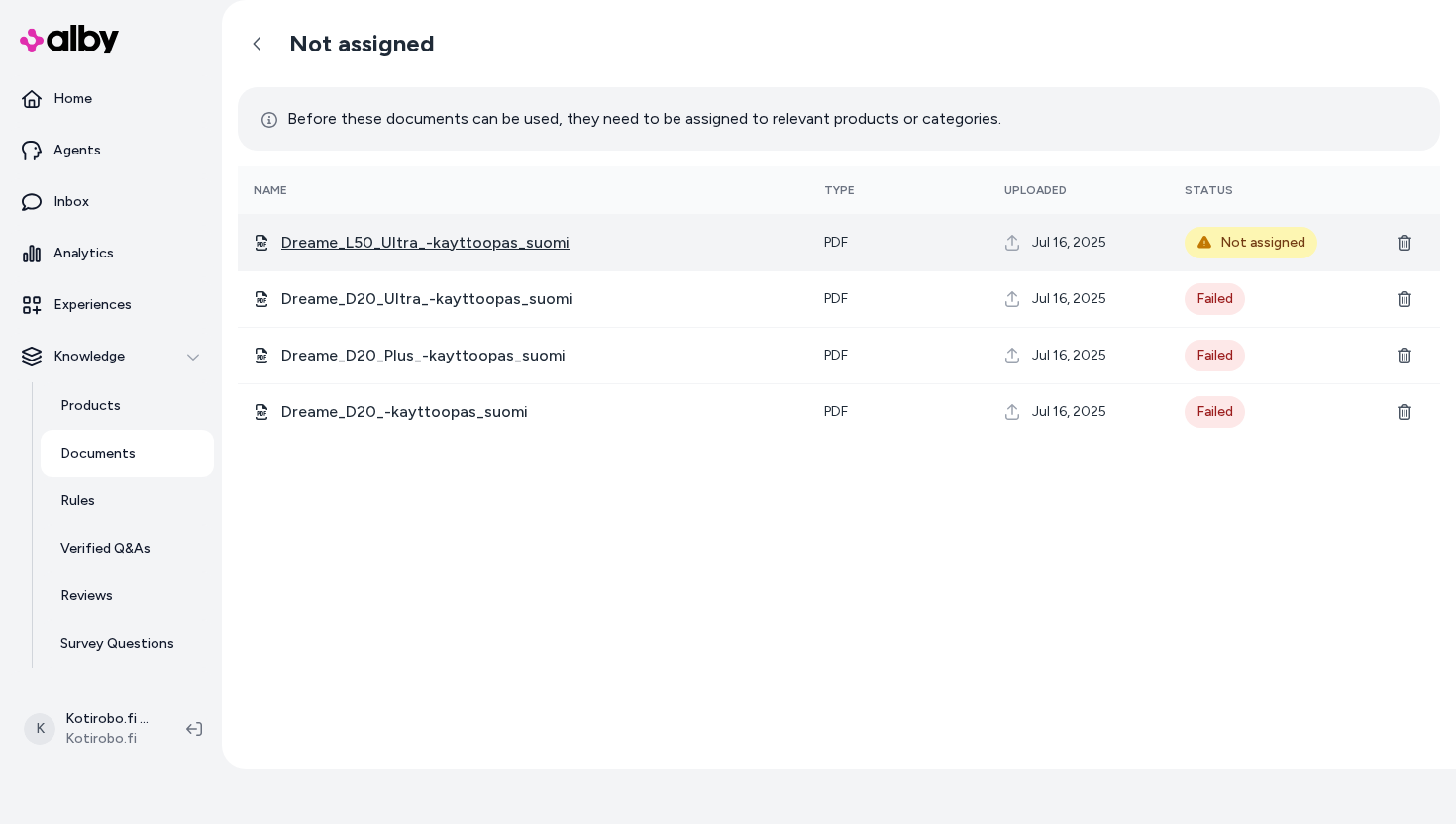 click on "Dreame_L50_Ultra_-kayttoopas_suomi" at bounding box center [425, 243] 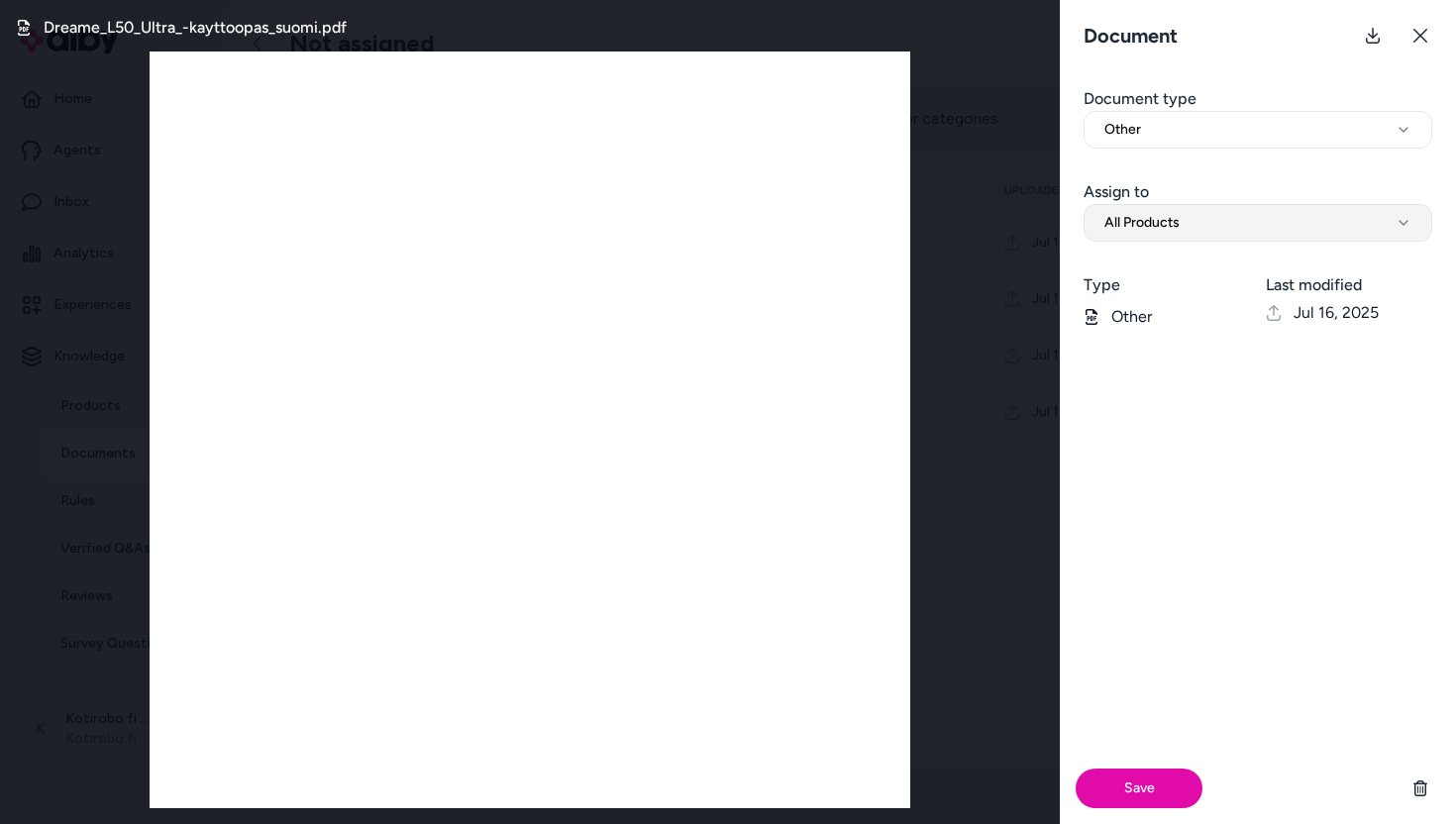 click on "All Products" at bounding box center (1258, 223) 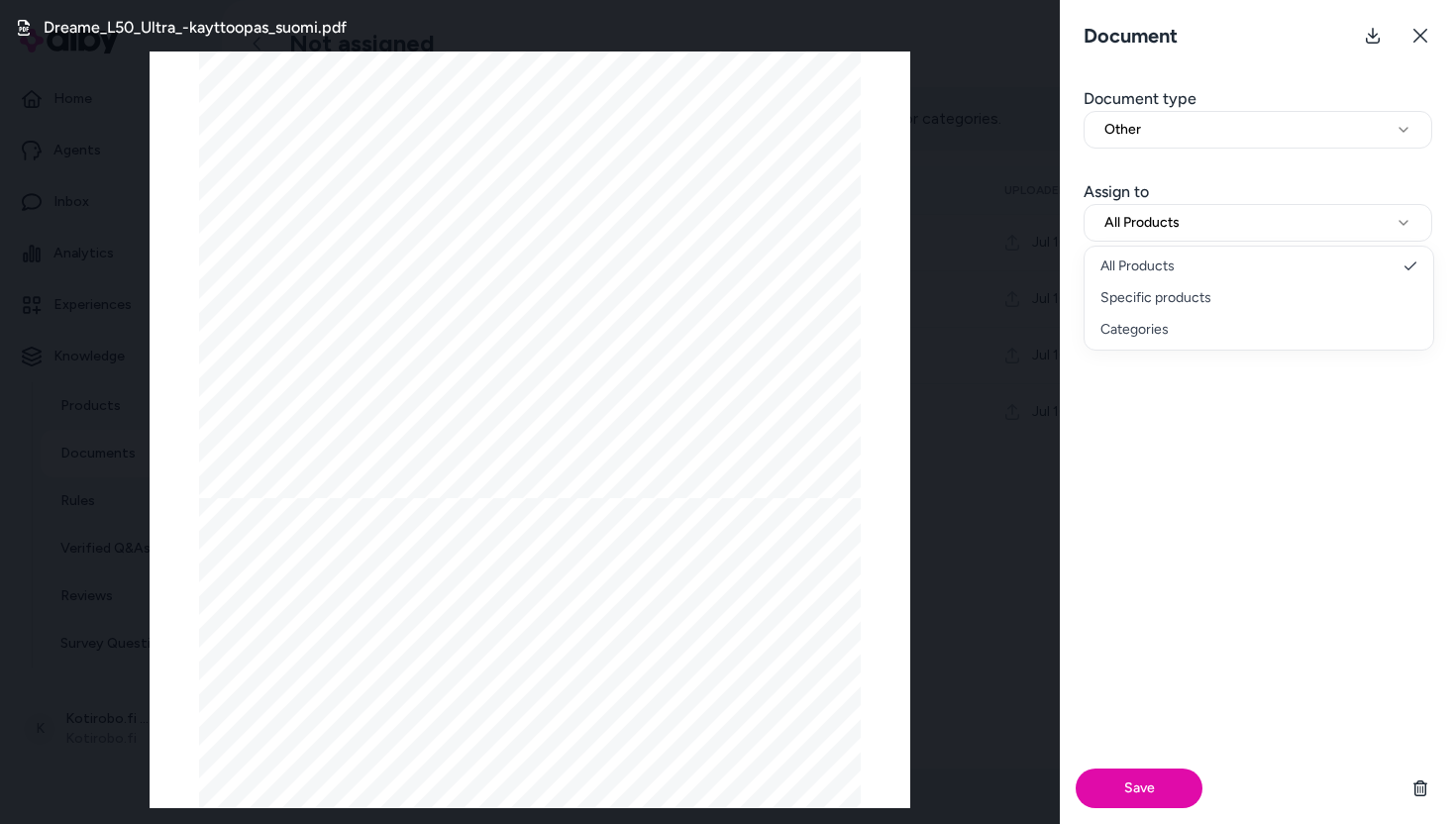 select on "********" 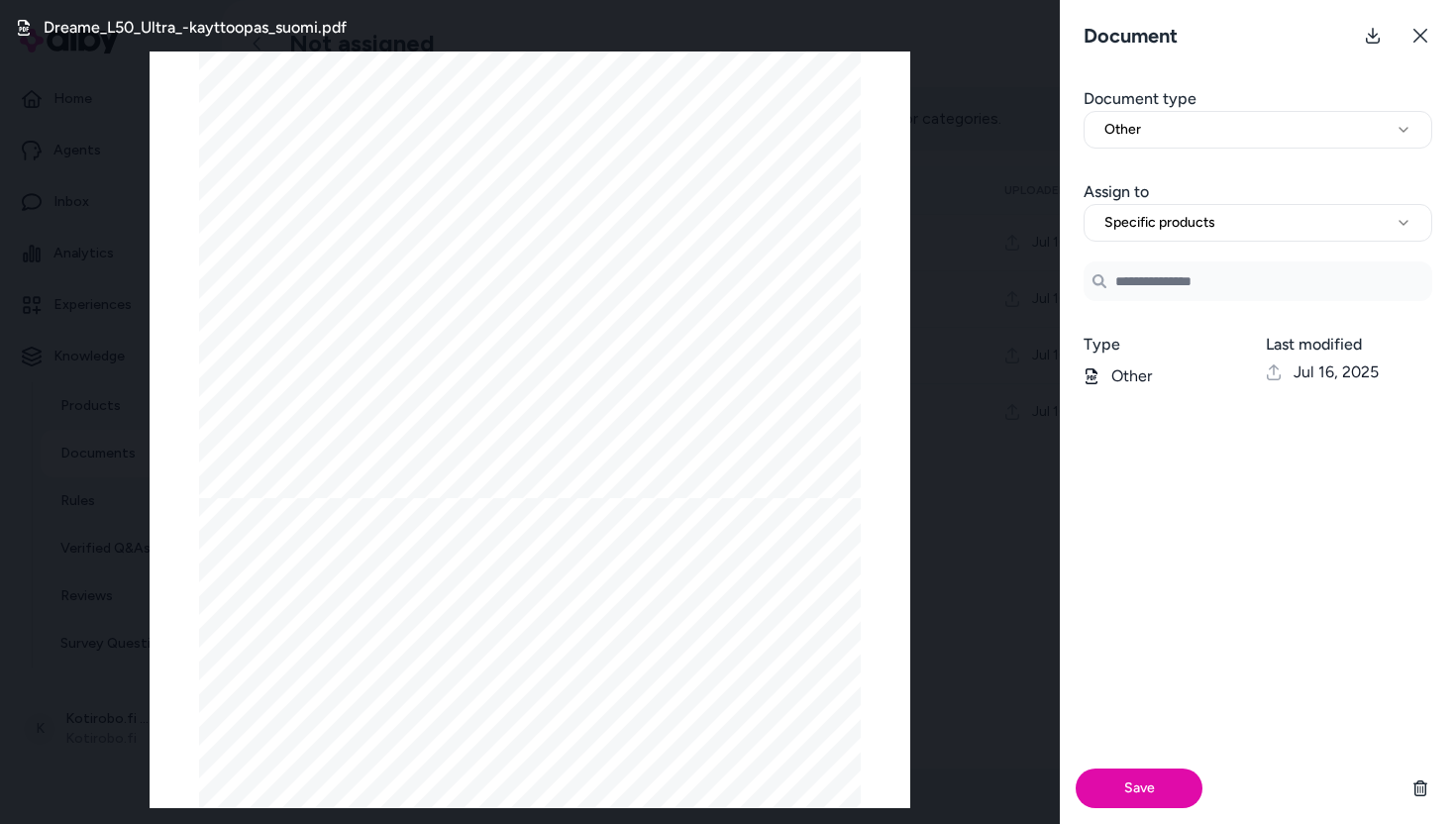 click on "Search Products" at bounding box center (1258, 281) 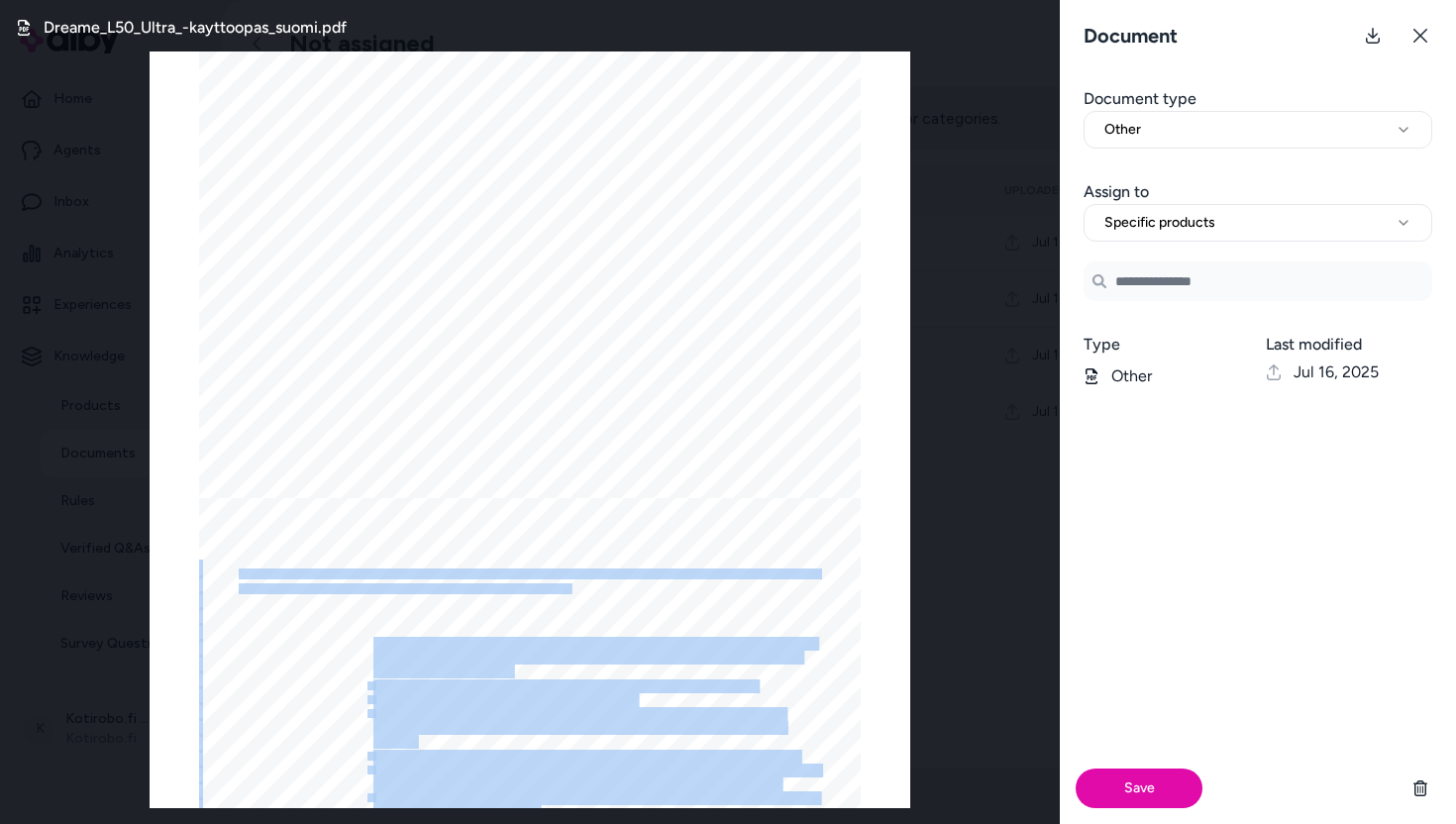 drag, startPoint x: 787, startPoint y: 628, endPoint x: 800, endPoint y: 680, distance: 53.600373 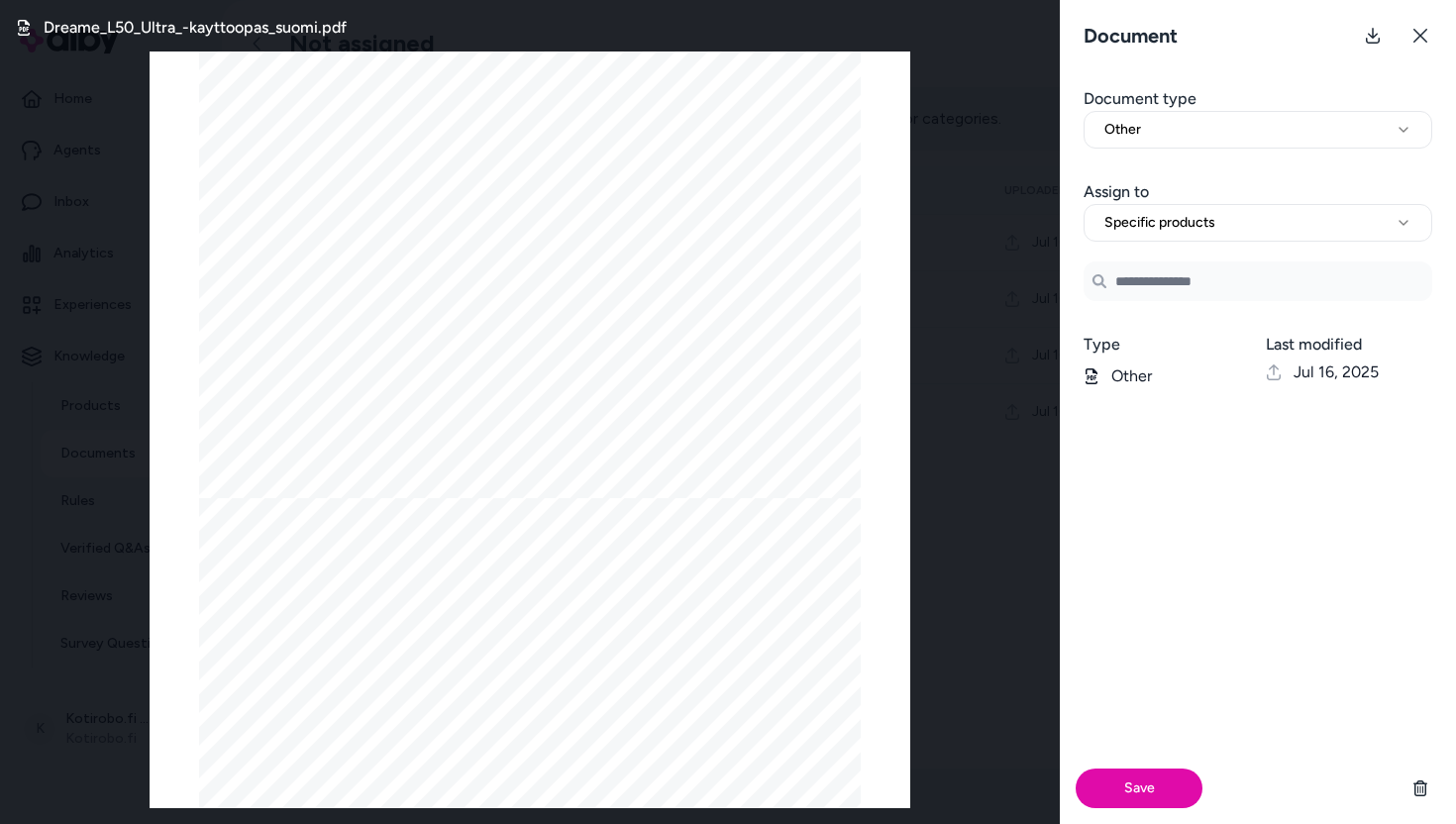 click on "Search Products" at bounding box center (1258, 281) 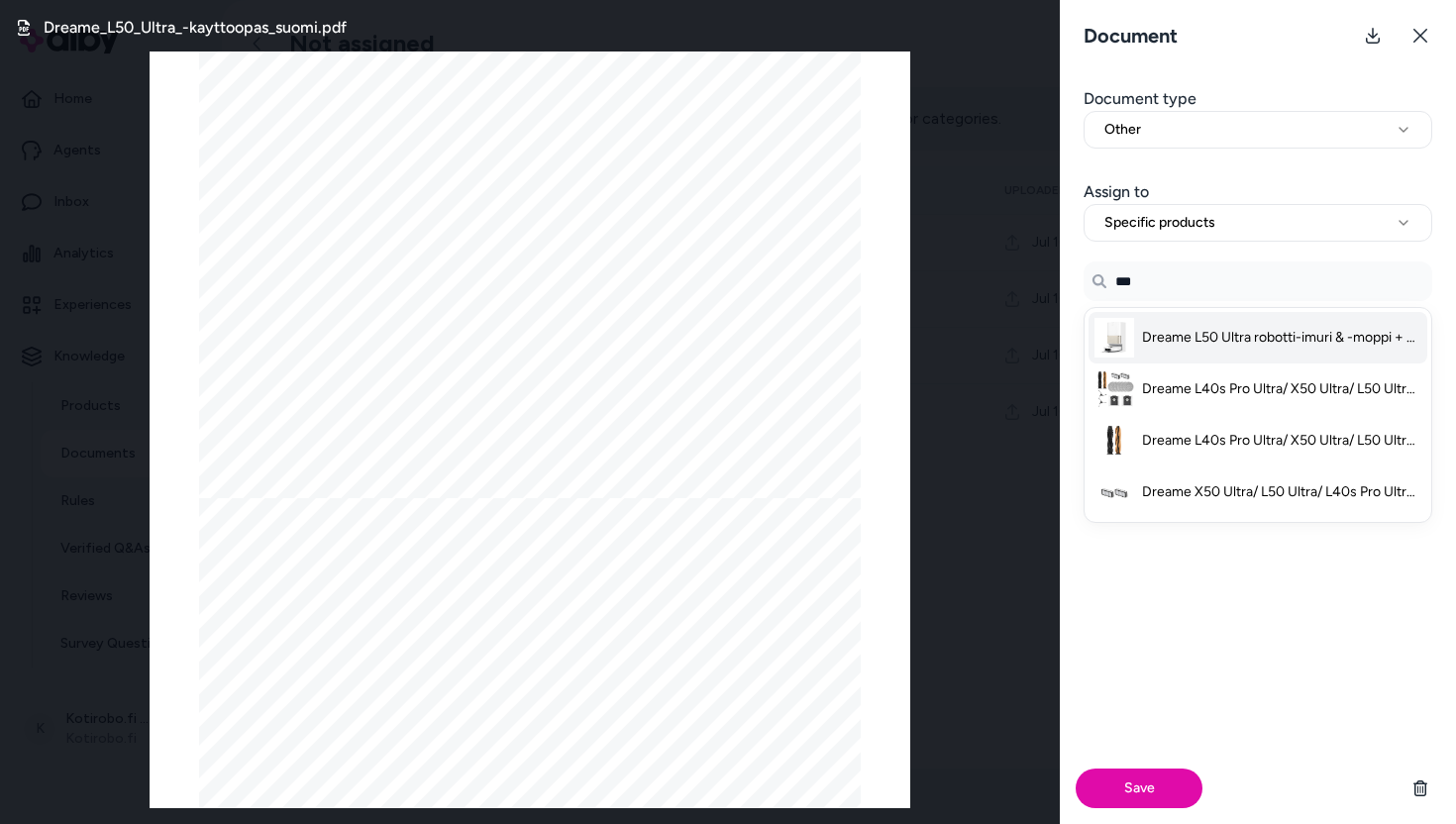 click on "Dreame L50 Ultra robotti-imuri & -moppi + puhdistustelakka - Valkoinen" at bounding box center [1282, 338] 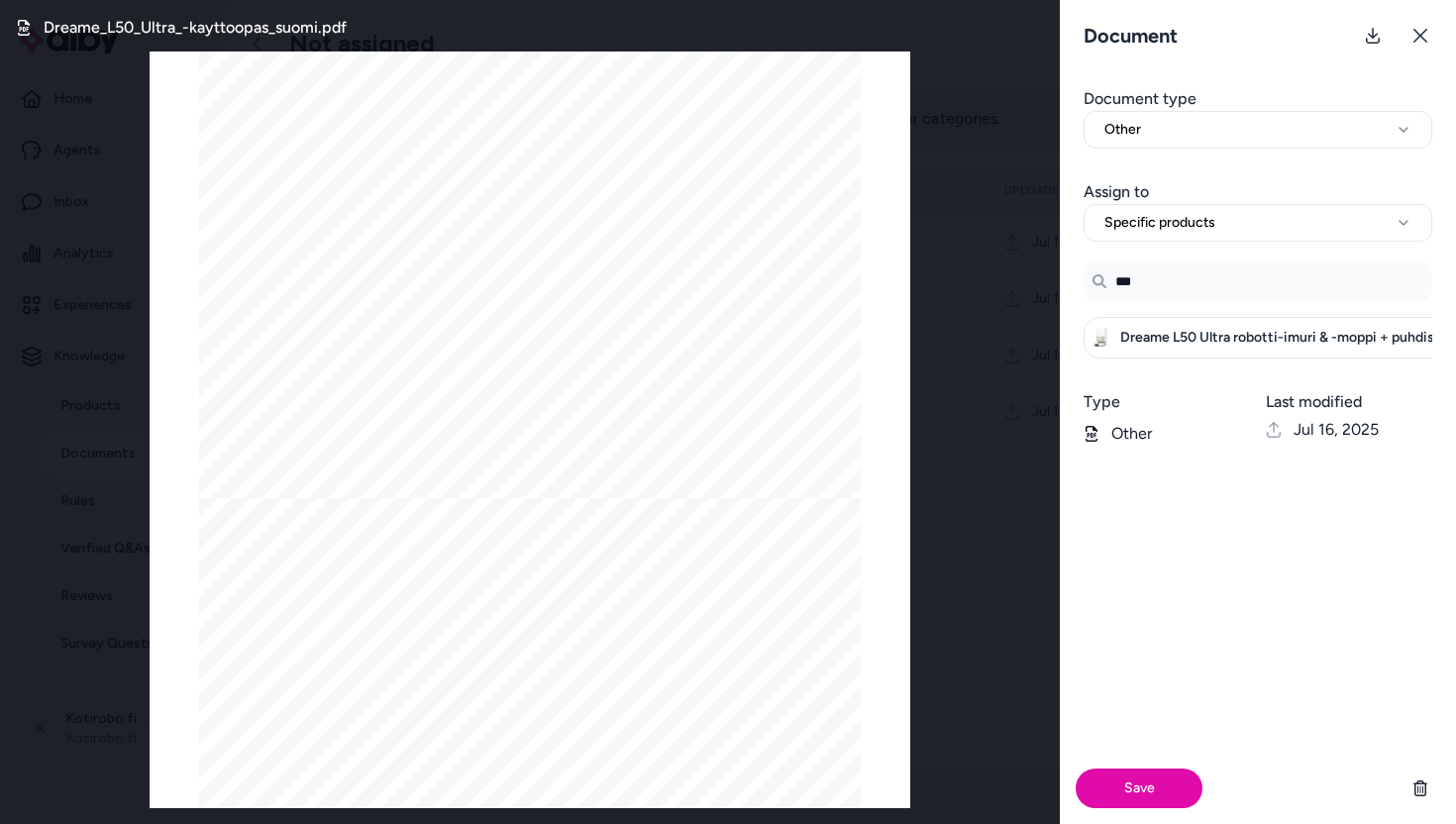 click on "***" at bounding box center [1258, 281] 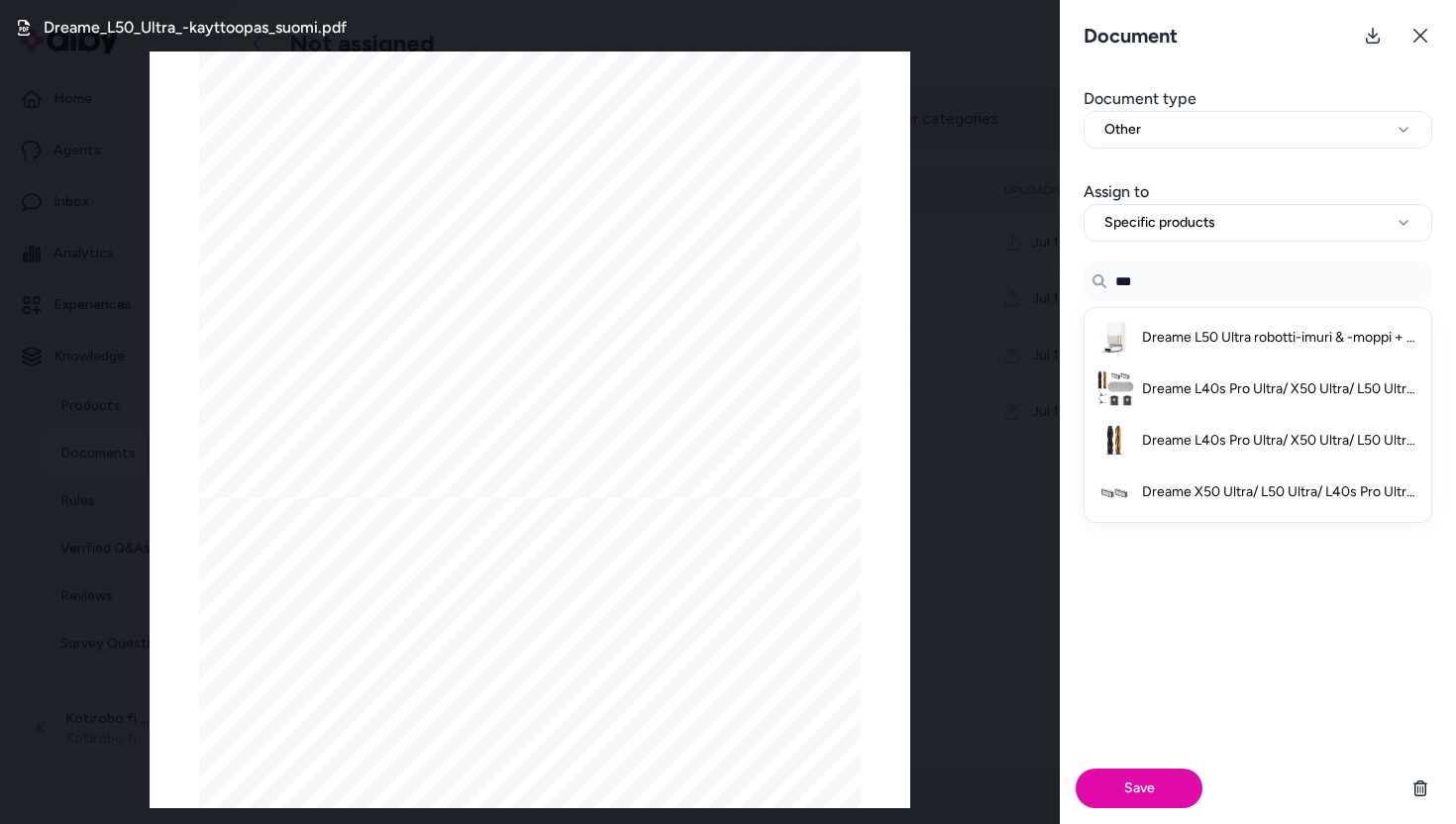 type on "***" 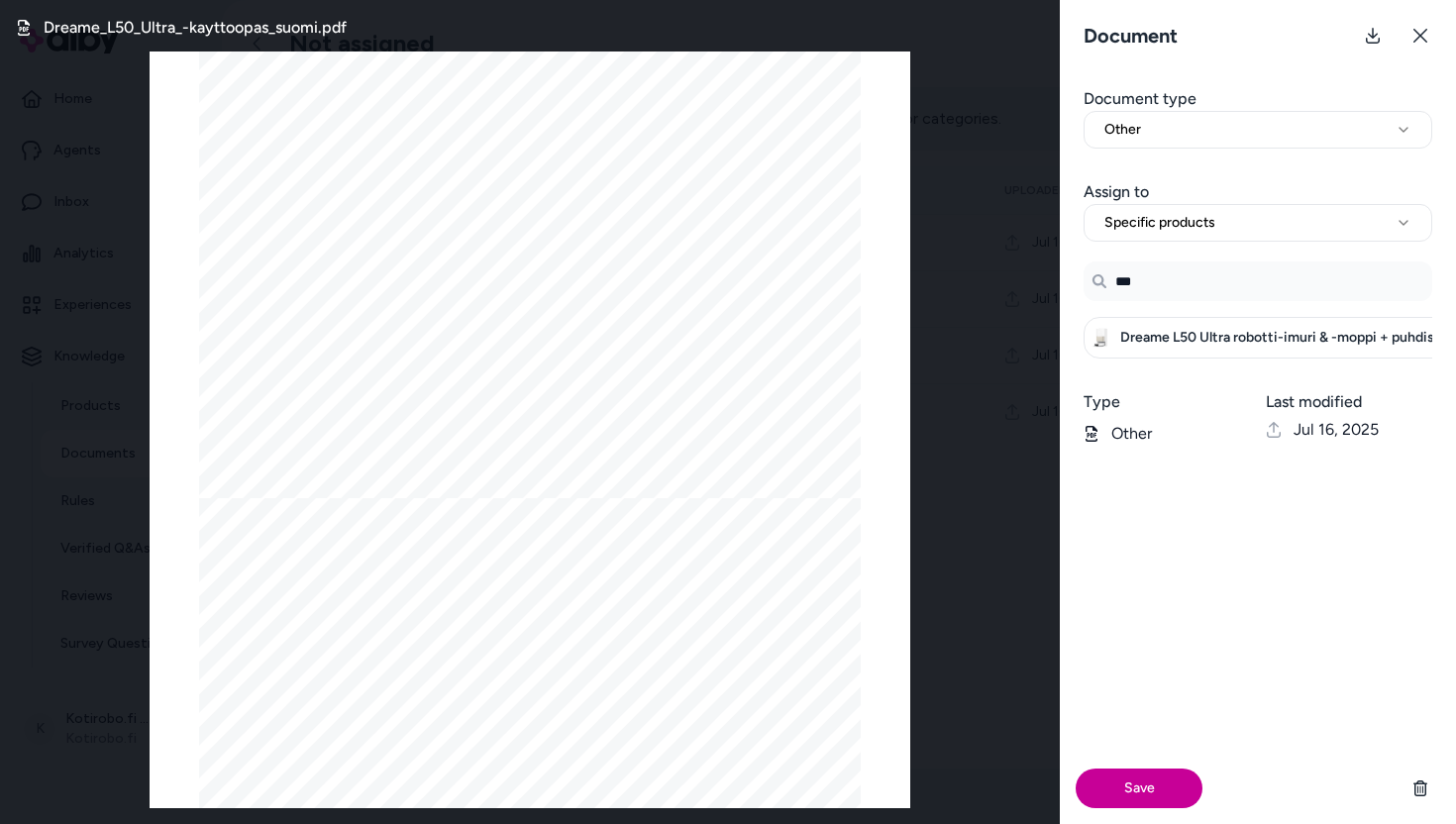 click on "Save" at bounding box center [1139, 788] 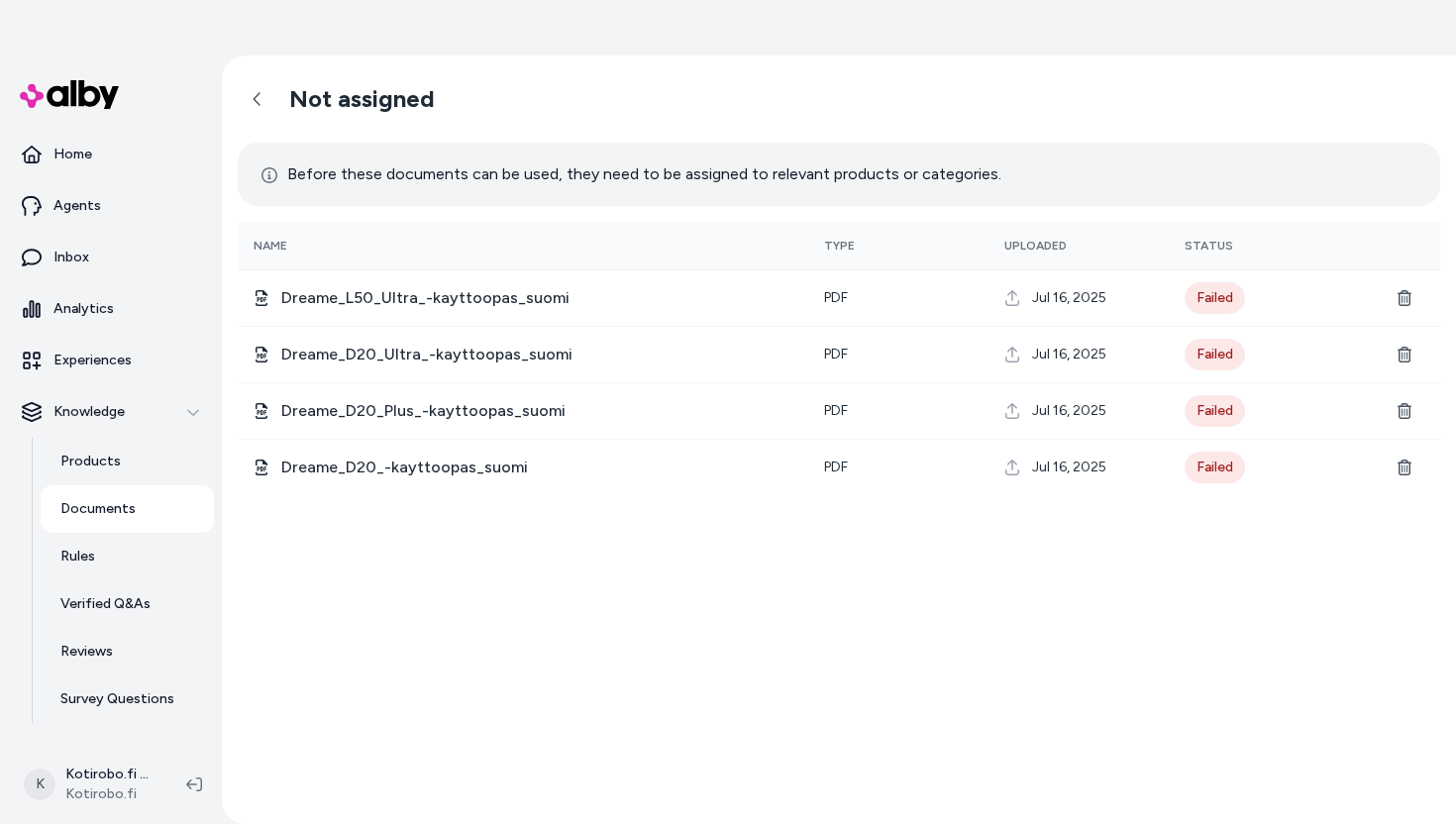 scroll, scrollTop: 0, scrollLeft: 0, axis: both 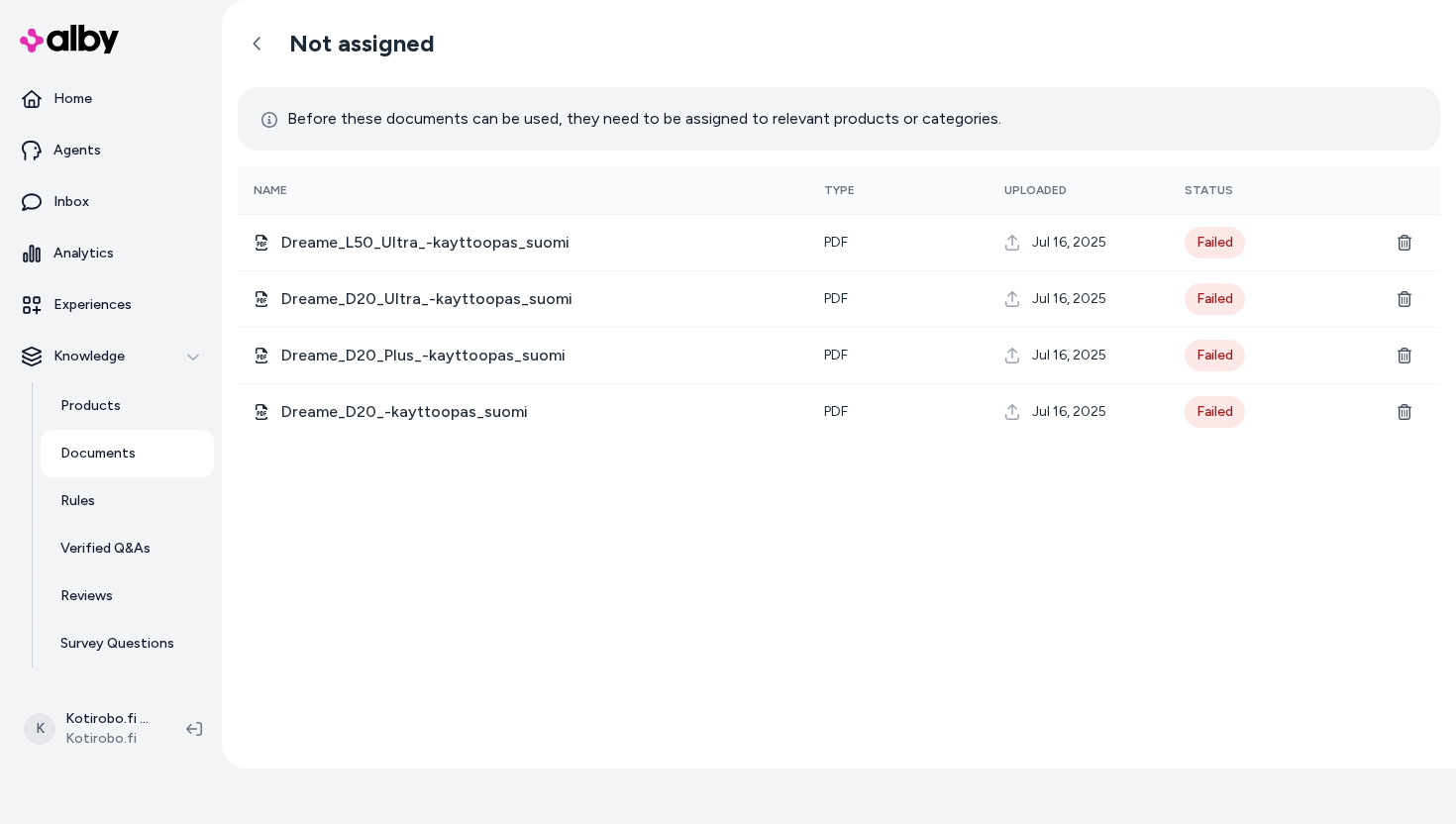 click on "Documents" at bounding box center (98, 454) 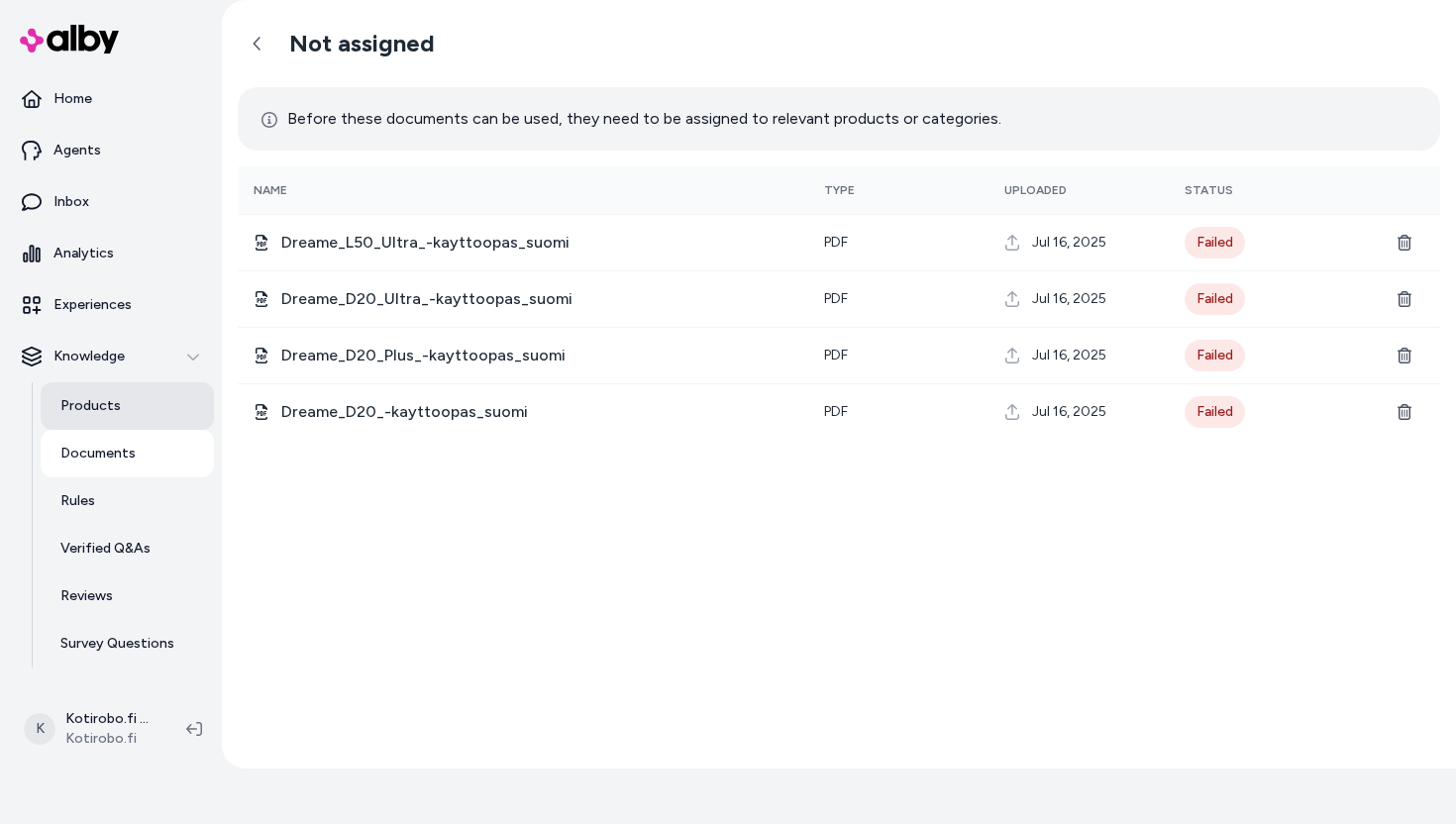click on "Products" at bounding box center [90, 406] 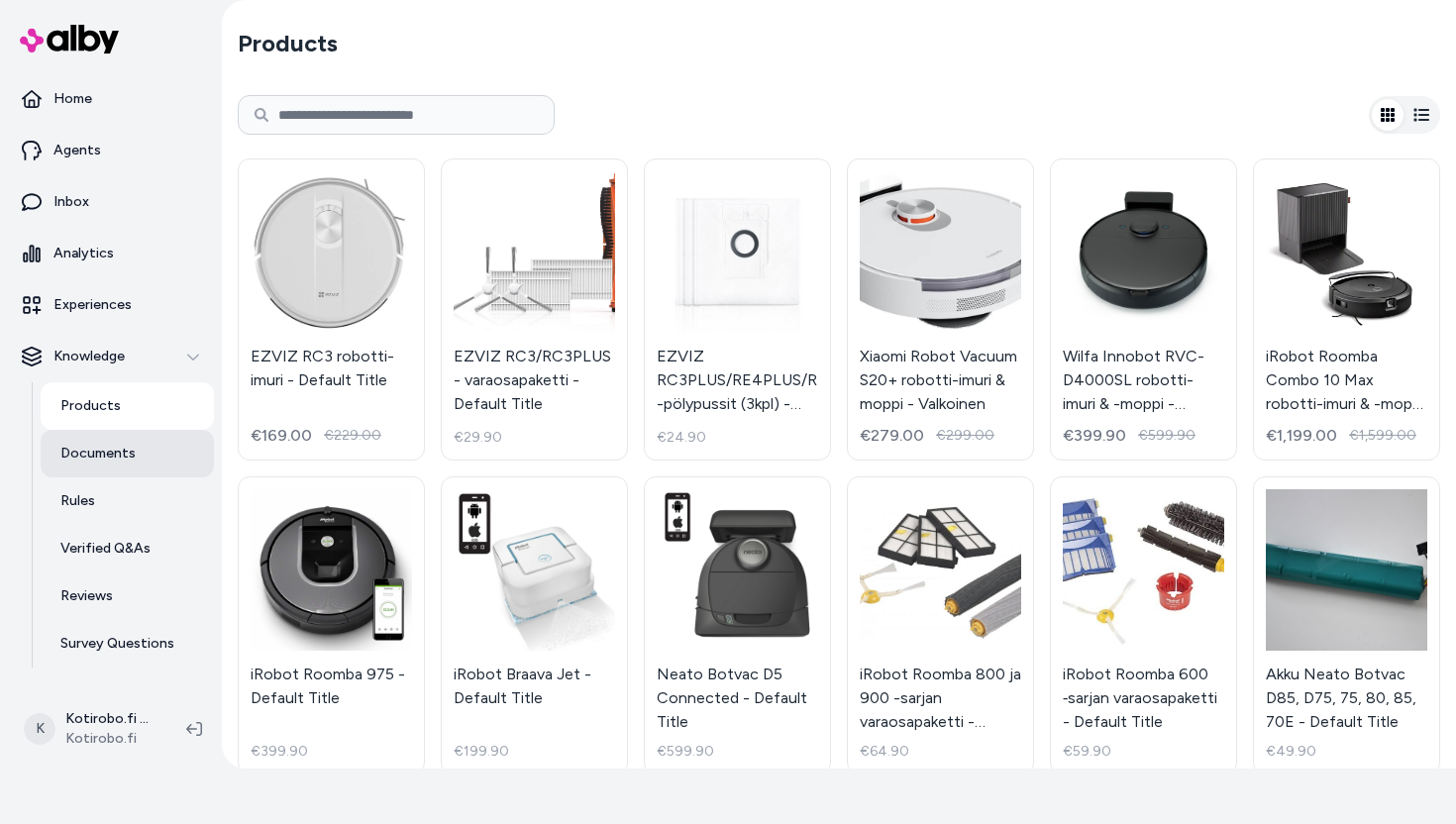 click on "Documents" at bounding box center (98, 454) 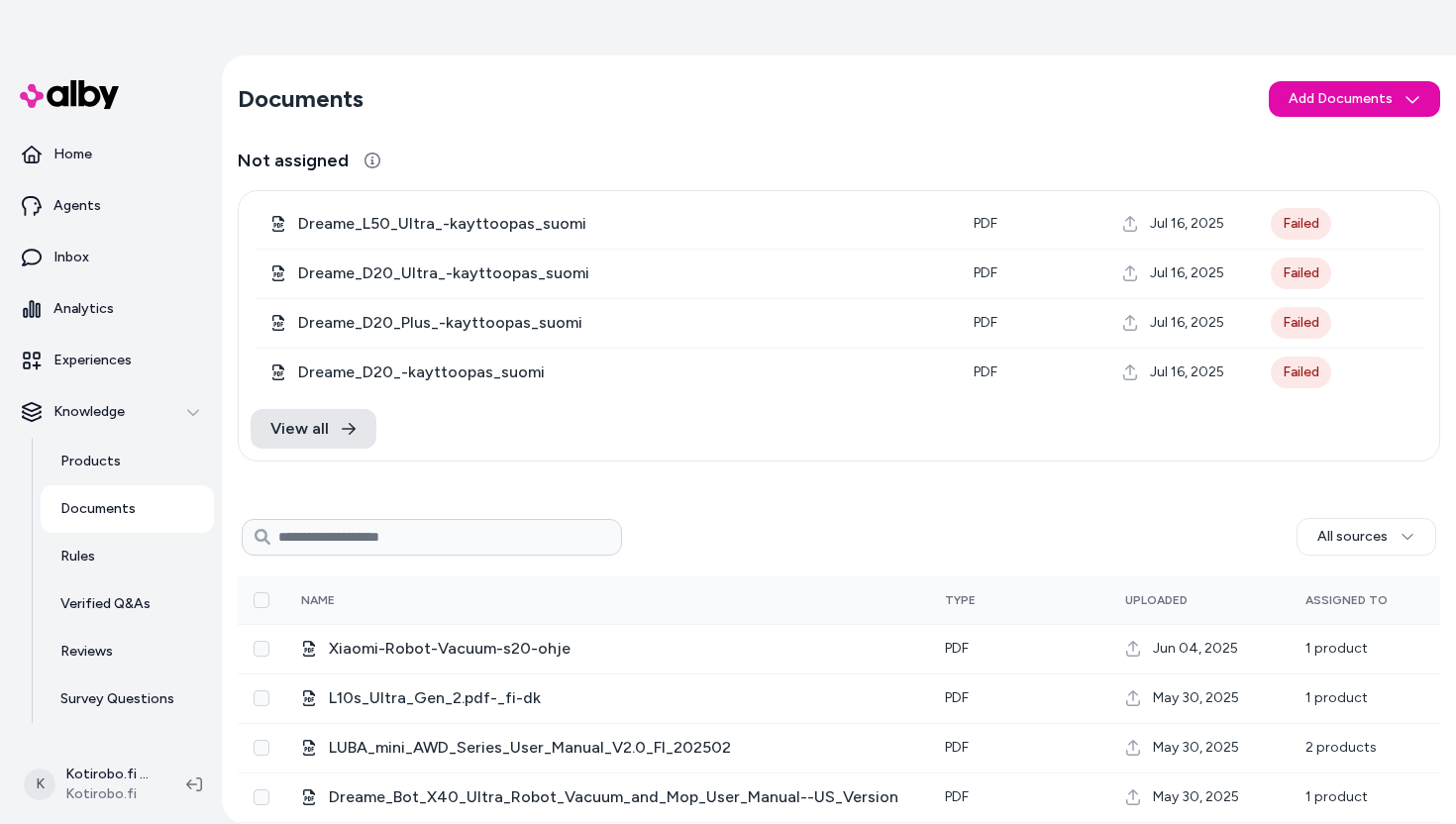scroll, scrollTop: 55, scrollLeft: 0, axis: vertical 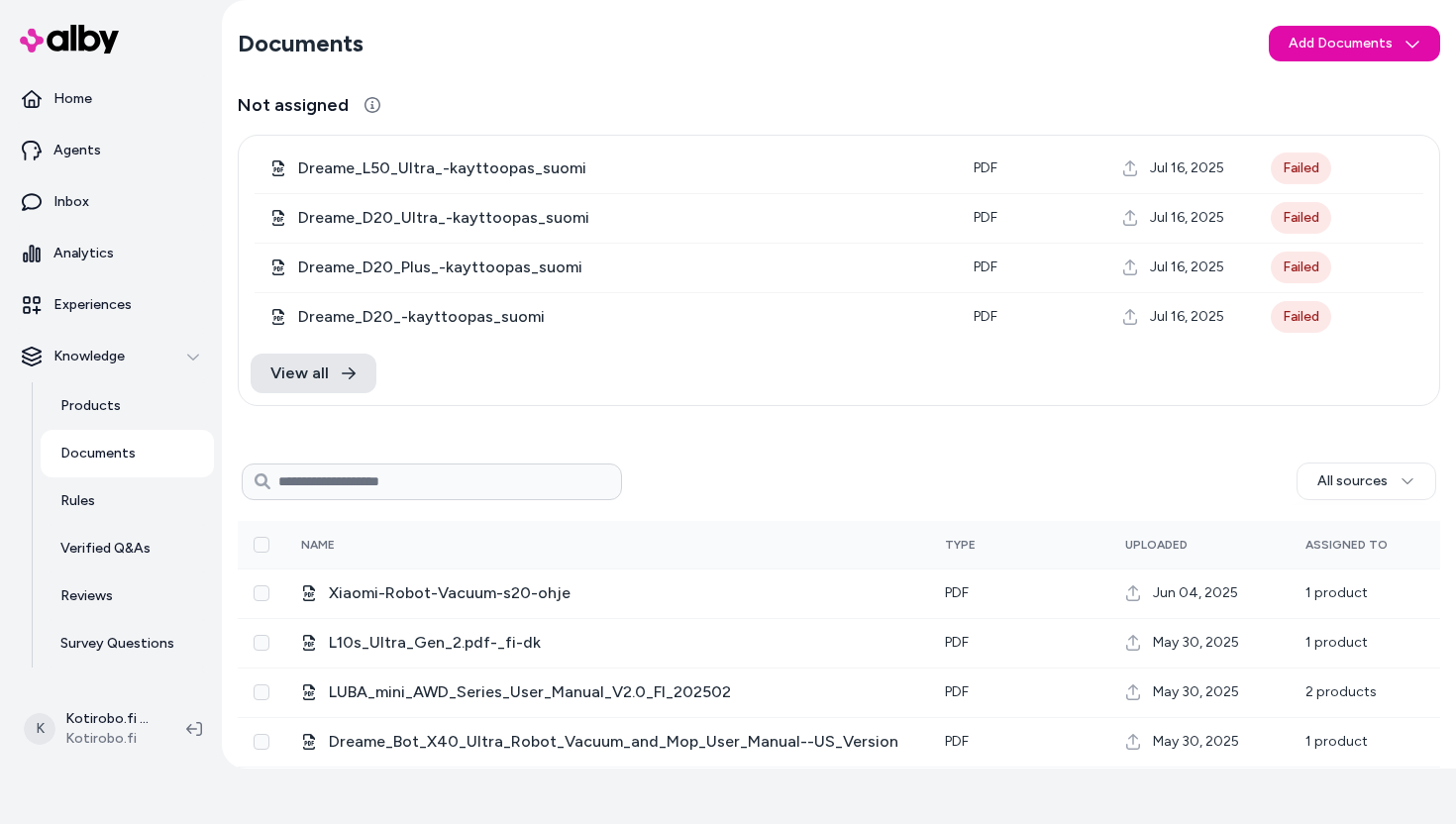 type 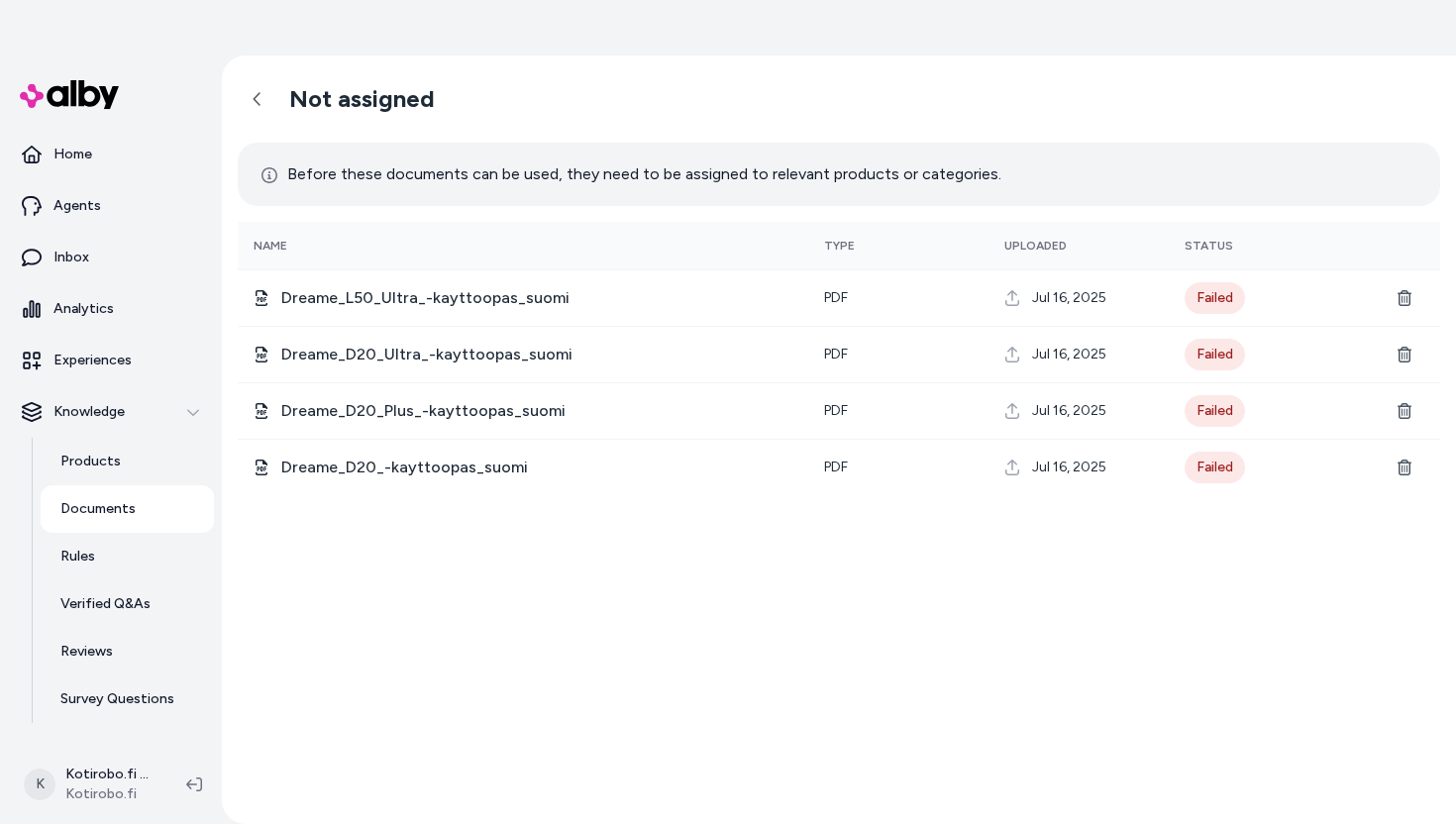 scroll, scrollTop: 0, scrollLeft: 0, axis: both 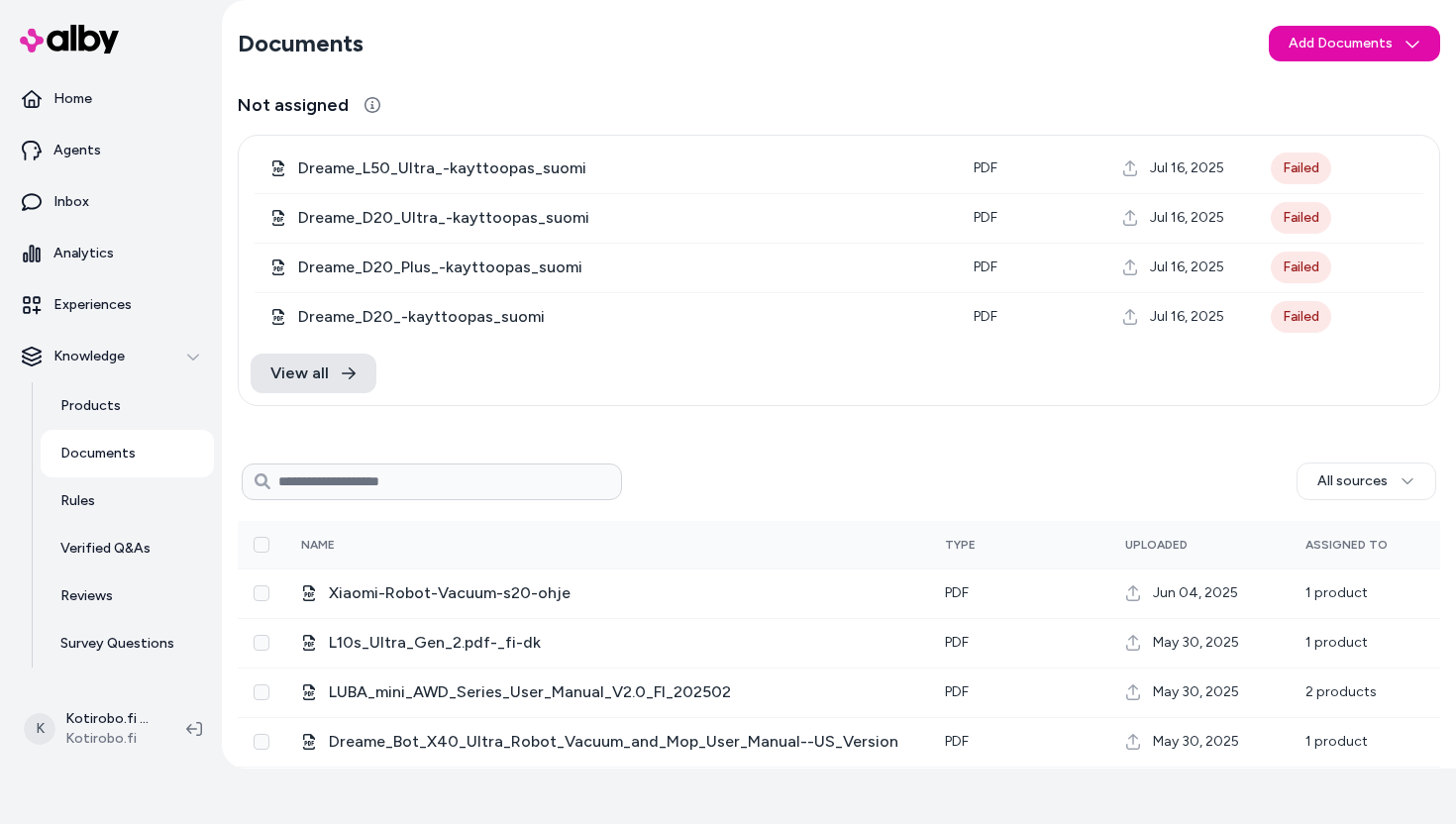 type 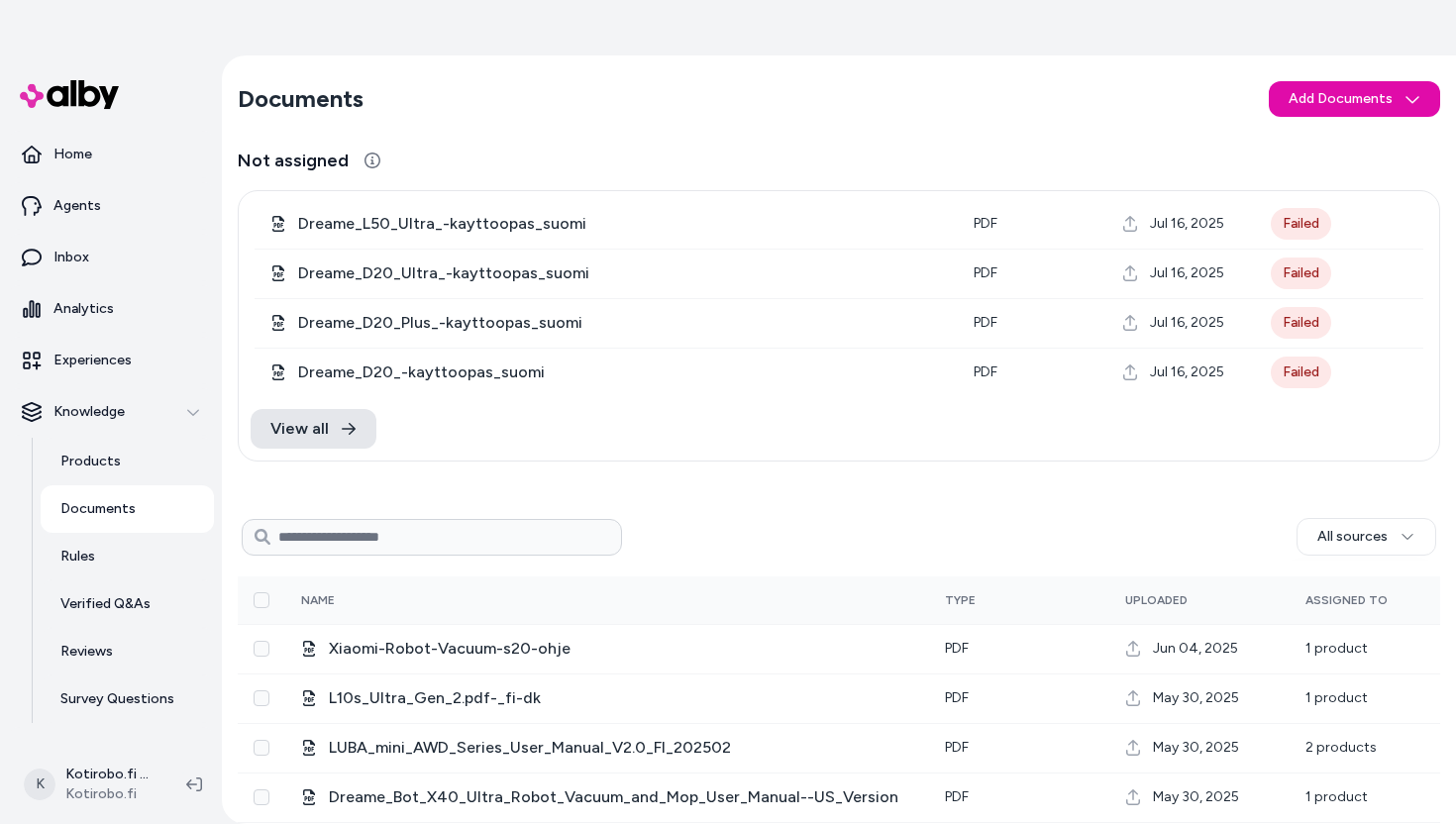 scroll, scrollTop: 55, scrollLeft: 0, axis: vertical 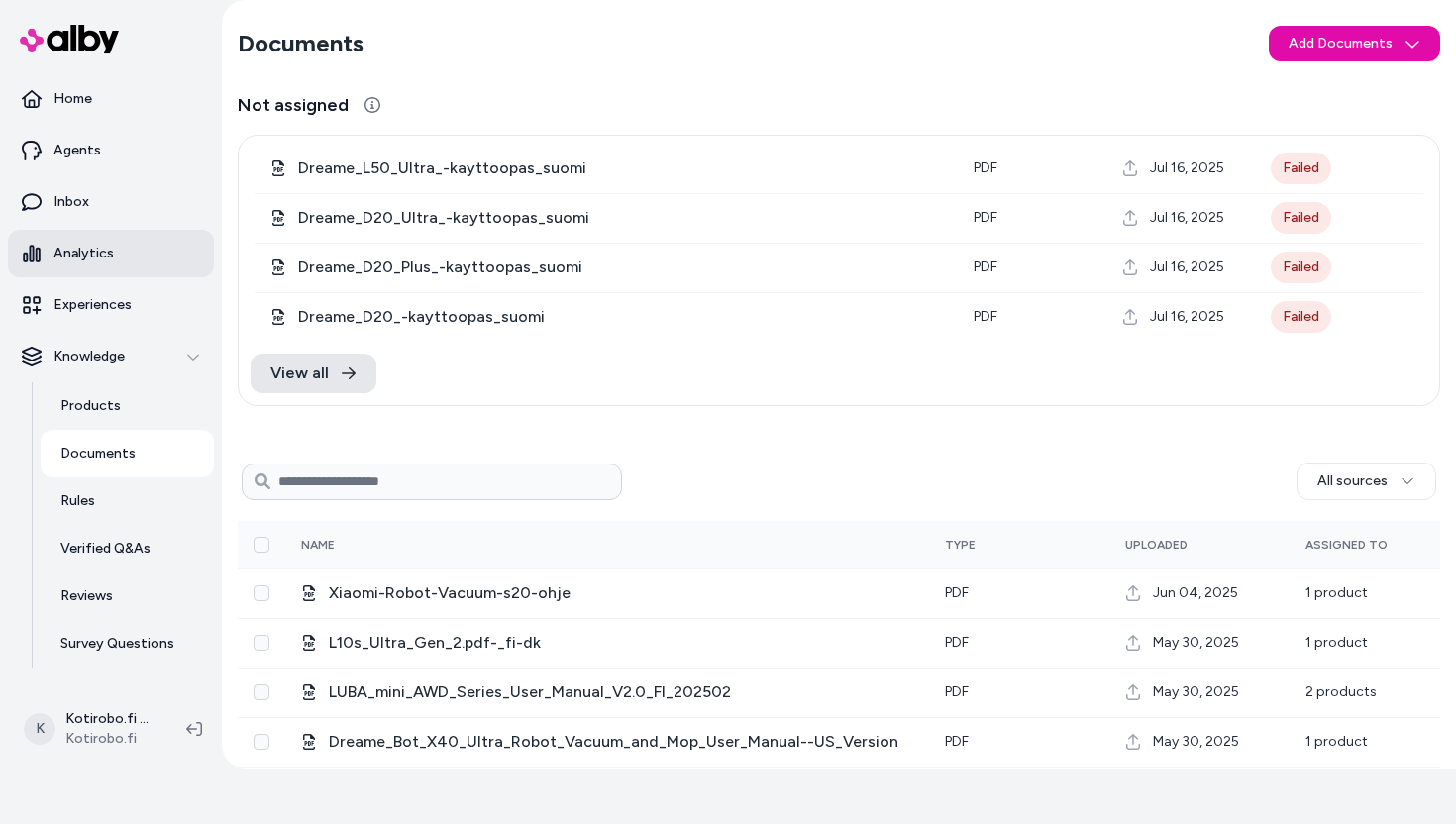 click on "Analytics" at bounding box center [111, 254] 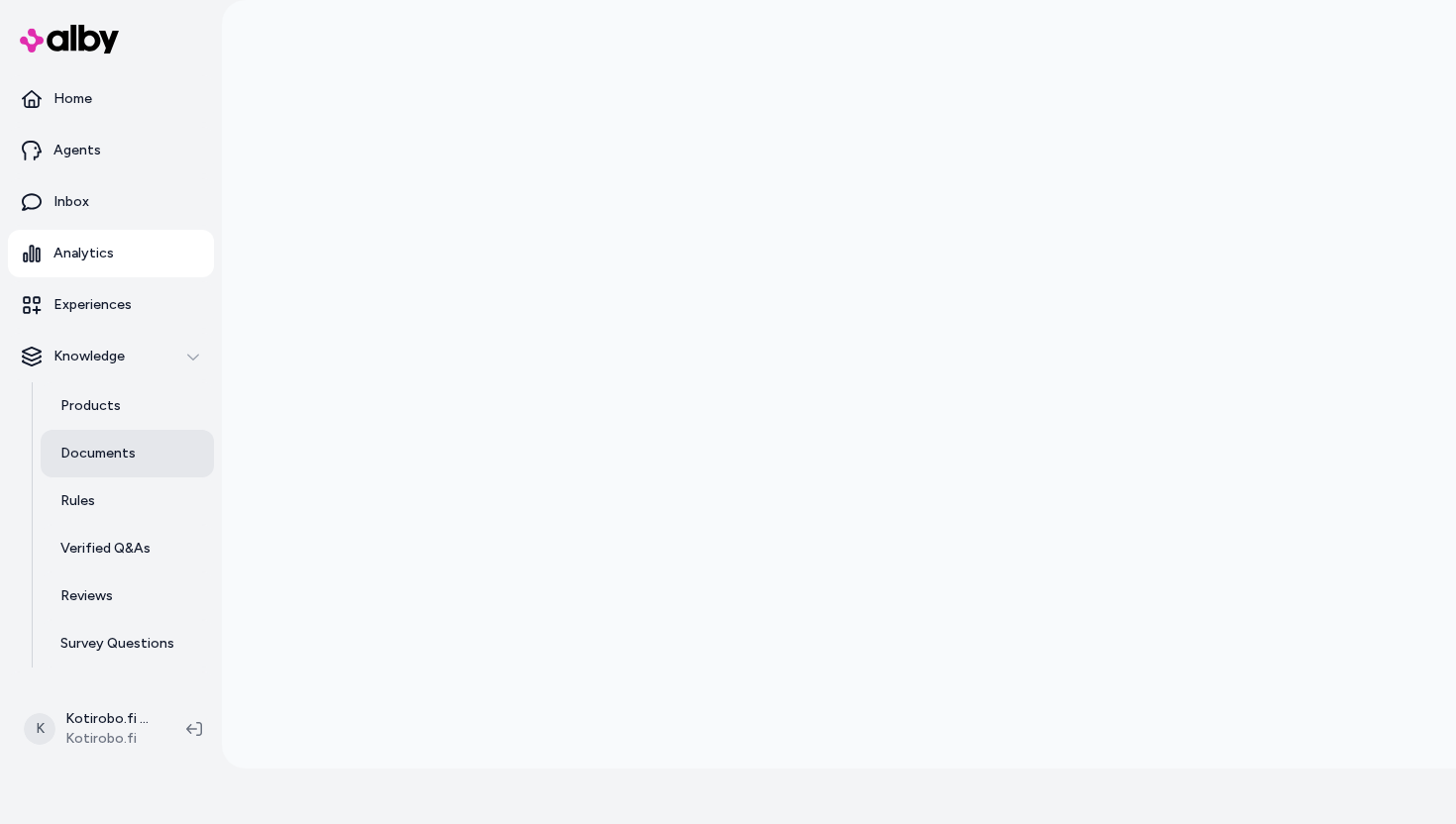 click on "Documents" at bounding box center (127, 454) 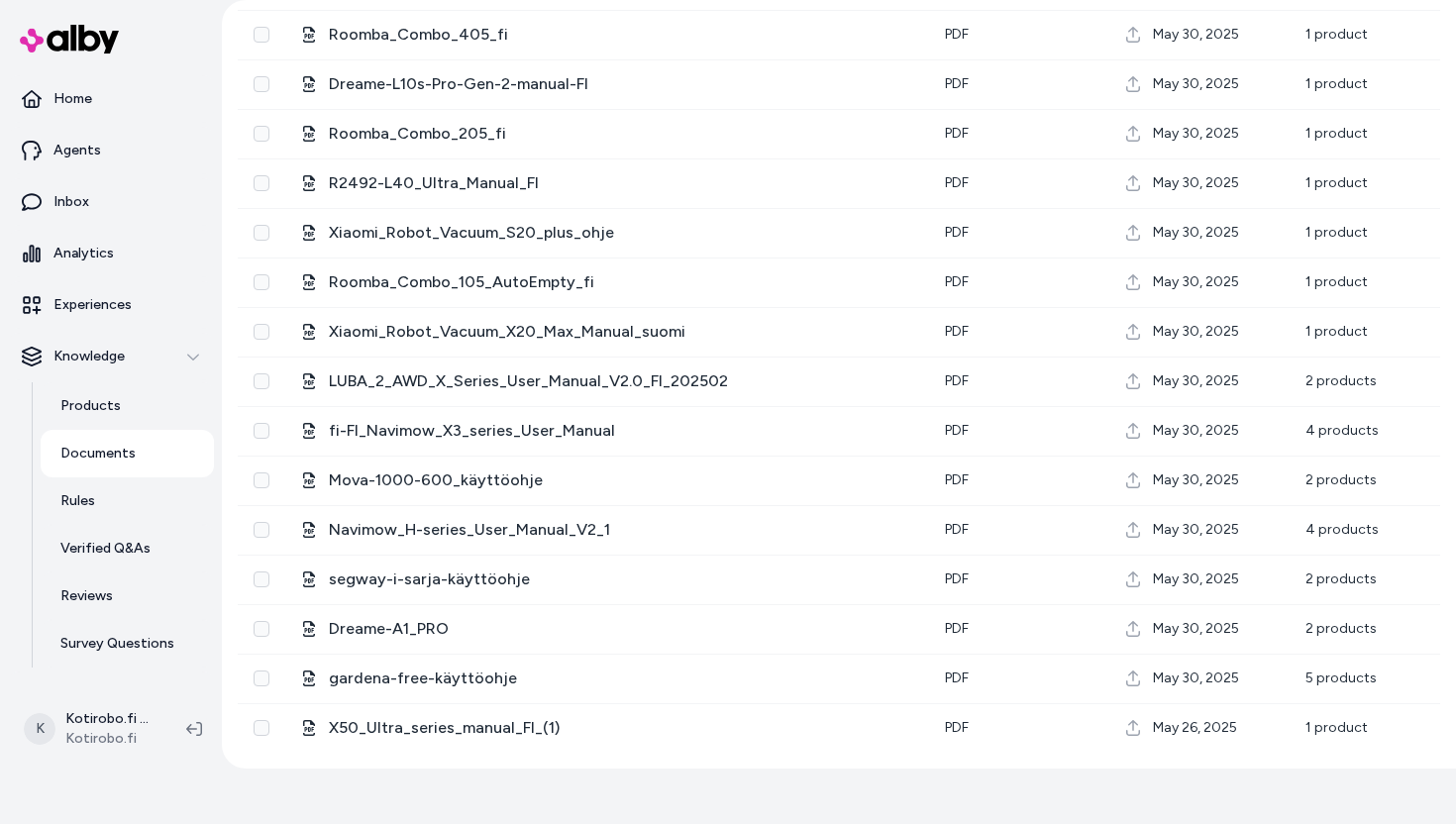 scroll, scrollTop: 0, scrollLeft: 0, axis: both 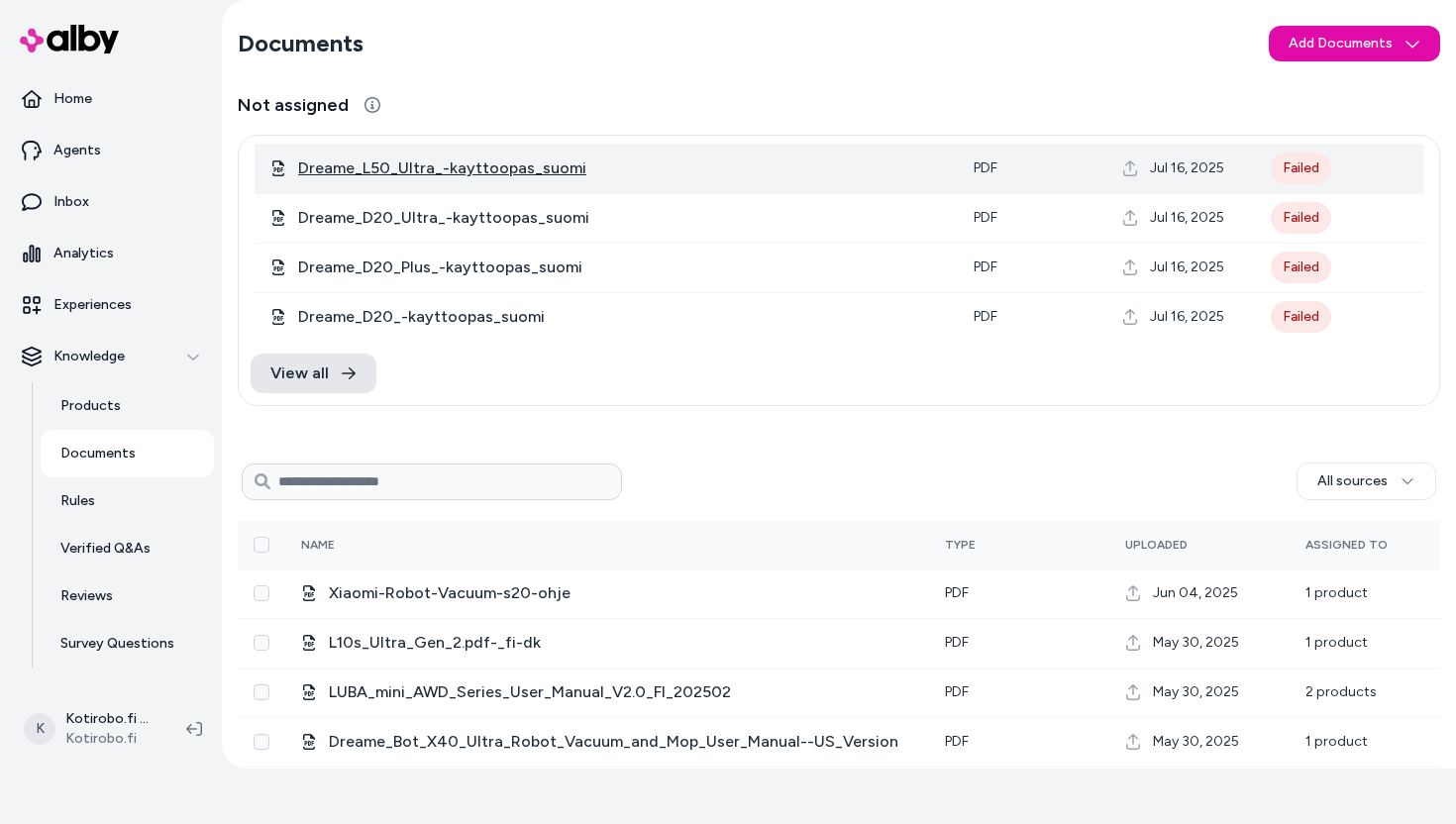 click on "Dreame_L50_Ultra_-kayttoopas_suomi" at bounding box center (442, 168) 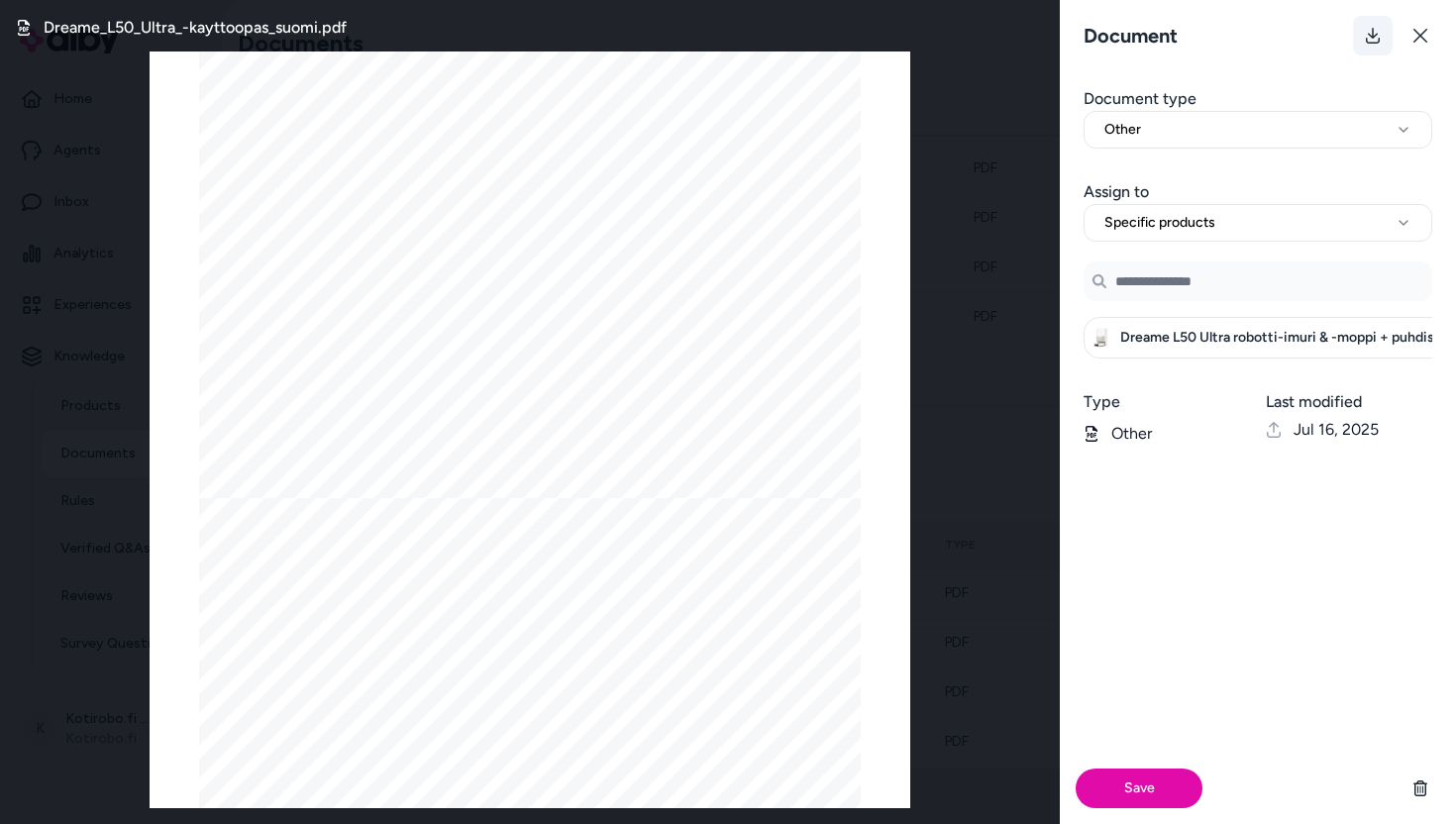 click at bounding box center [1373, 36] 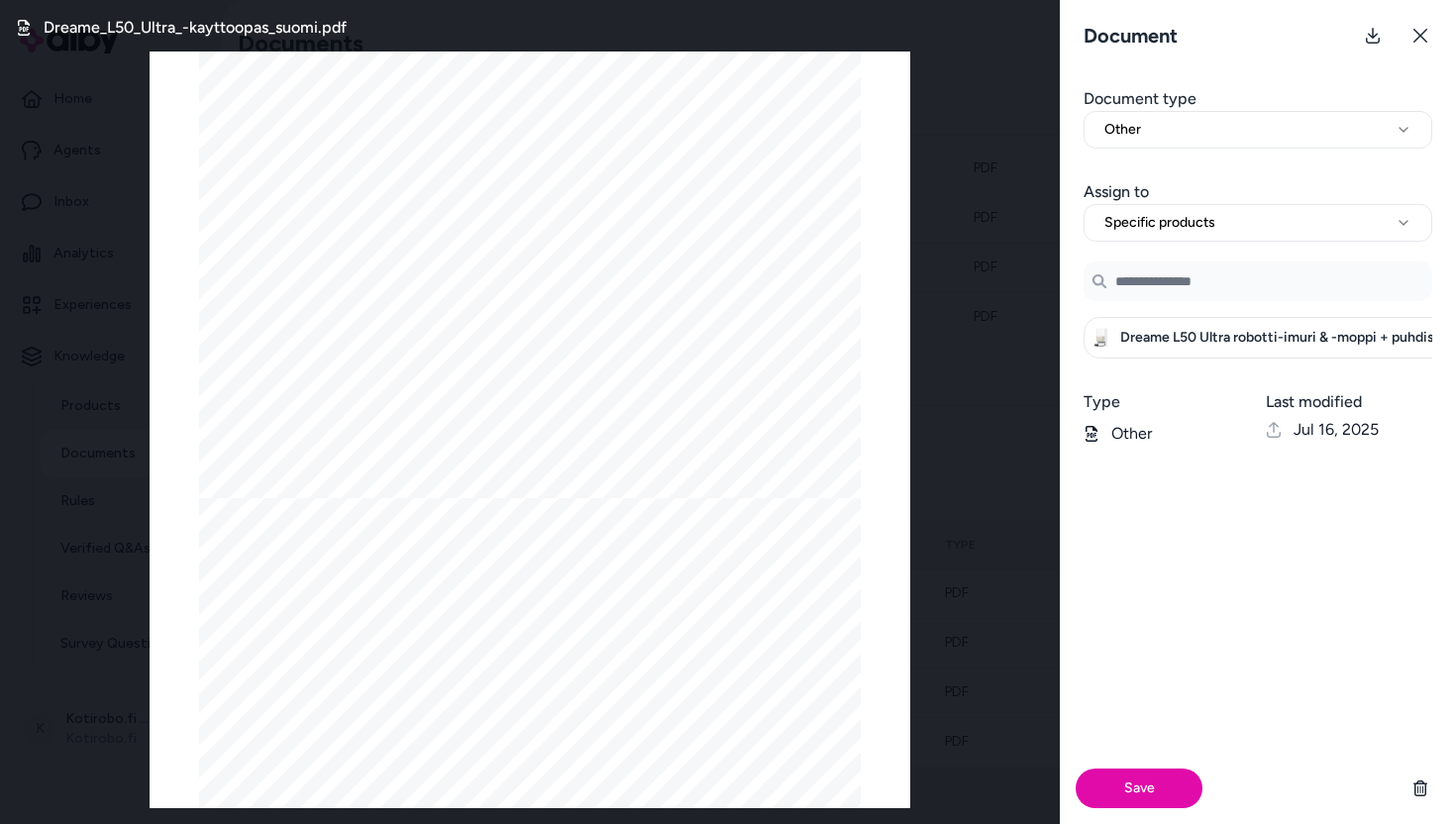 click on "Document type" at bounding box center (1258, 99) 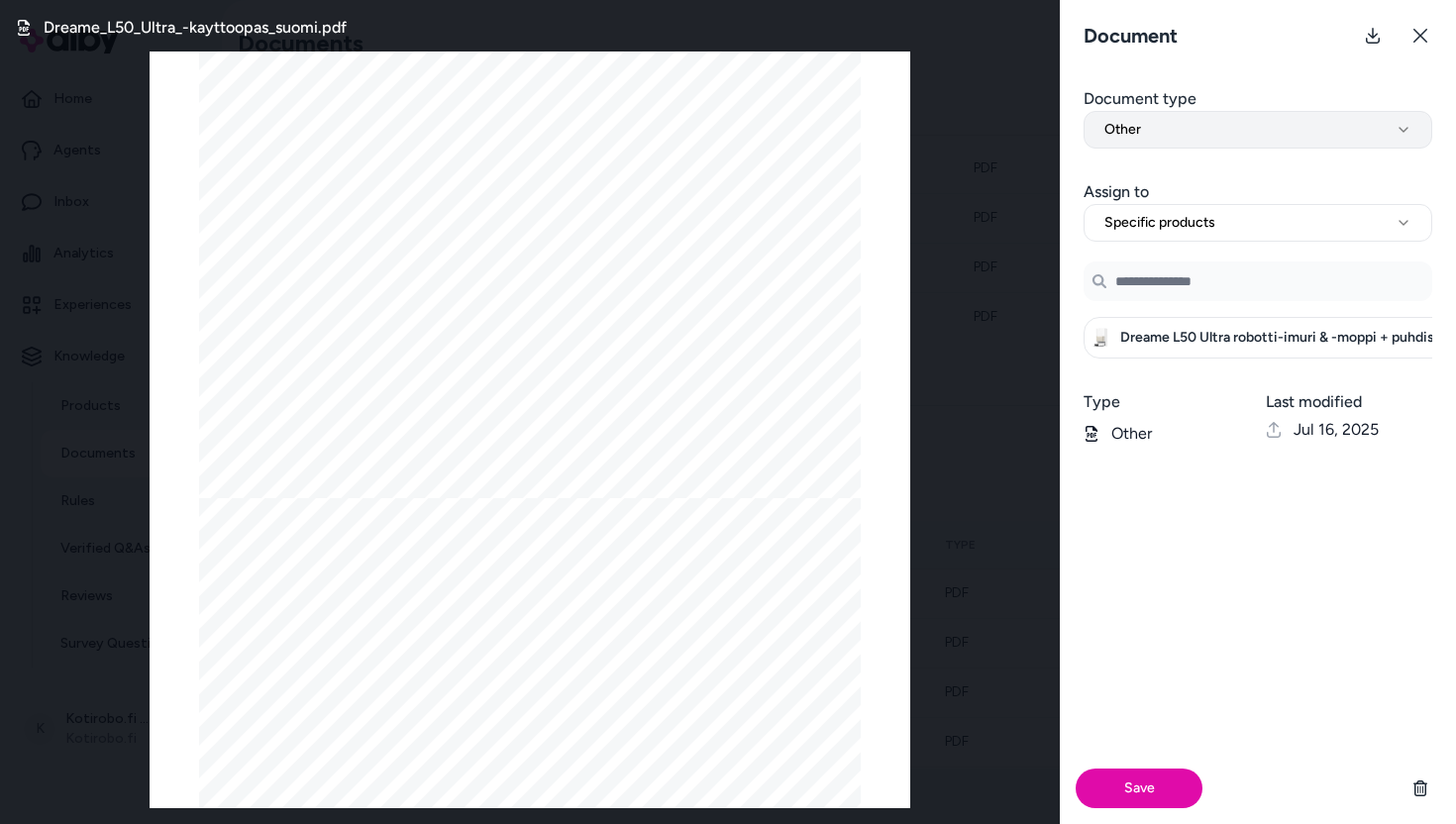 click on "Other" at bounding box center (1258, 130) 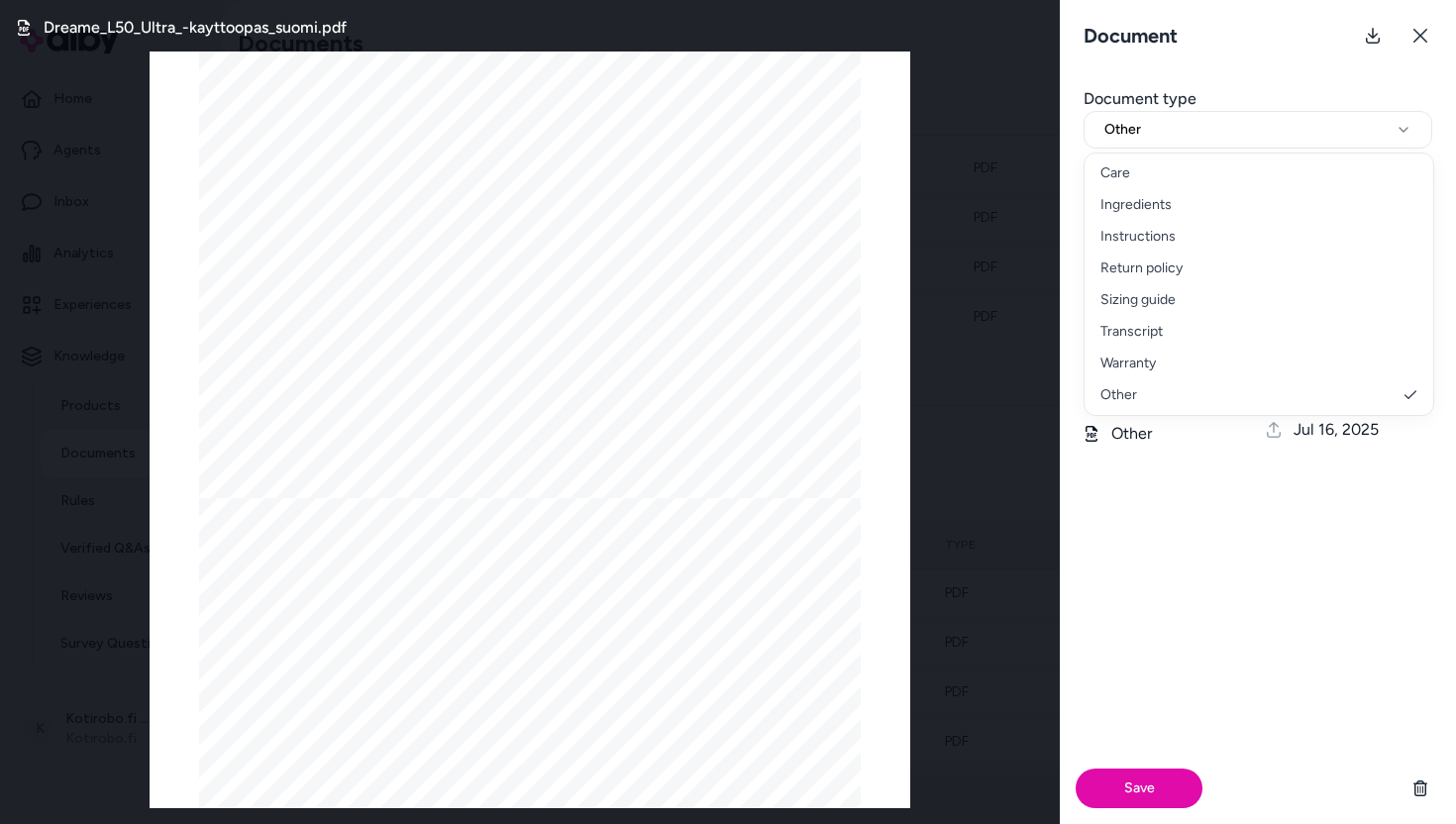select on "**********" 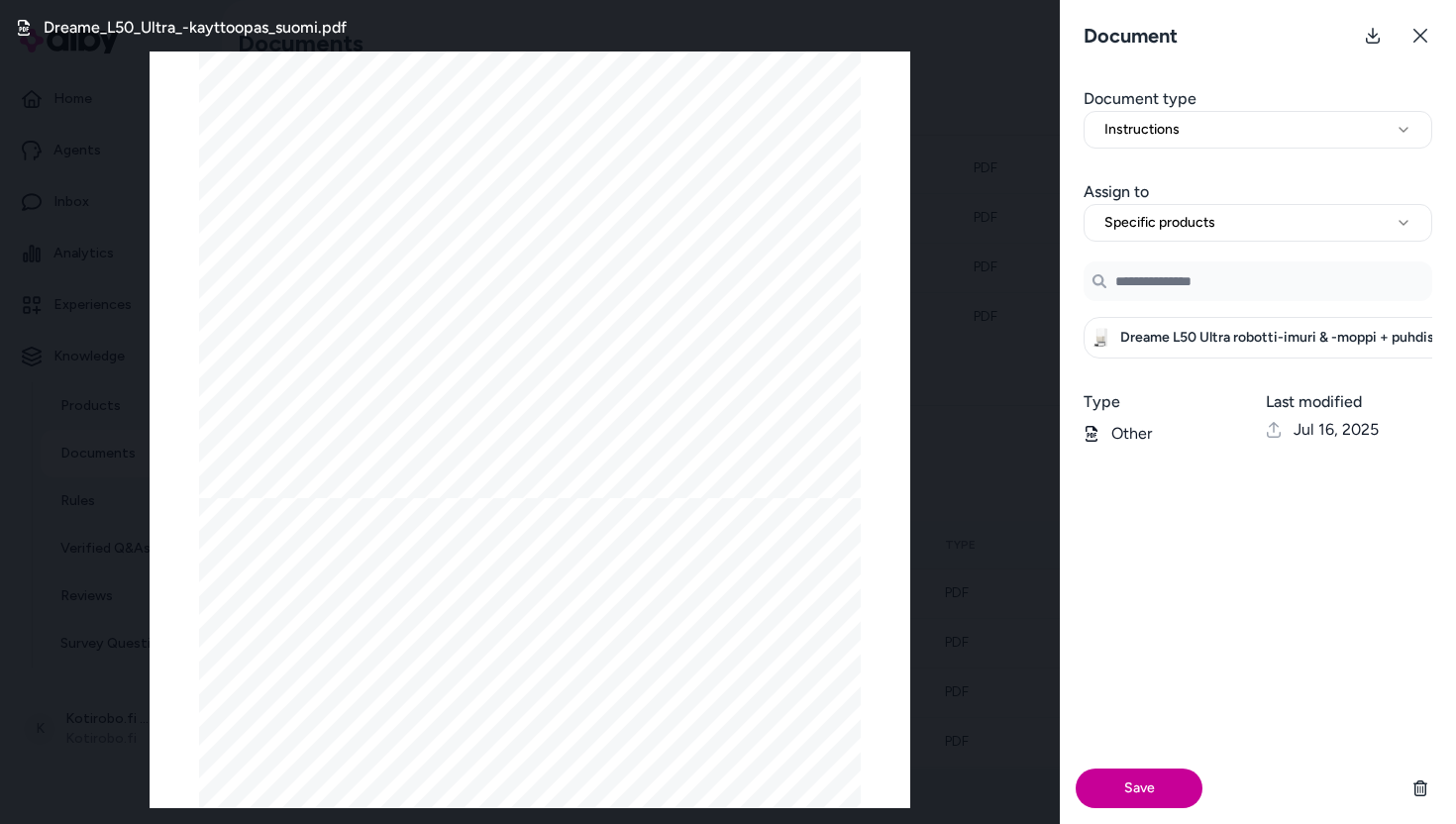 click on "Save" at bounding box center [1139, 788] 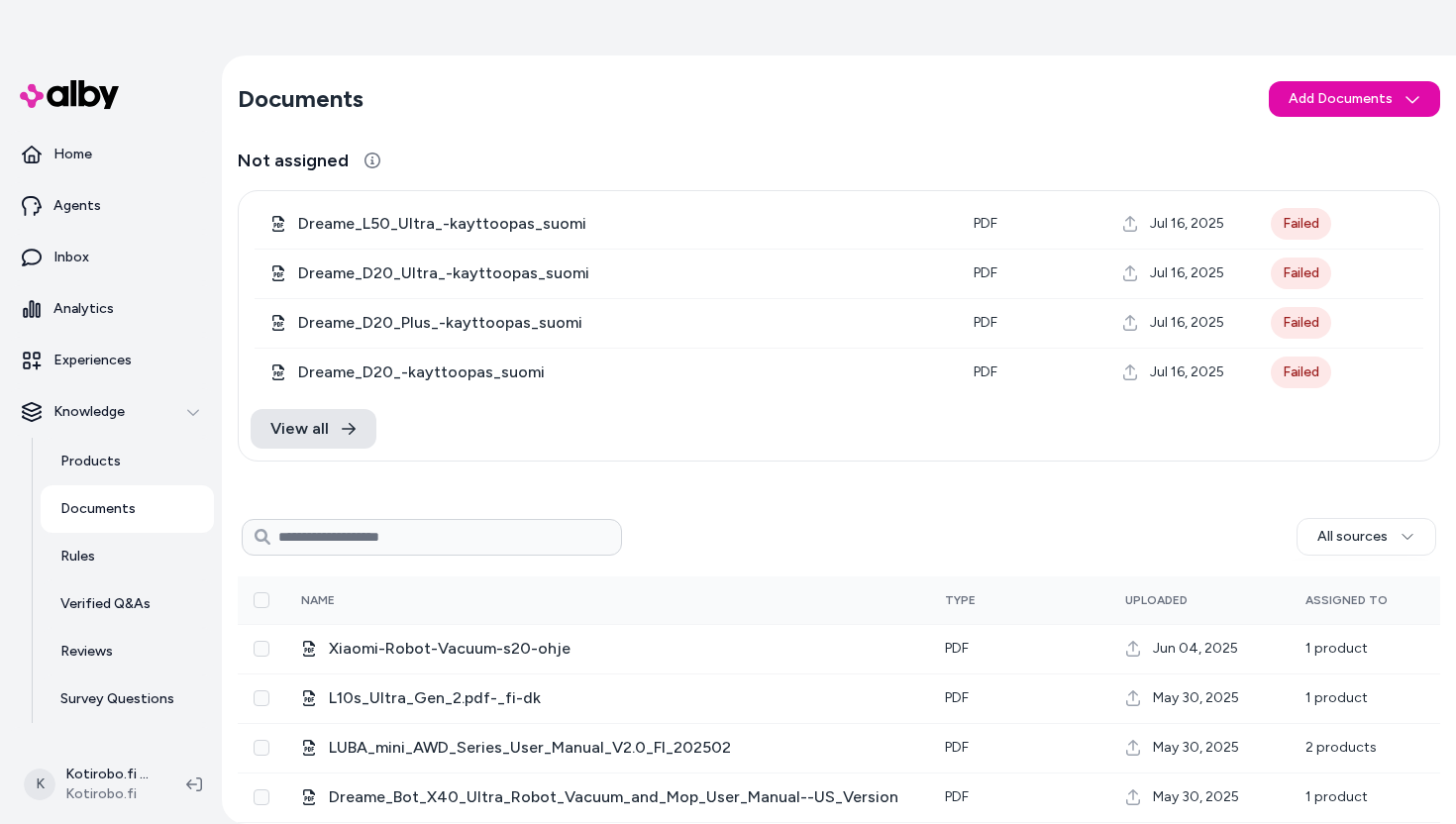 scroll, scrollTop: 55, scrollLeft: 0, axis: vertical 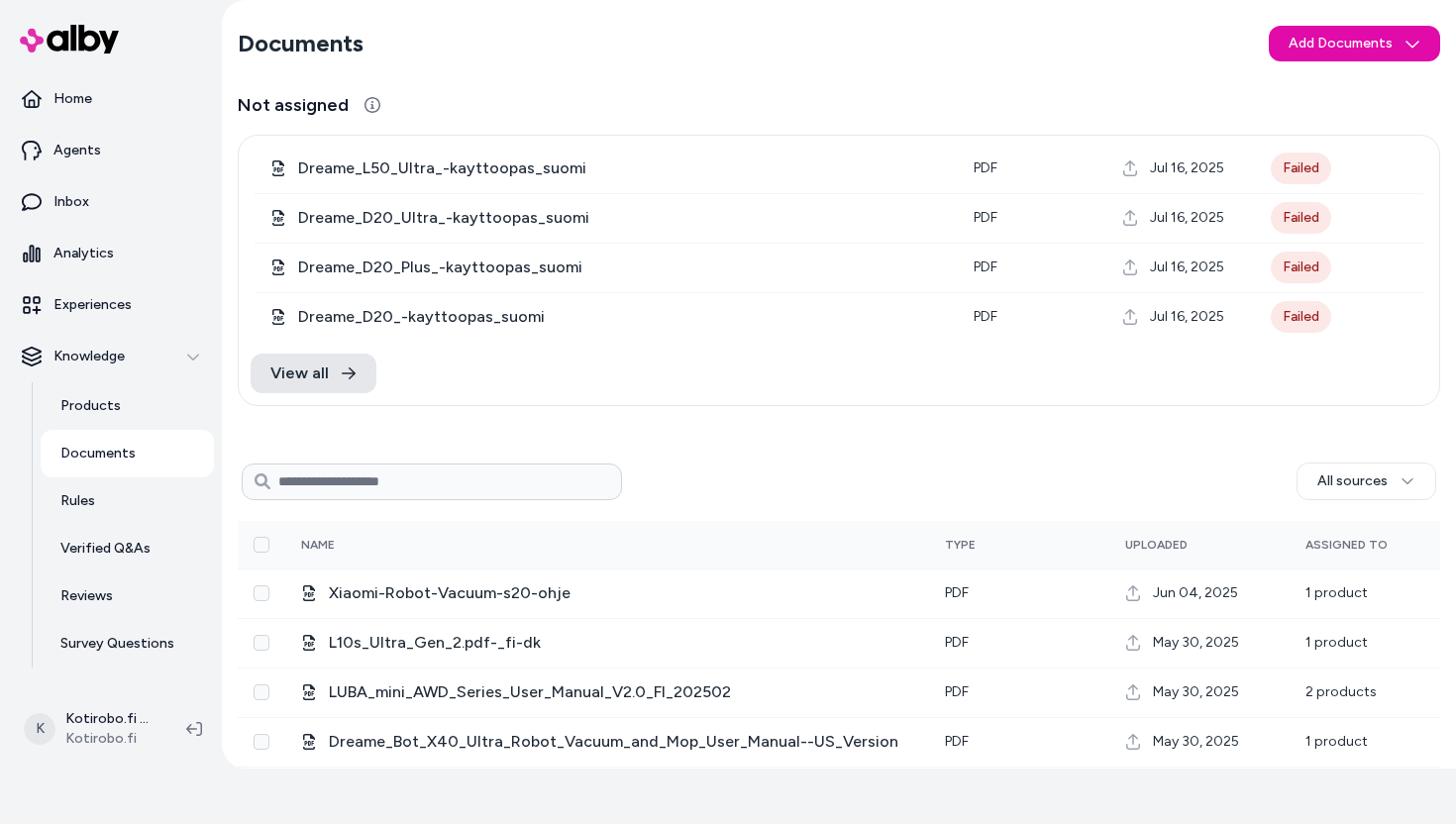 type 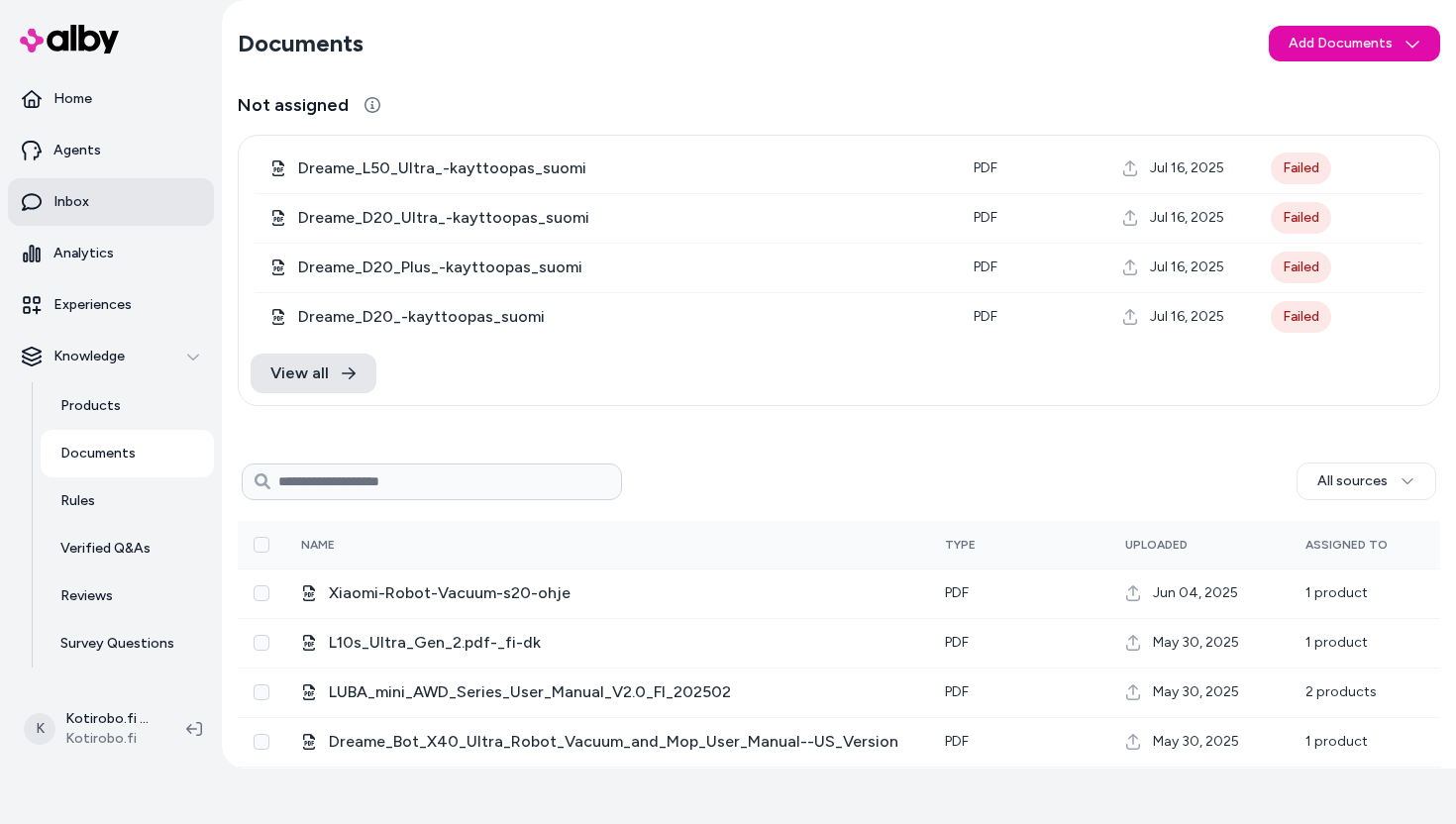 click on "Inbox" at bounding box center [111, 202] 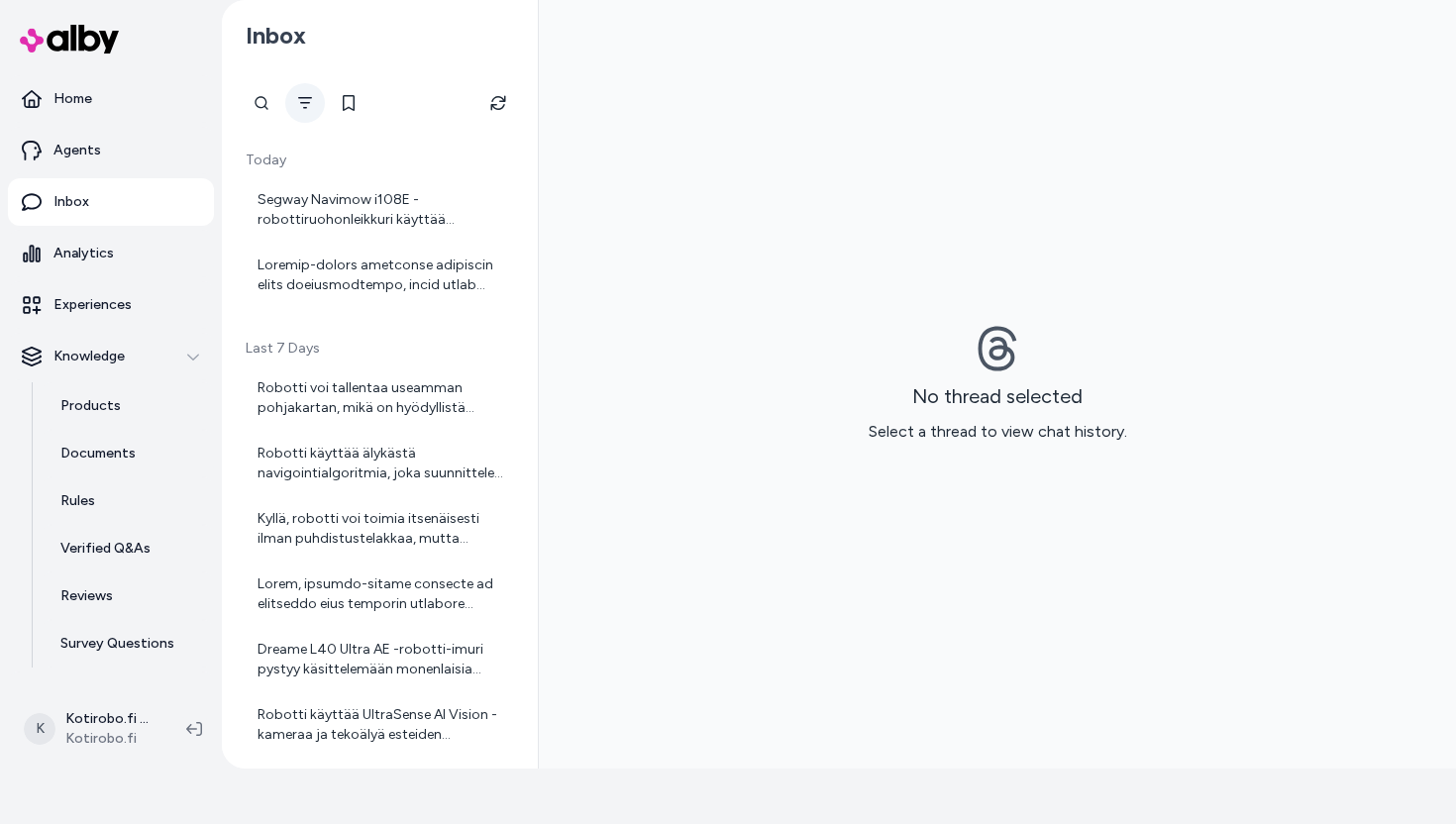 click at bounding box center [305, 103] 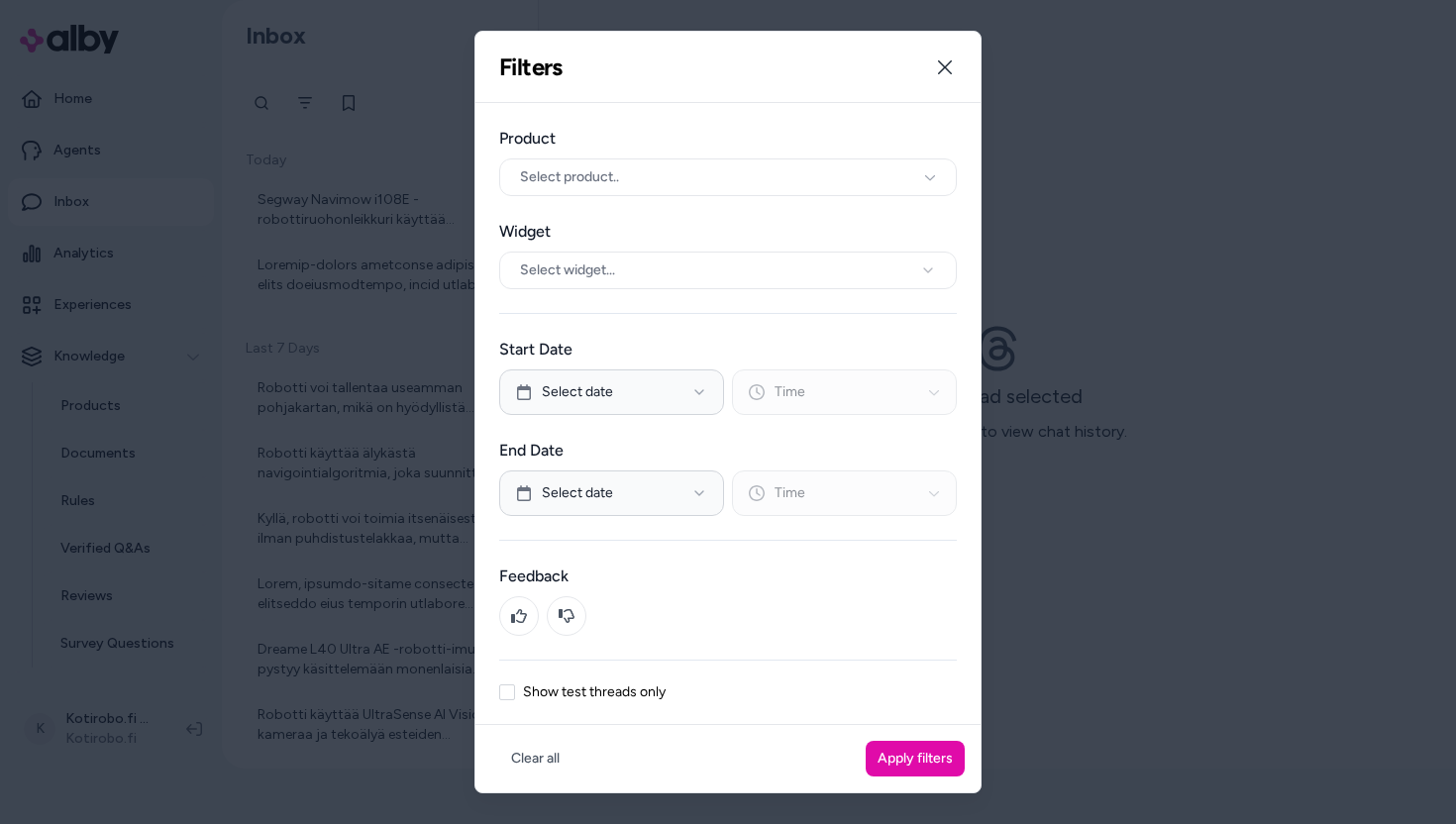click at bounding box center [728, 412] 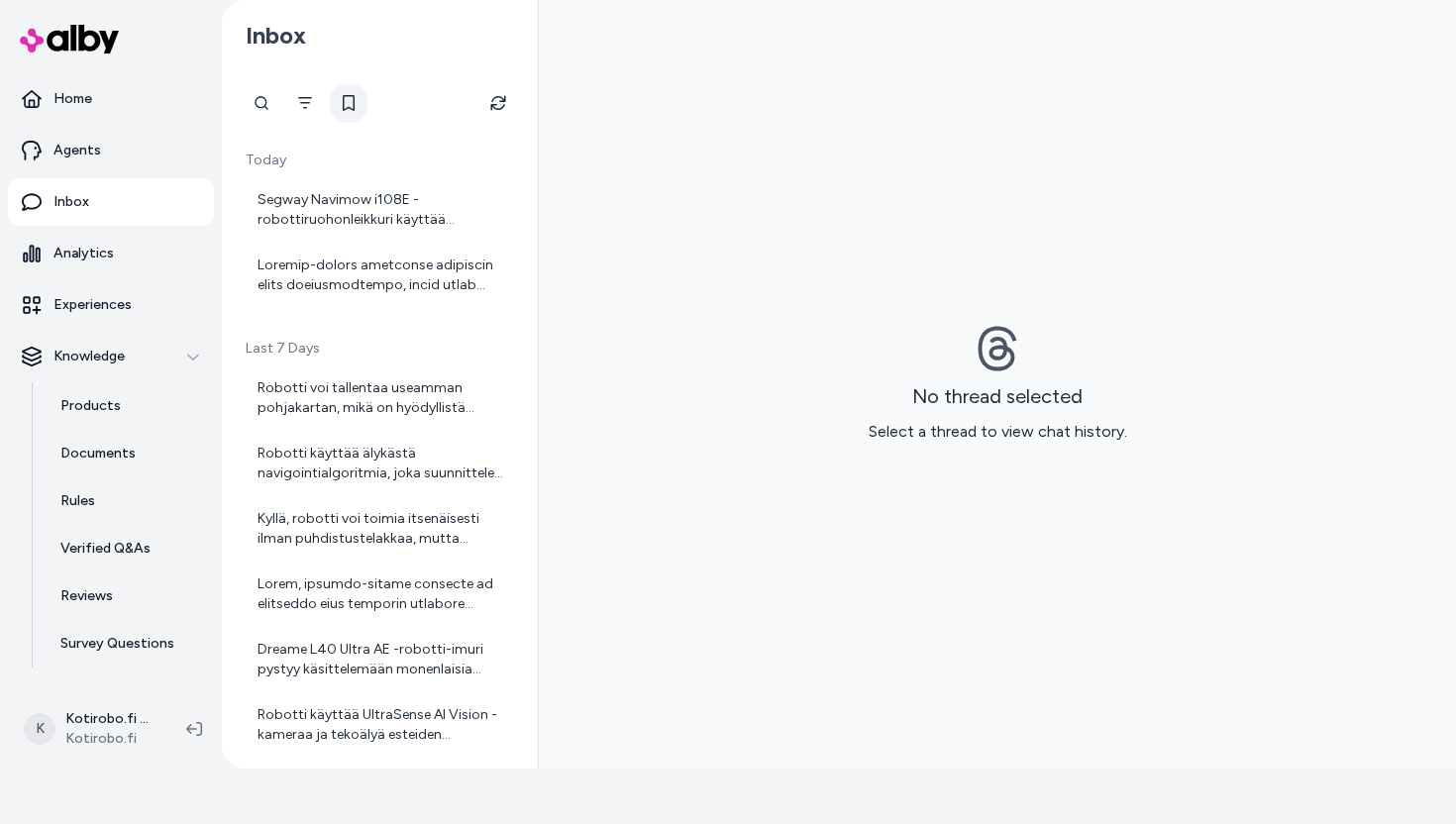click 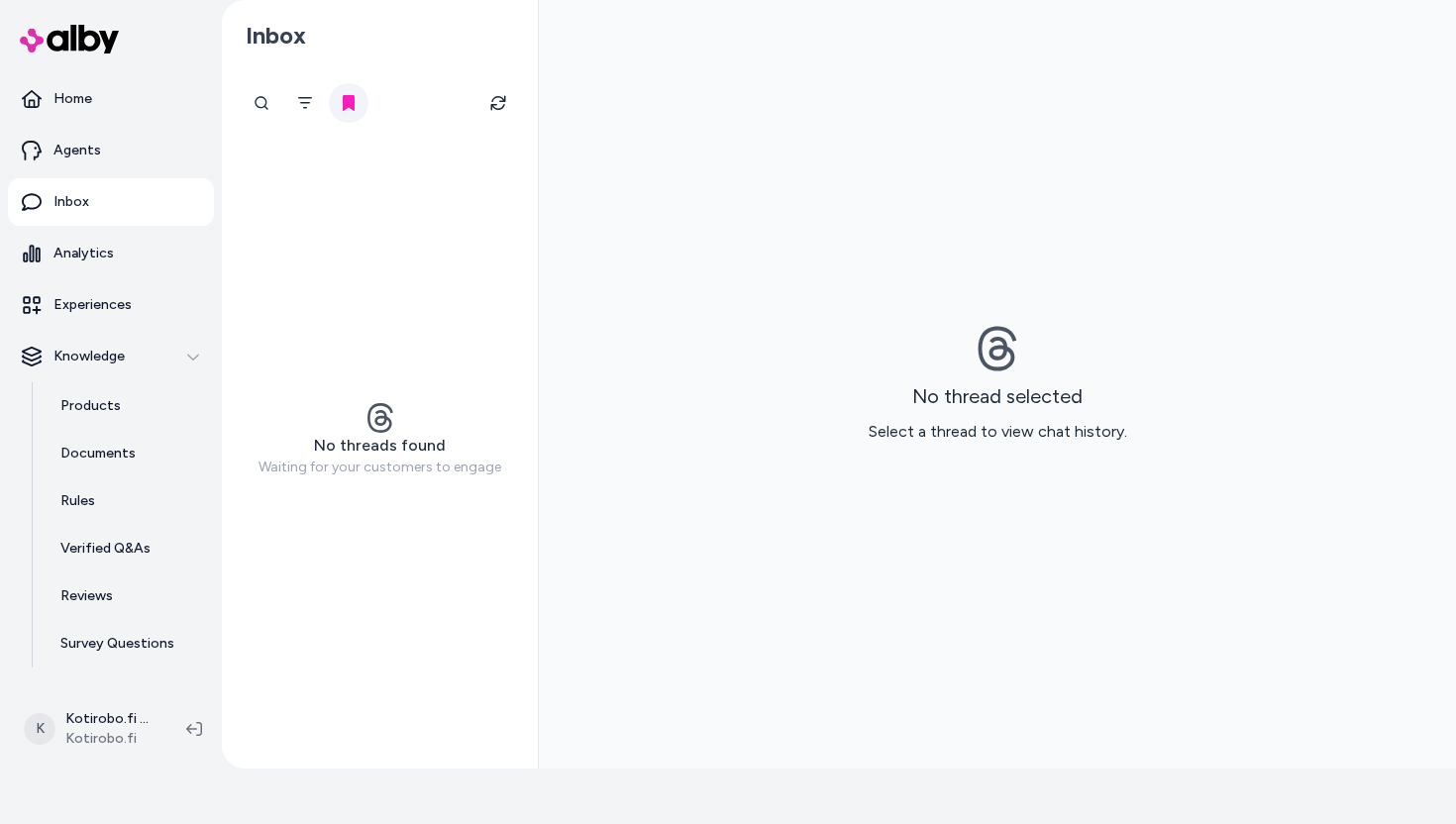 click 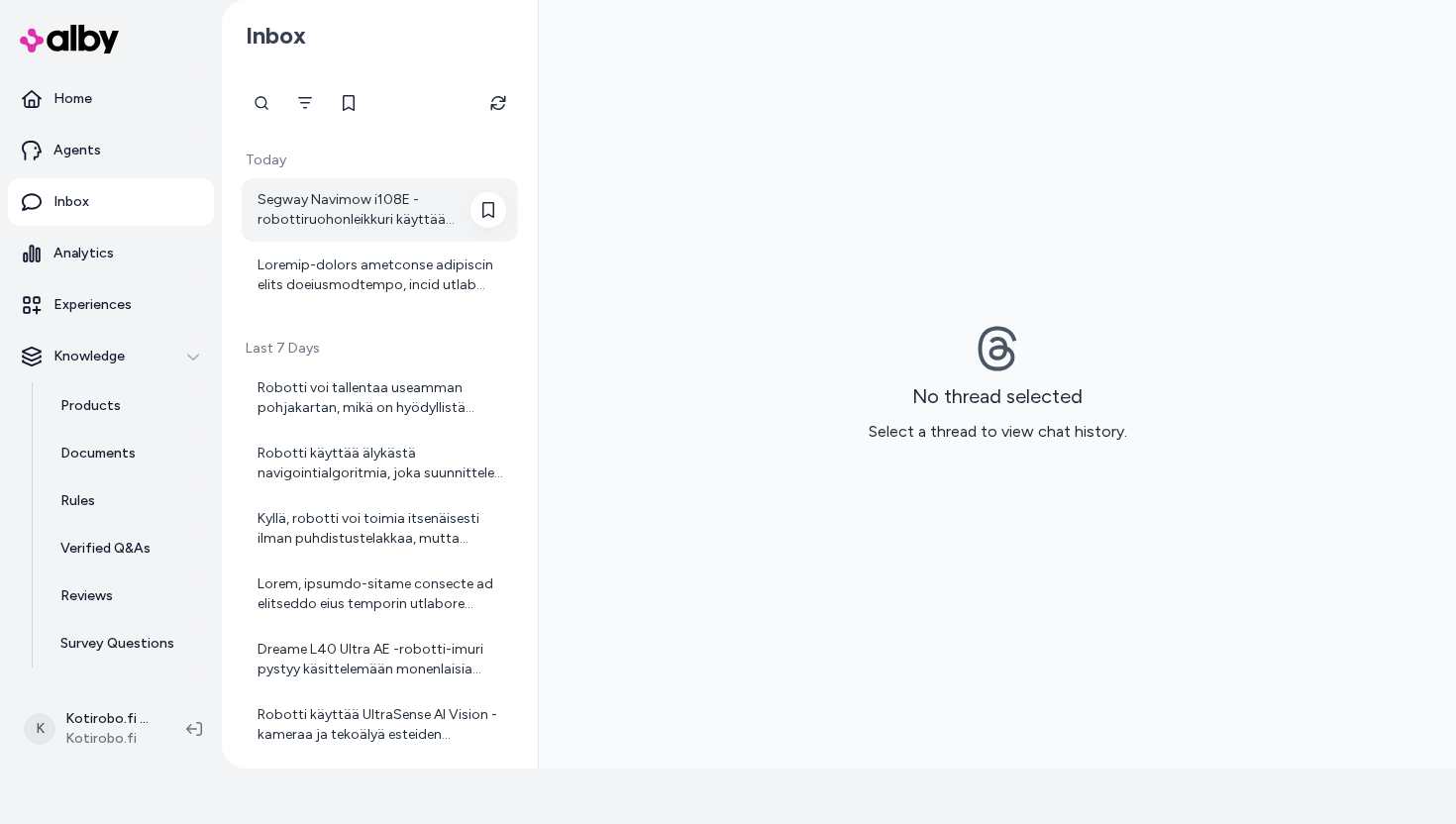 click on "Segway Navimow i108E -robottiruohonleikkuri käyttää yhteyden muodostamiseen WiFiä tai Bluetoothia mobiilisovelluksen kanssa. WiFi-yhteys mahdollistaa leikkurin hallinnan ja seurannan sovelluksen kautta.
Lisävarusteena on saatavilla Navimow Access+ 4G -moduuli, joka mahdollistaa yhteyden mobiiliverkon kautta. Tämä on hyödyllinen, jos WiFi-yhteys ei riitä koko nurmialueelle tai haluat varmistaa kattavan yhteyden.
Yhteenvetona: WiFi-yhteys on suositeltava ja tavallisesti riittävä, mutta 4G-moduuli on lisävarusteena, jos tarvitset laajempaa yhteyden kattavuutta." at bounding box center [381, 210] 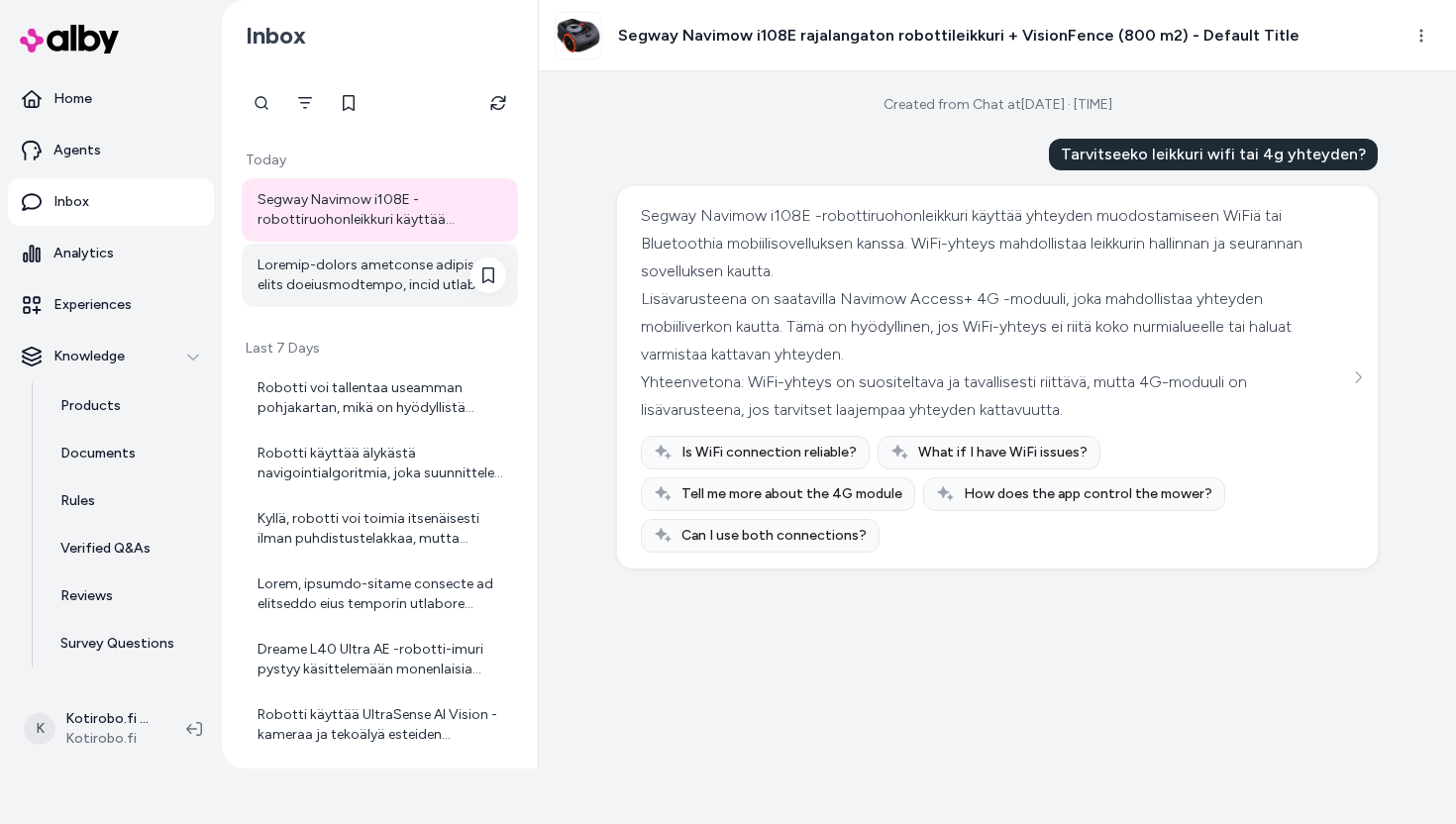 click at bounding box center (379, 275) 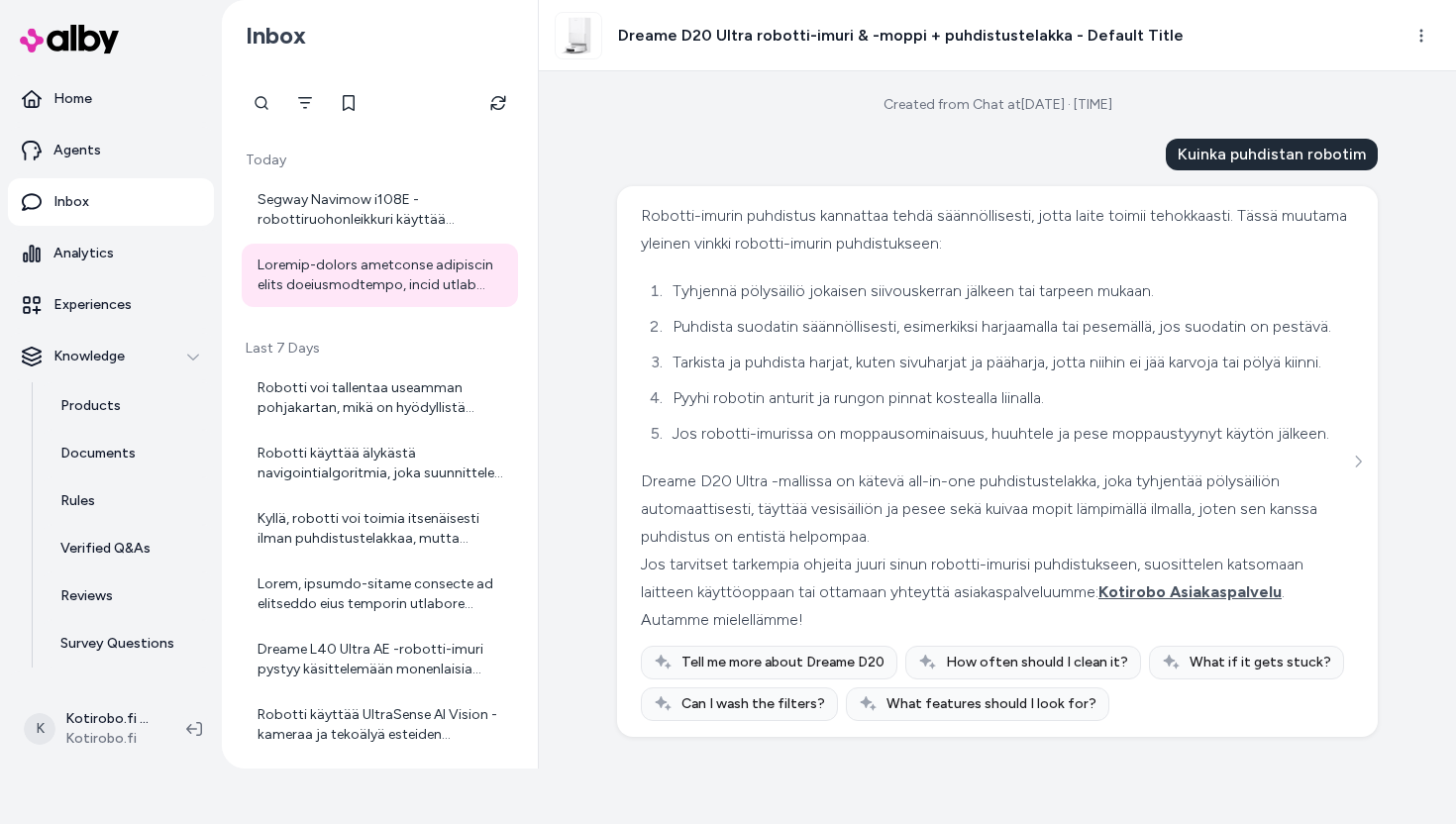 scroll, scrollTop: 49, scrollLeft: 0, axis: vertical 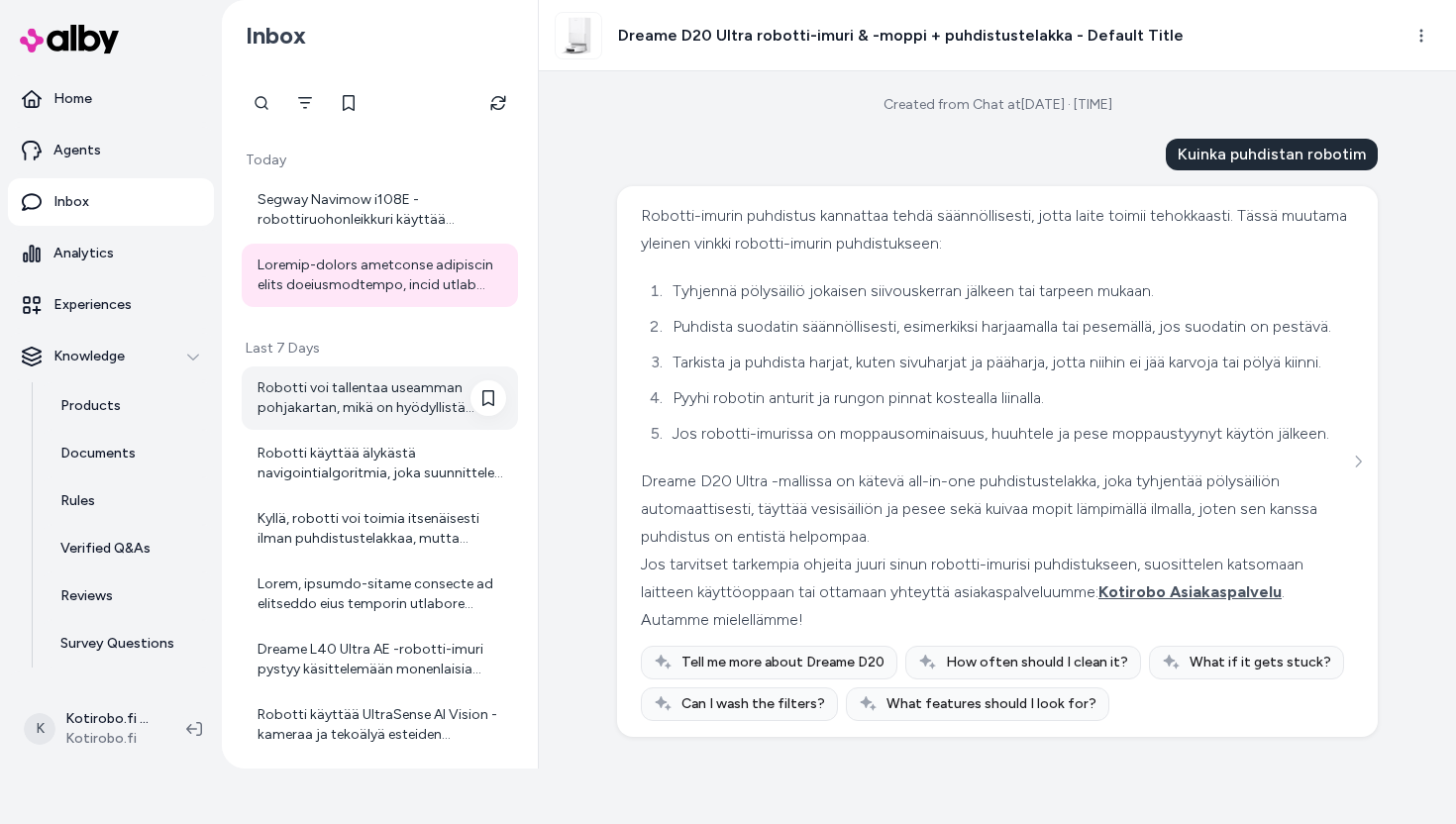 click on "Robotti voi tallentaa useamman pohjakartan, mikä on hyödyllistä useampikerroksisissa asunnoissa." at bounding box center (379, 398) 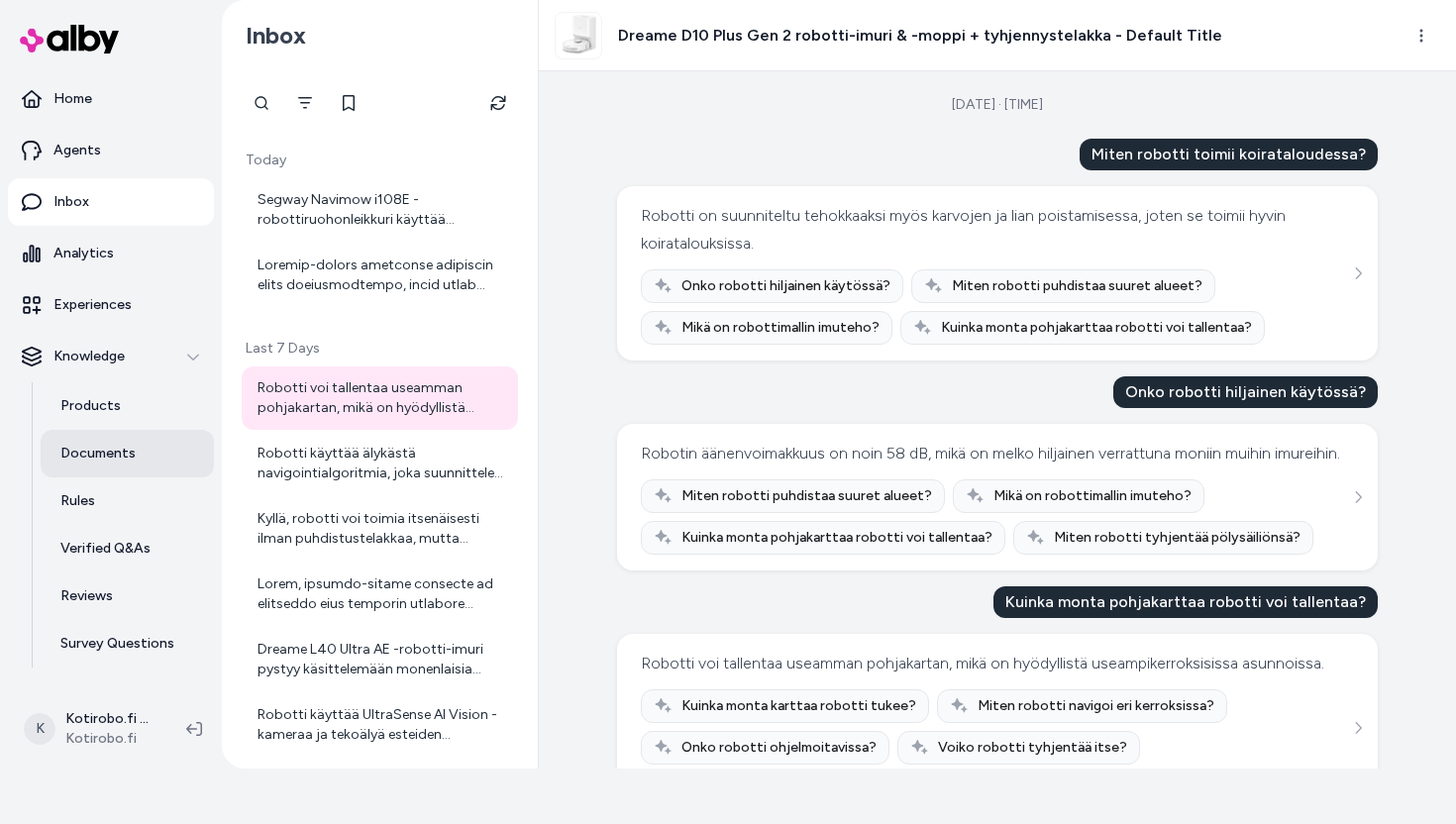 click on "Documents" at bounding box center [127, 454] 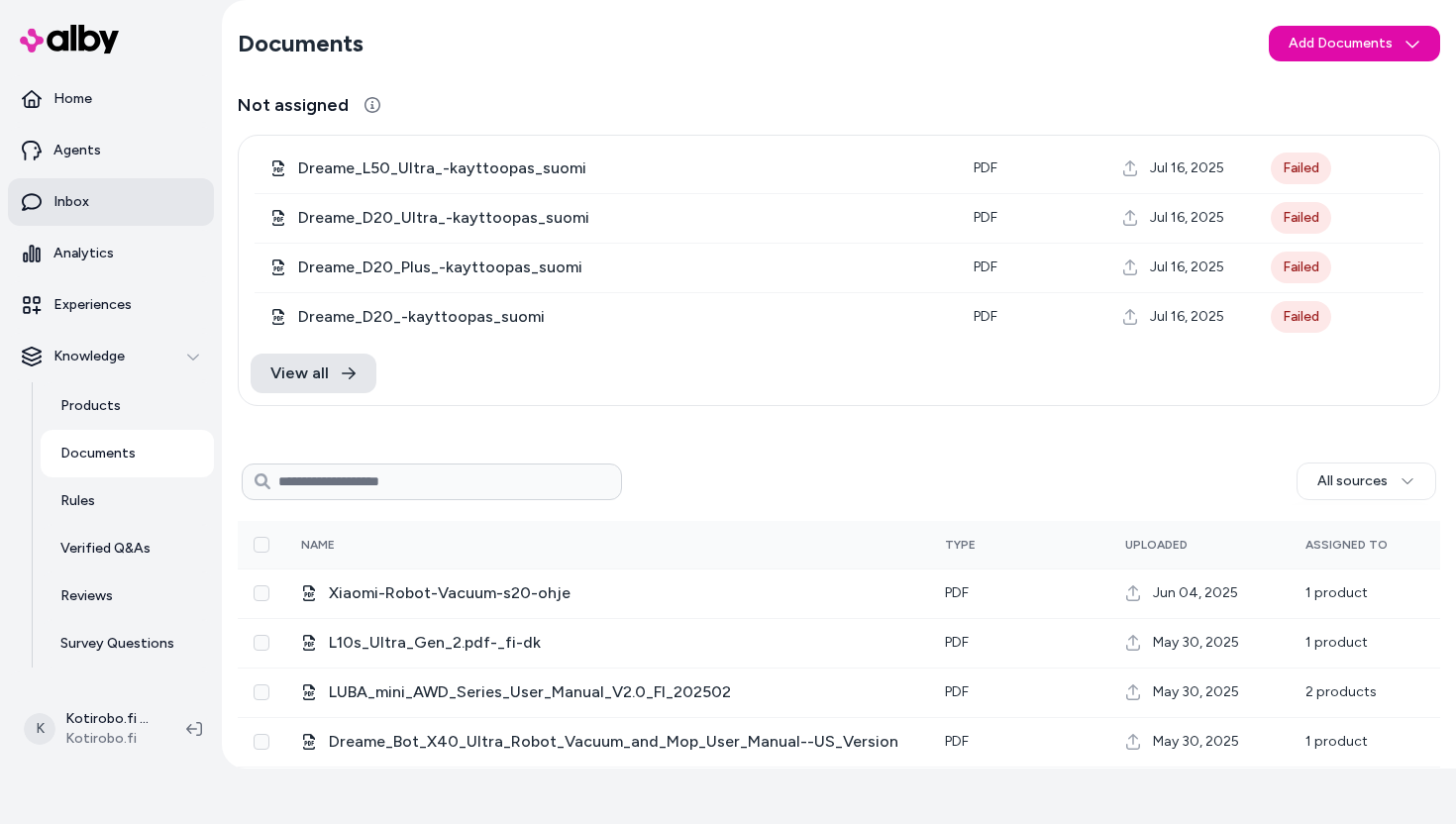 click on "Inbox" at bounding box center [111, 202] 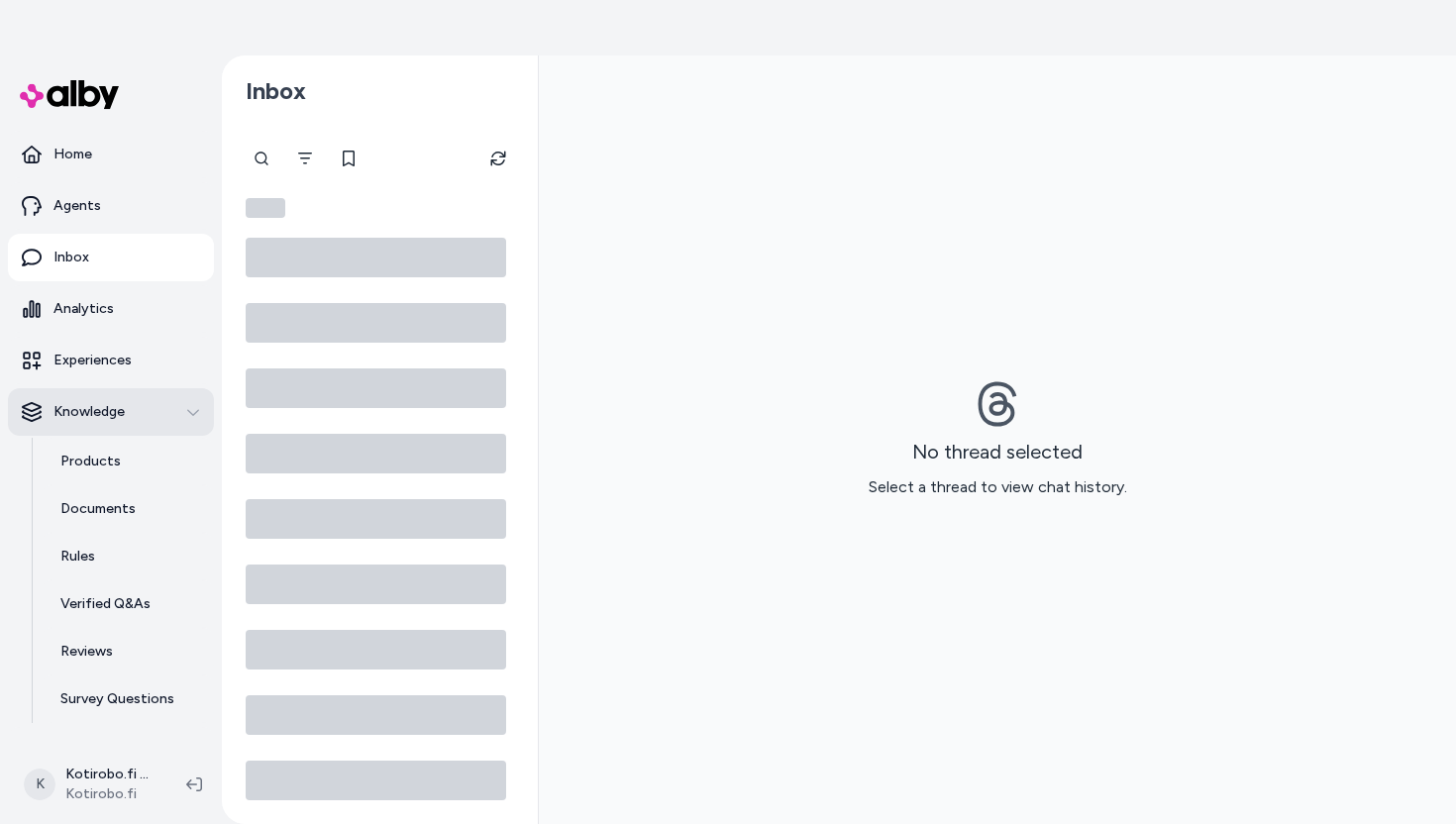 scroll, scrollTop: 55, scrollLeft: 0, axis: vertical 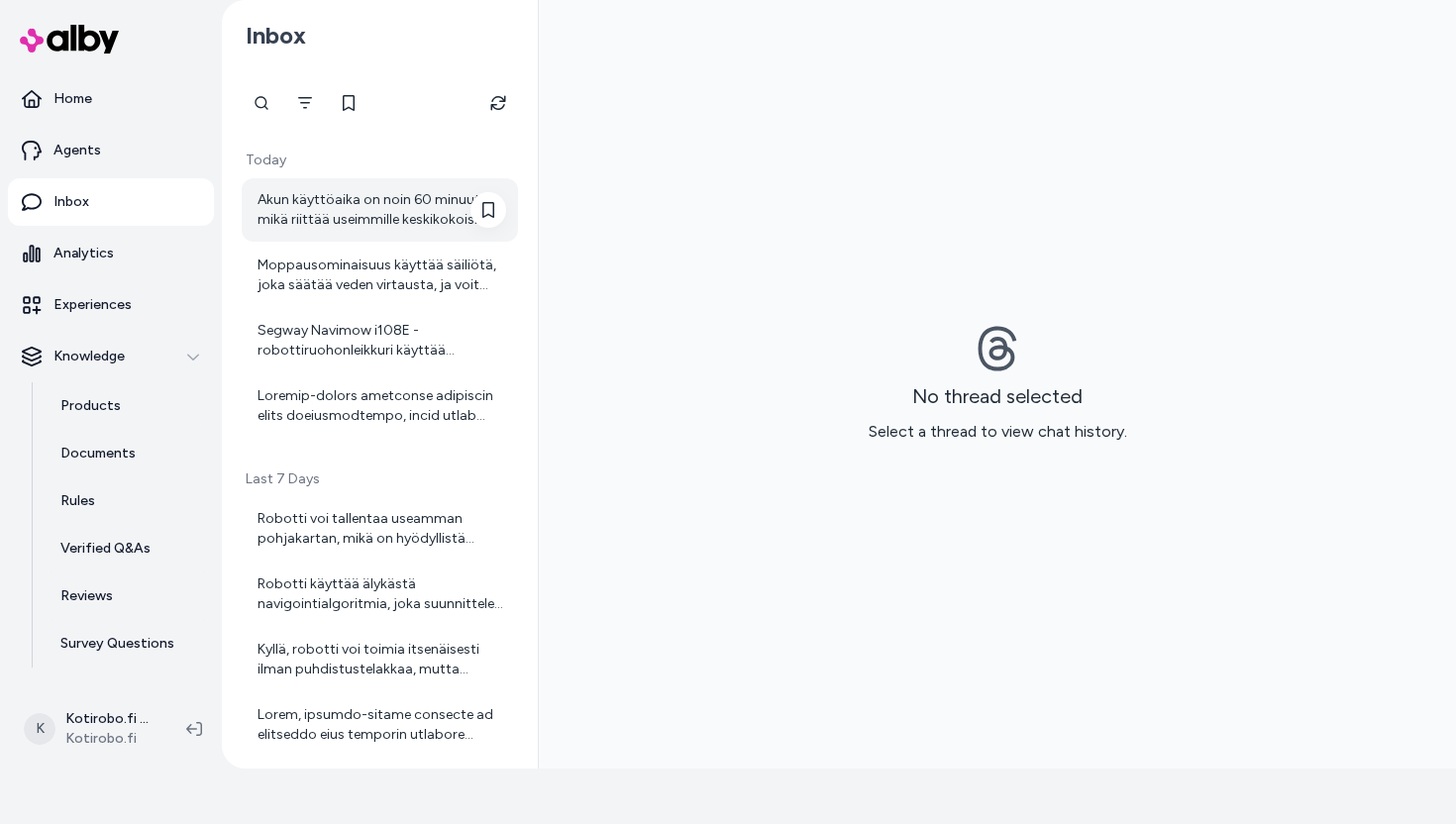 click on "Akun käyttöaika on noin 60 minuuttia, mikä riittää useimmille keskikokoisille nurmialueille." at bounding box center (381, 210) 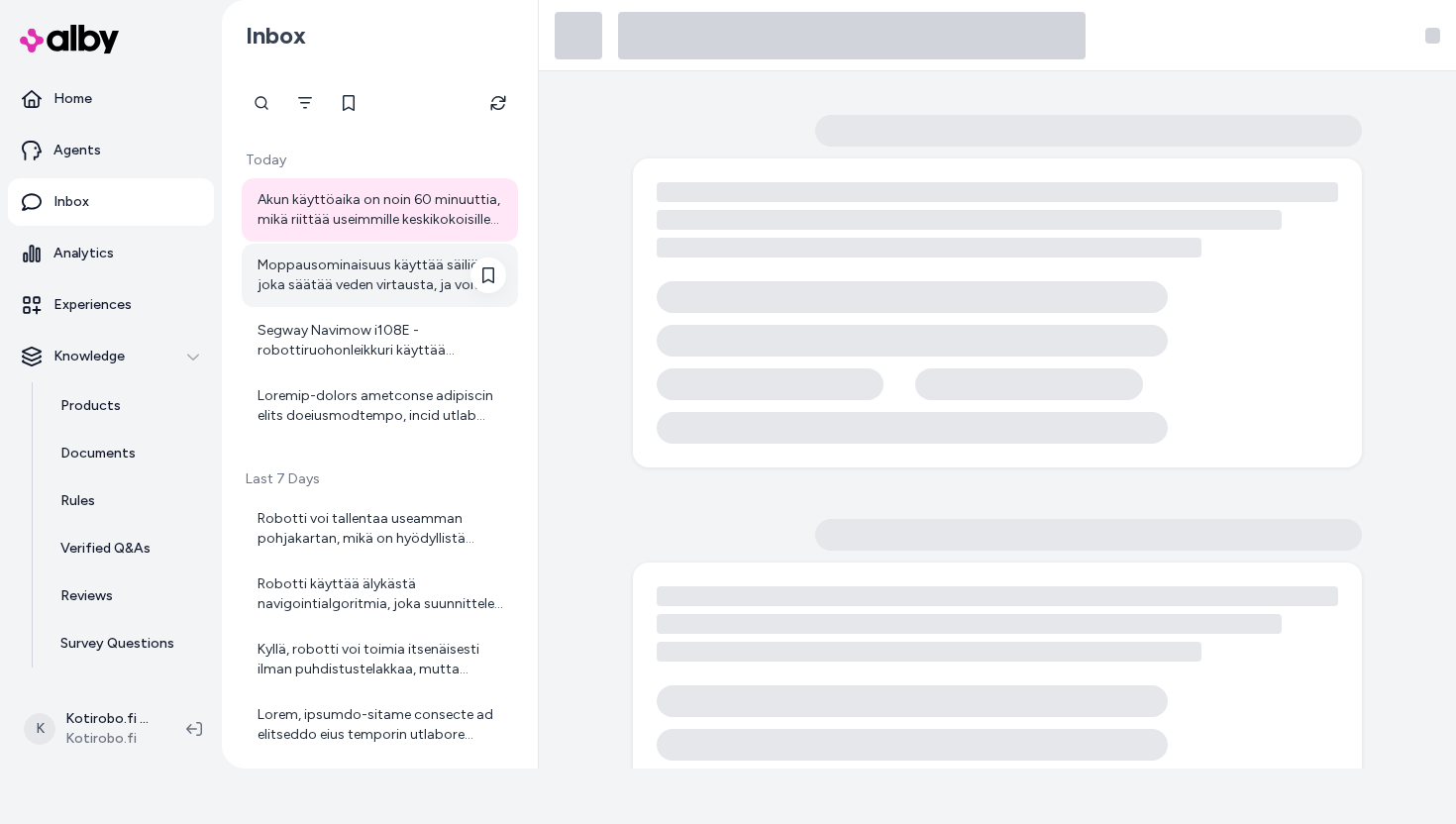 click on "Moppausominaisuus käyttää säiliötä, joka säätää veden virtausta, ja voit valita kolmen kosteusvaihtoehdon välillä." at bounding box center (381, 275) 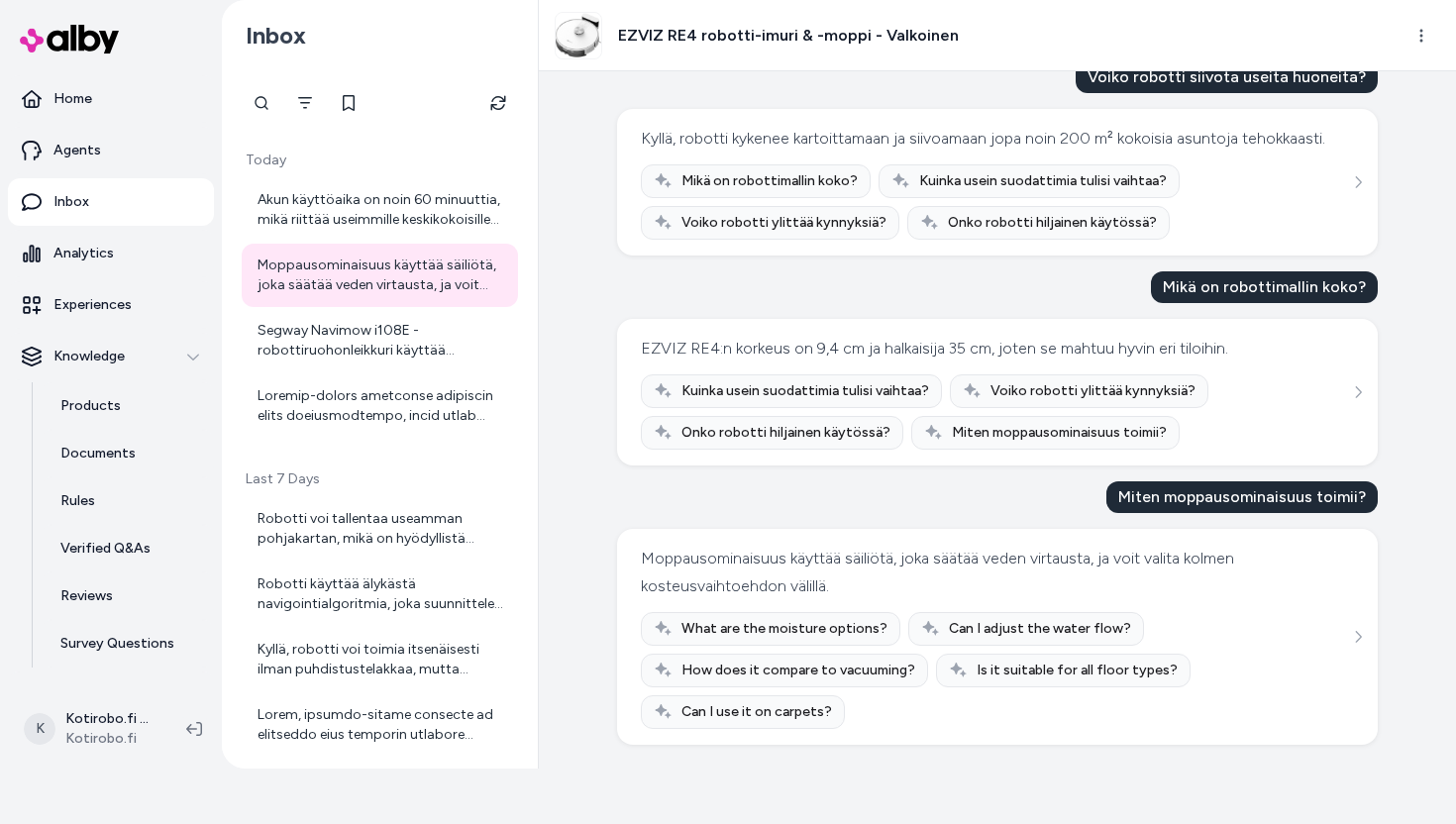 scroll, scrollTop: 105, scrollLeft: 0, axis: vertical 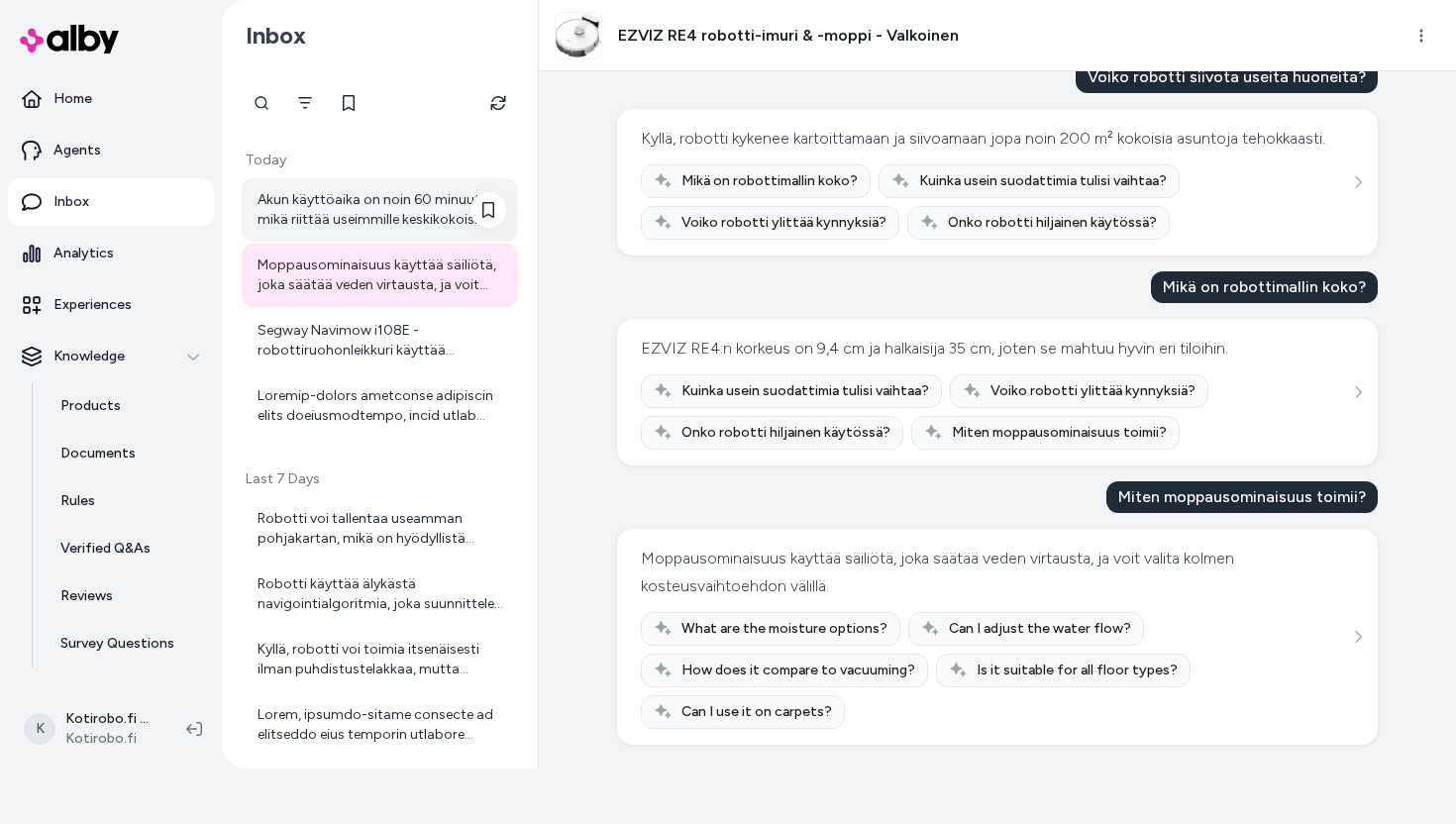 click on "Akun käyttöaika on noin 60 minuuttia, mikä riittää useimmille keskikokoisille nurmialueille." at bounding box center [381, 210] 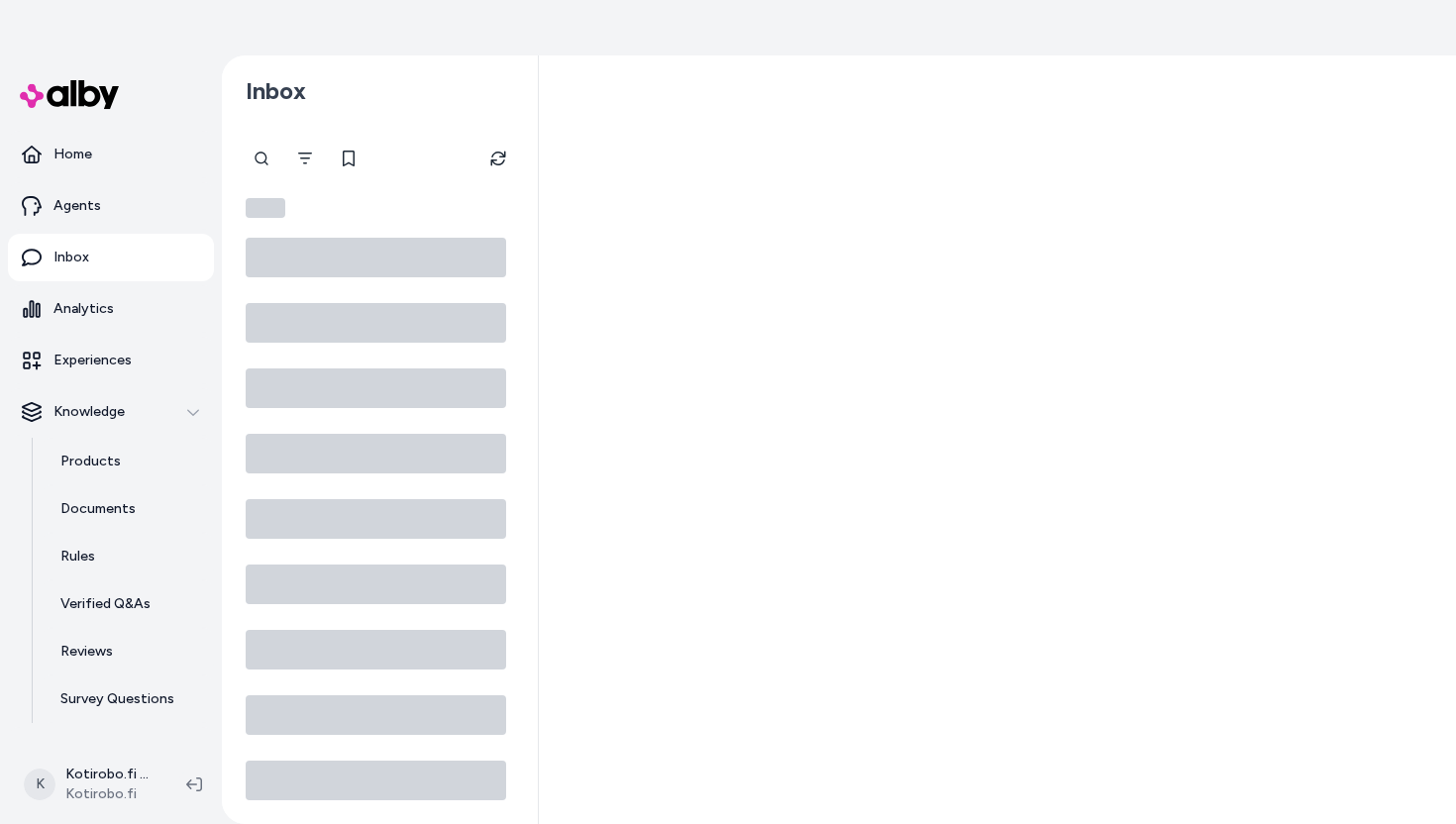 scroll, scrollTop: 55, scrollLeft: 0, axis: vertical 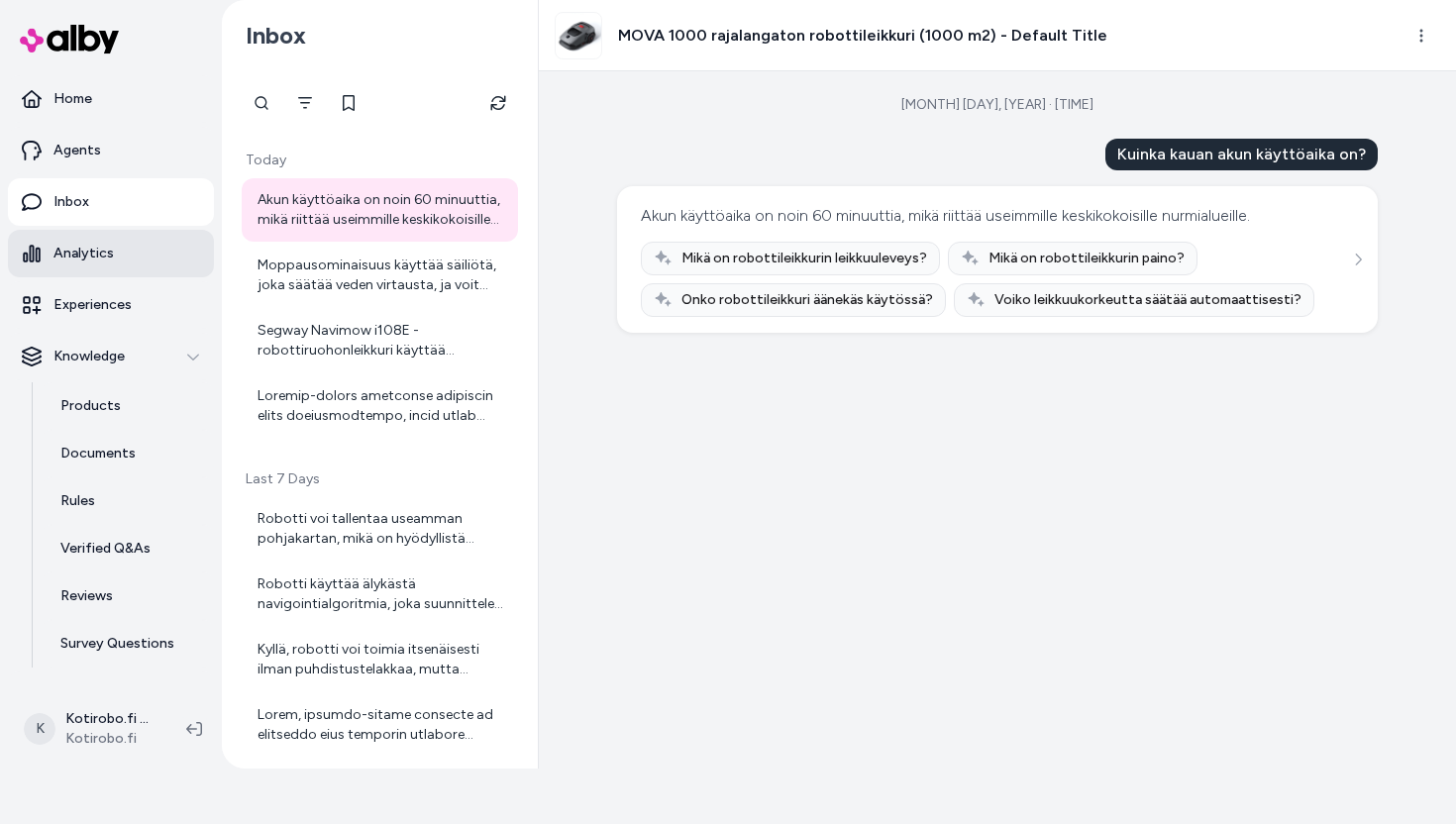 click on "Analytics" at bounding box center (111, 254) 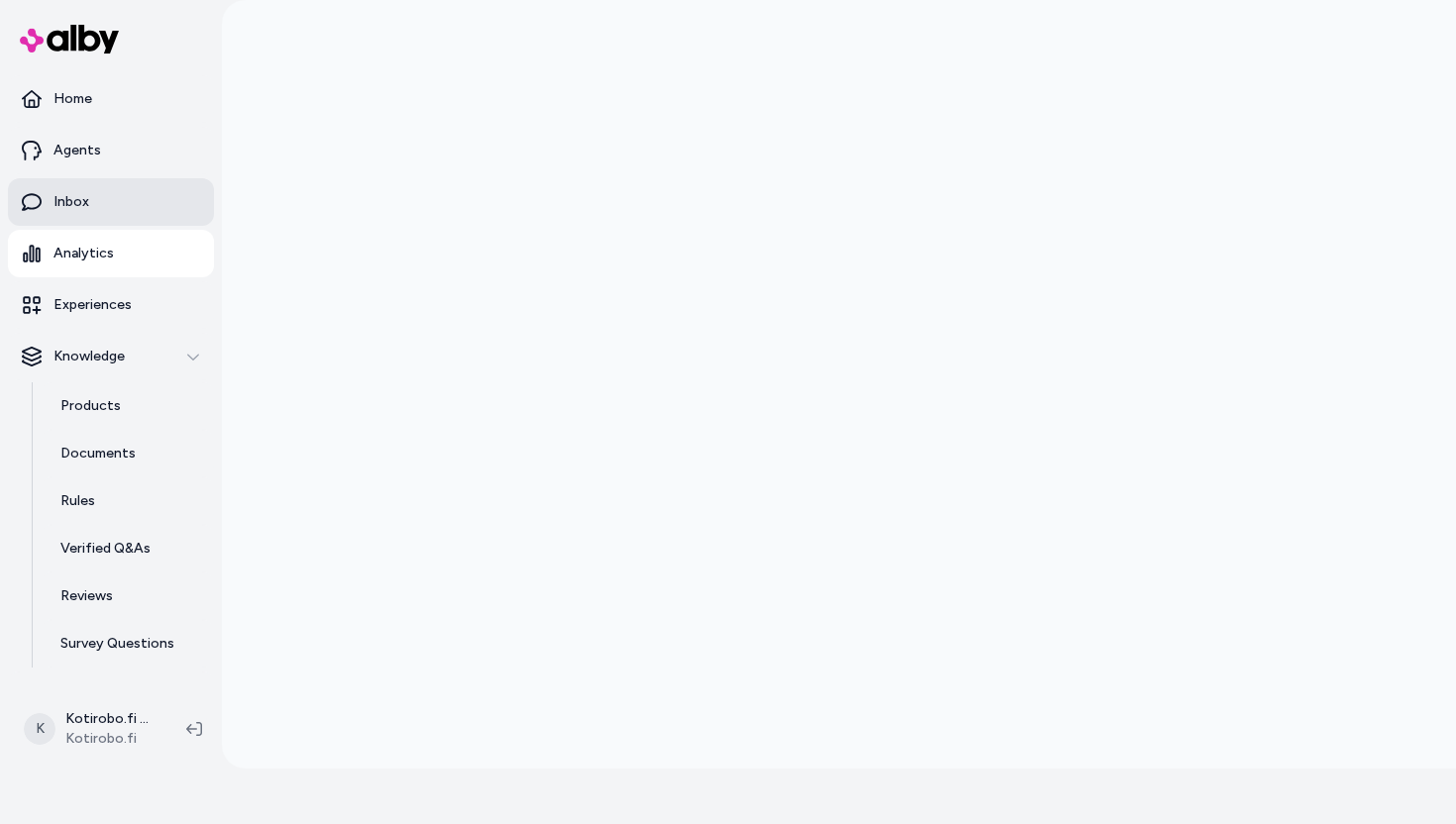 click on "Inbox" at bounding box center (111, 202) 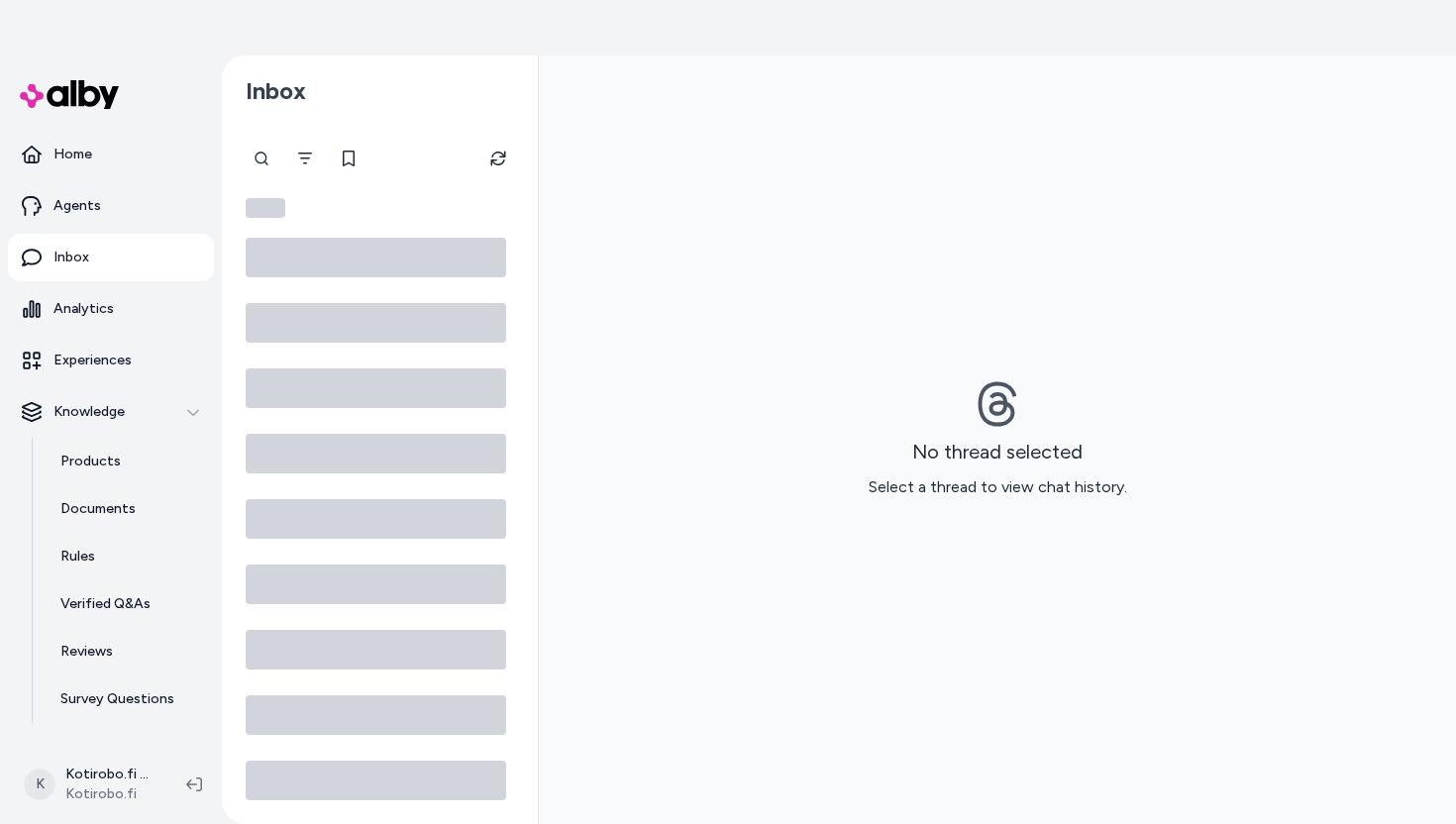 scroll, scrollTop: 55, scrollLeft: 0, axis: vertical 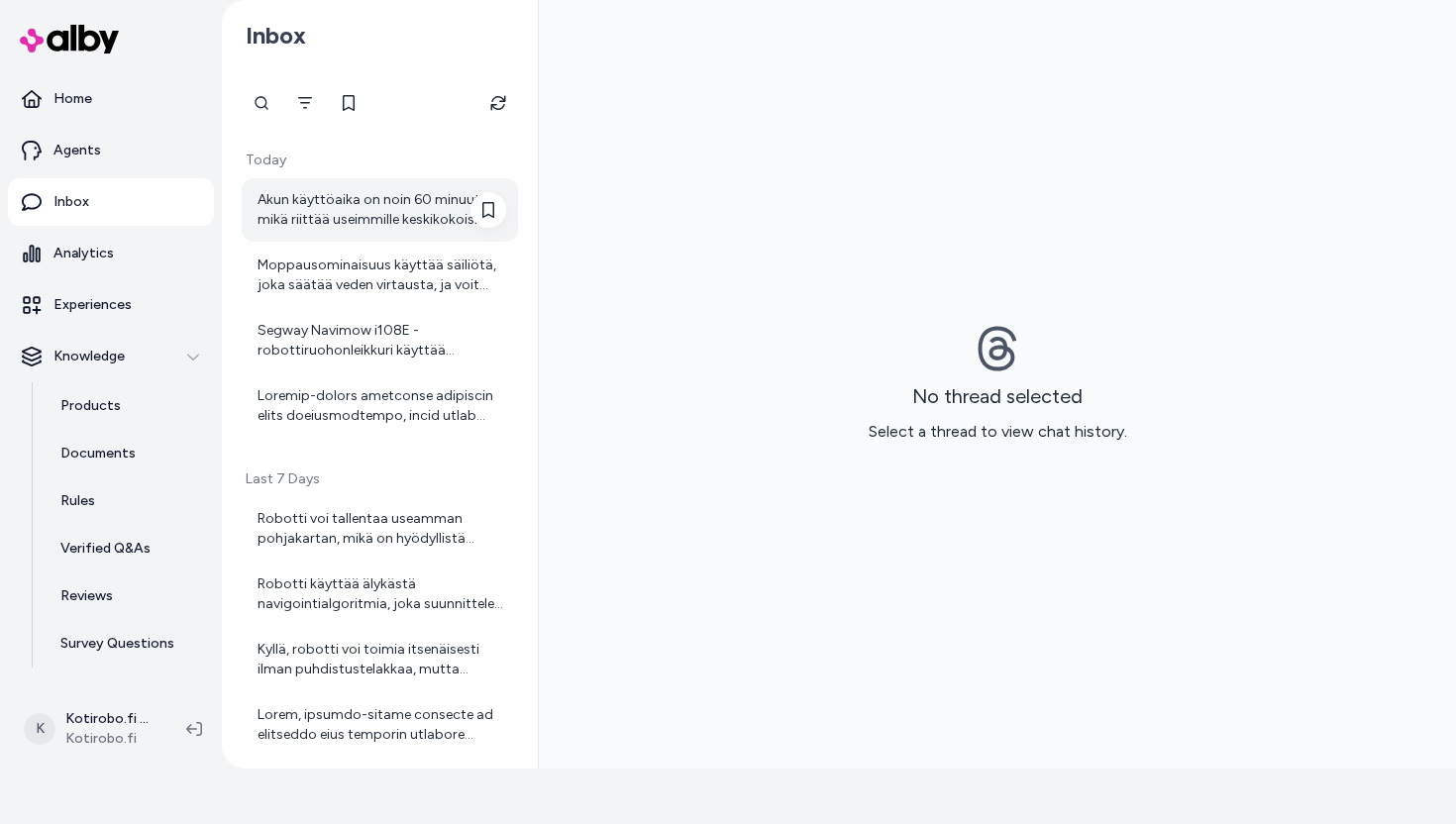 click on "Akun käyttöaika on noin 60 minuuttia, mikä riittää useimmille keskikokoisille nurmialueille." at bounding box center [381, 210] 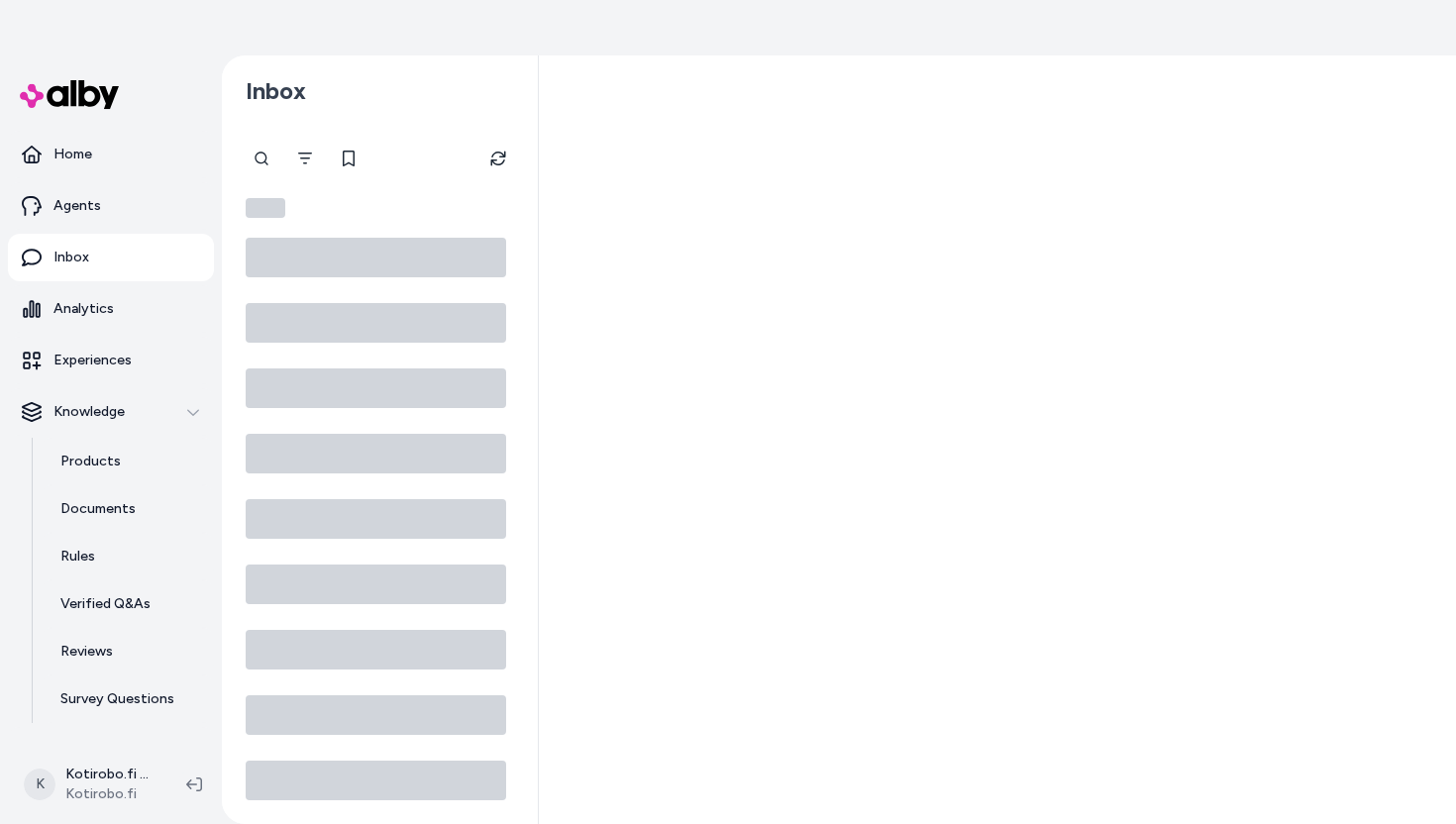 scroll, scrollTop: 55, scrollLeft: 0, axis: vertical 